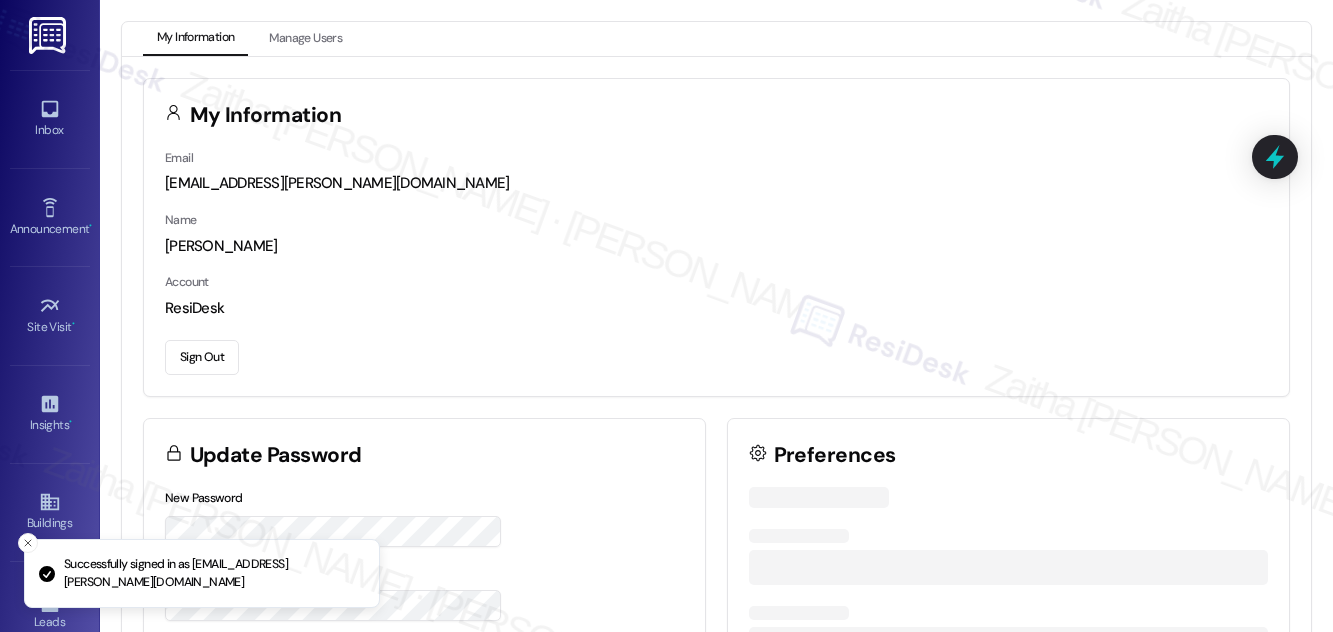 scroll, scrollTop: 0, scrollLeft: 0, axis: both 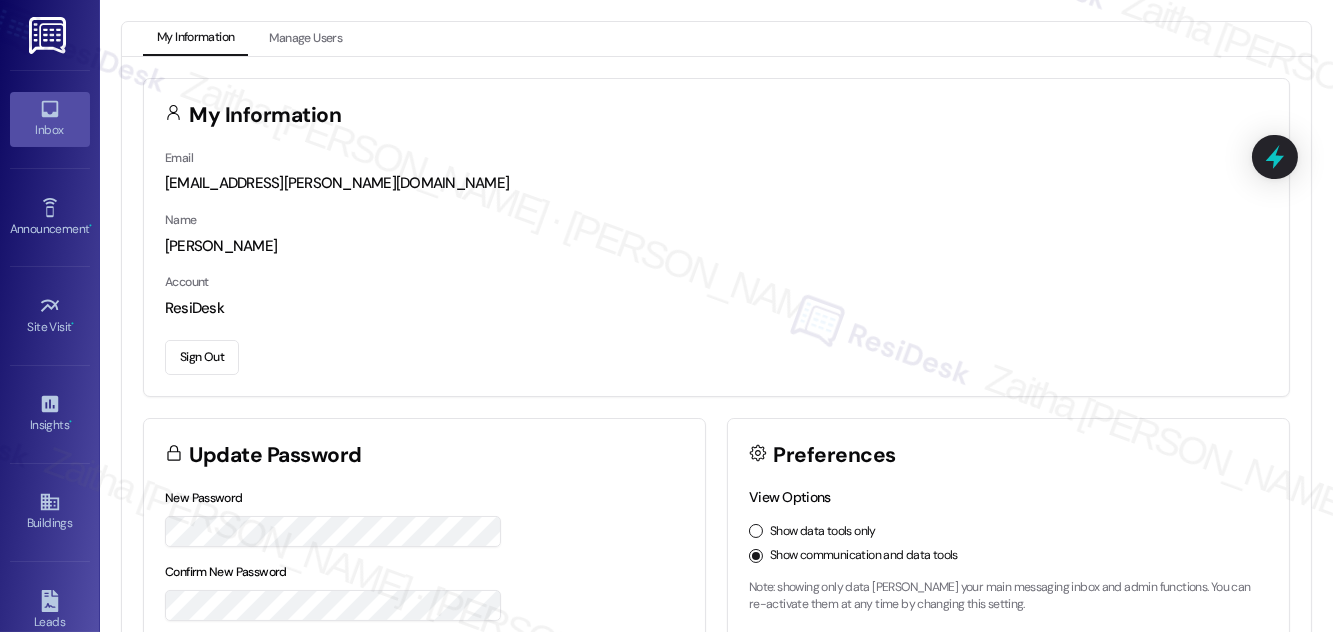 click on "Inbox" at bounding box center (50, 130) 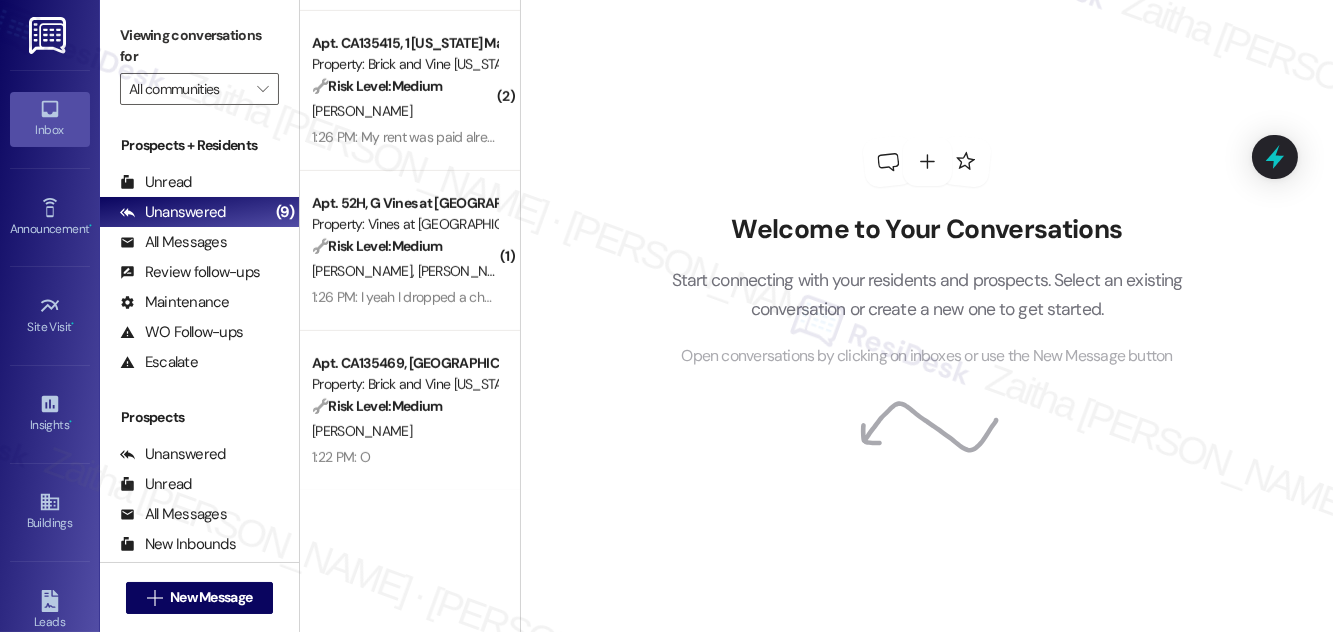 scroll, scrollTop: 2000, scrollLeft: 0, axis: vertical 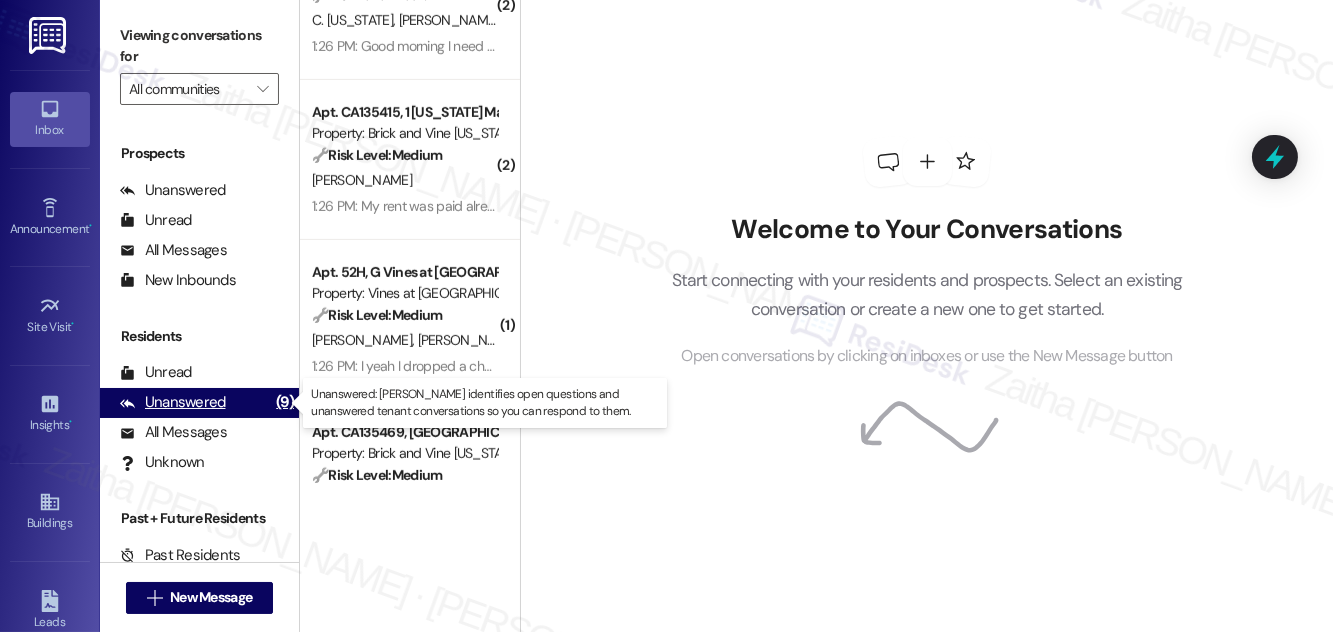 click on "Unanswered" at bounding box center (173, 402) 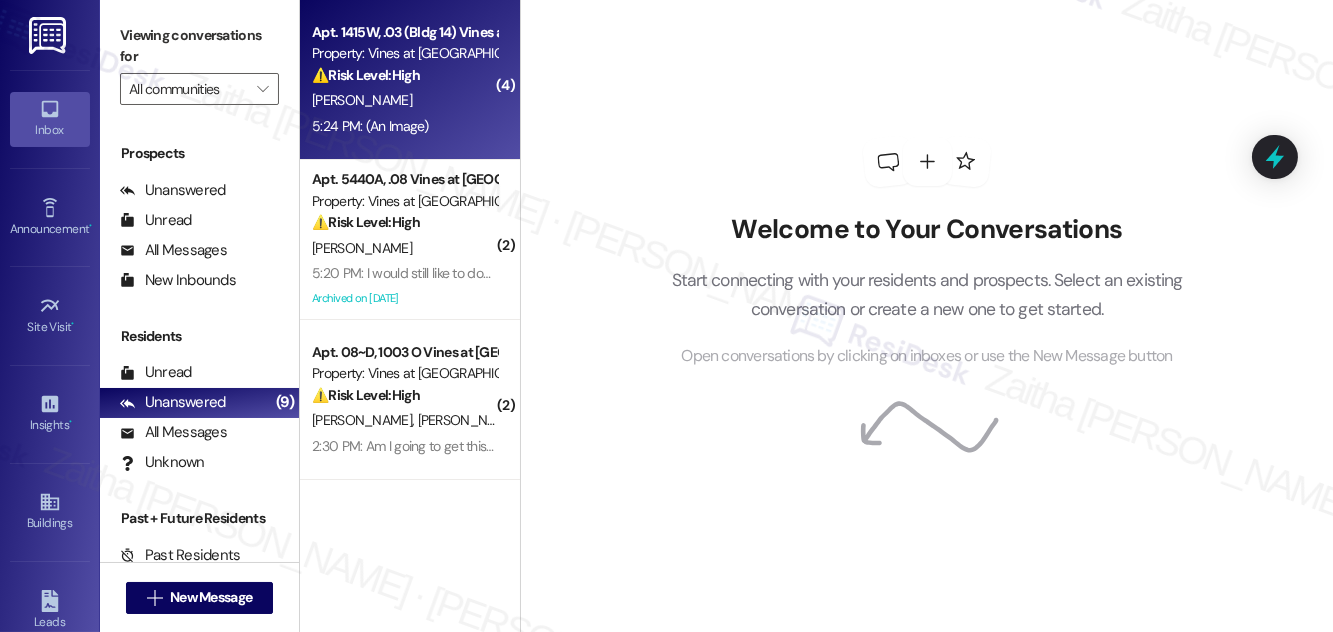 click on "V. Ralston" at bounding box center (404, 100) 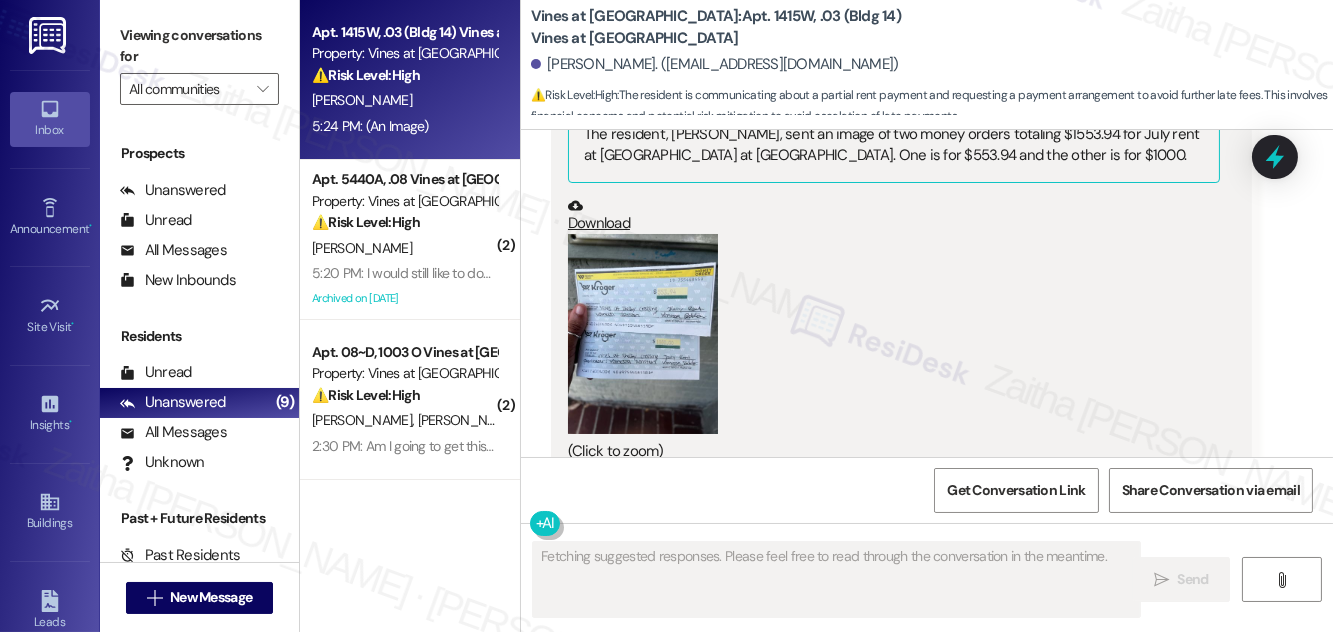 scroll, scrollTop: 8058, scrollLeft: 0, axis: vertical 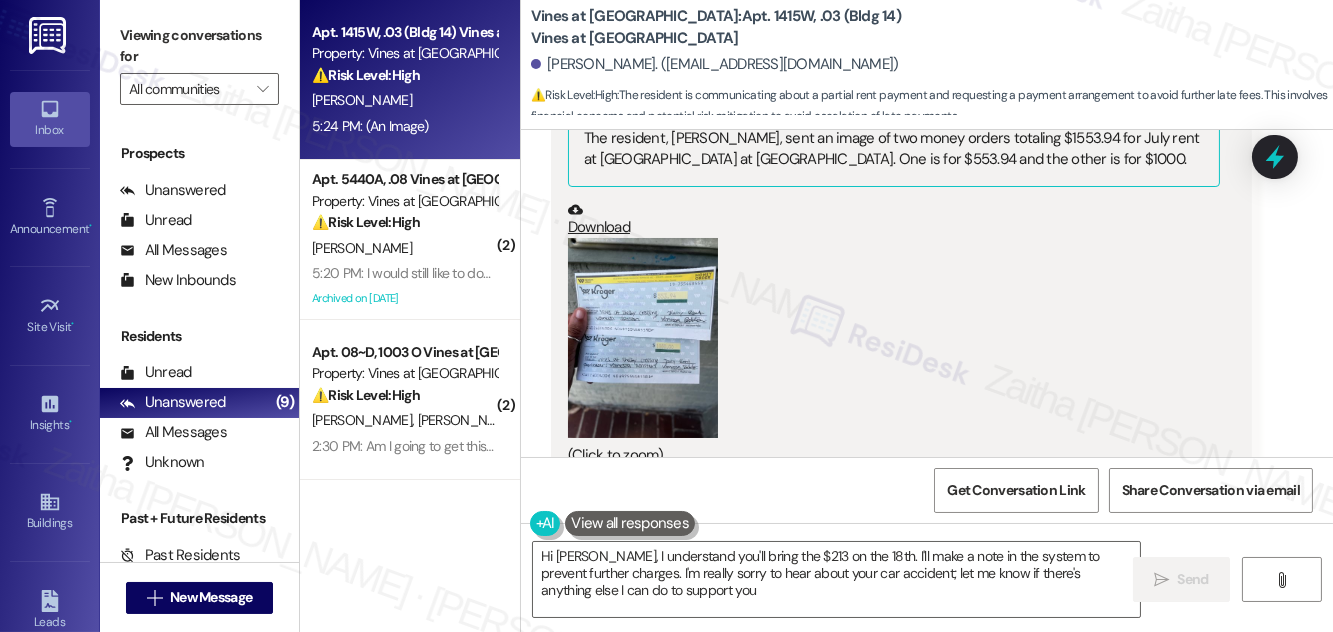 type on "Hi Vanessa, I understand you'll bring the $213 on the 18th. I'll make a note in the system to prevent further charges. I'm really sorry to hear about your car accident; let me know if there's anything else I can do to support you." 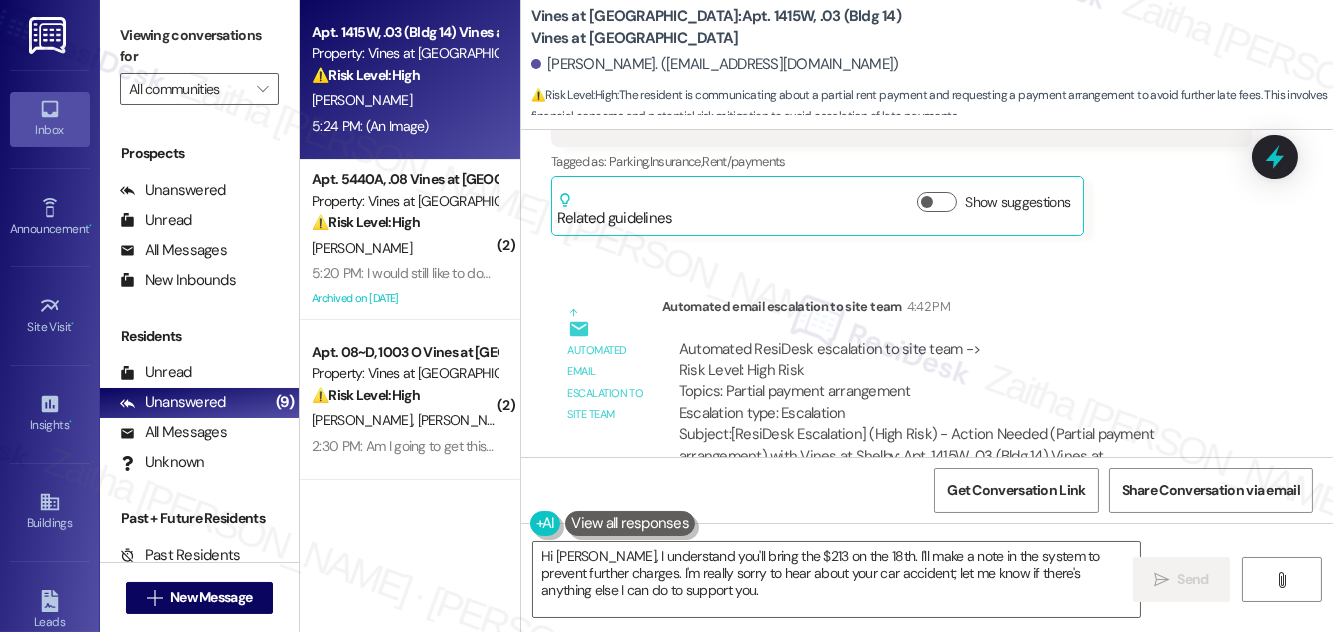 scroll, scrollTop: 5877, scrollLeft: 0, axis: vertical 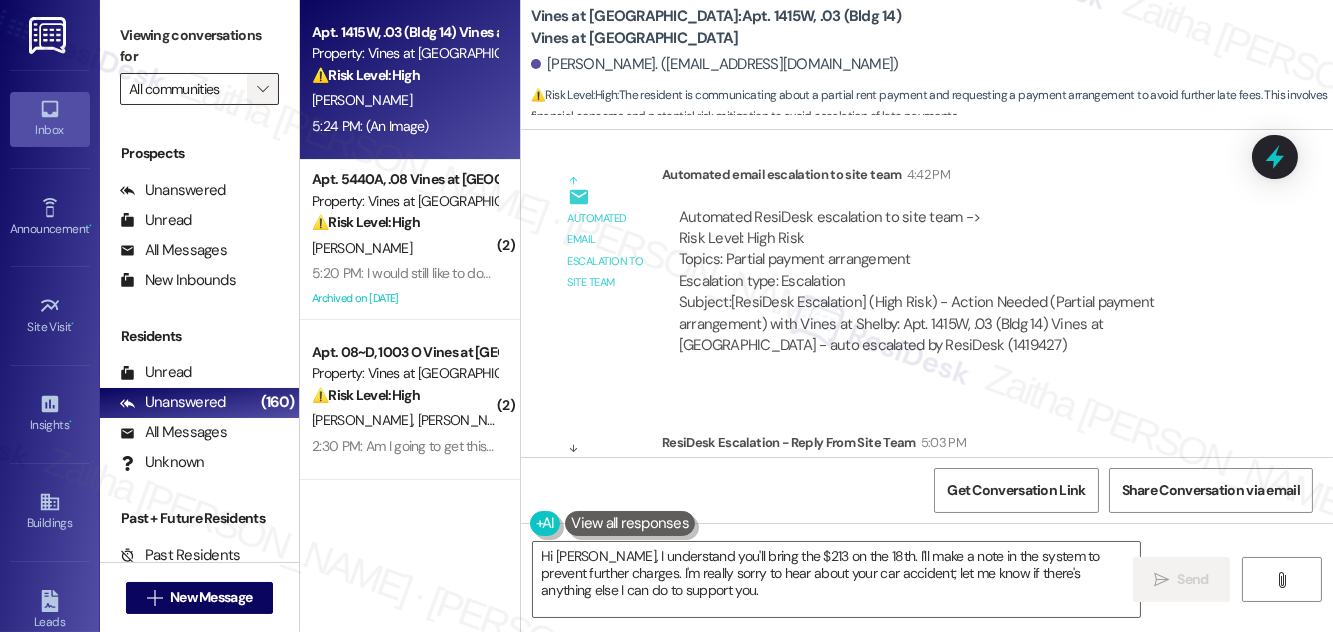 click on "" at bounding box center [262, 89] 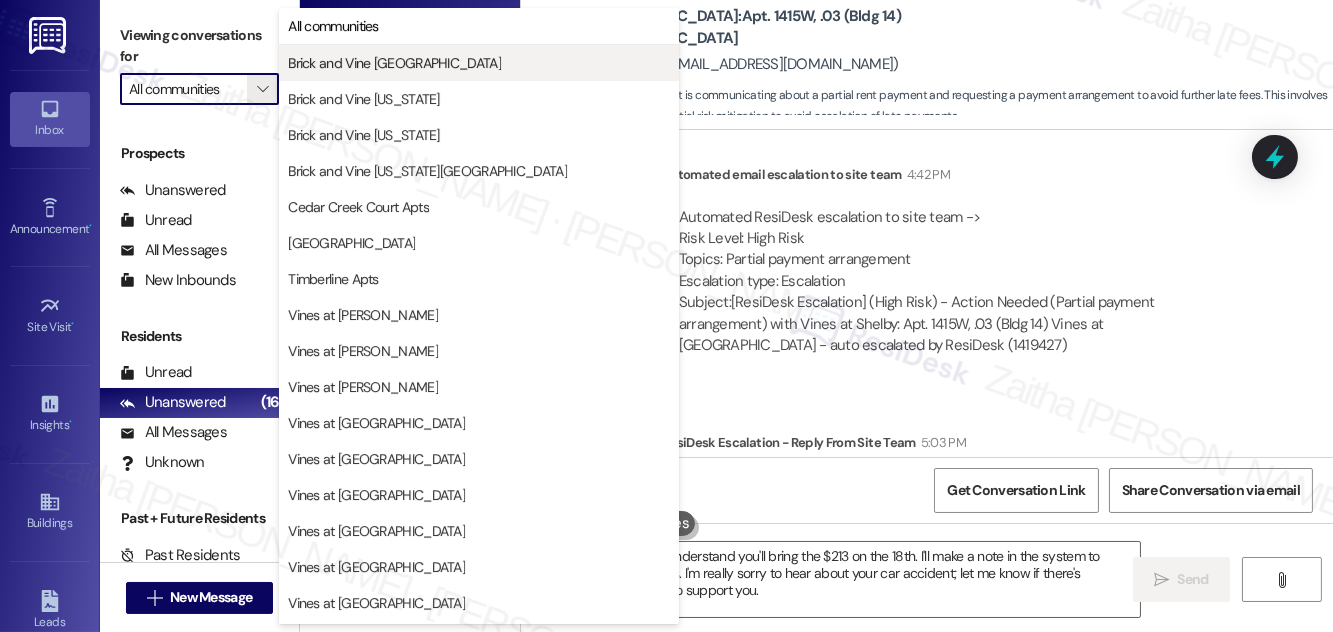 click on "Brick and Vine Birmingham" at bounding box center (479, 63) 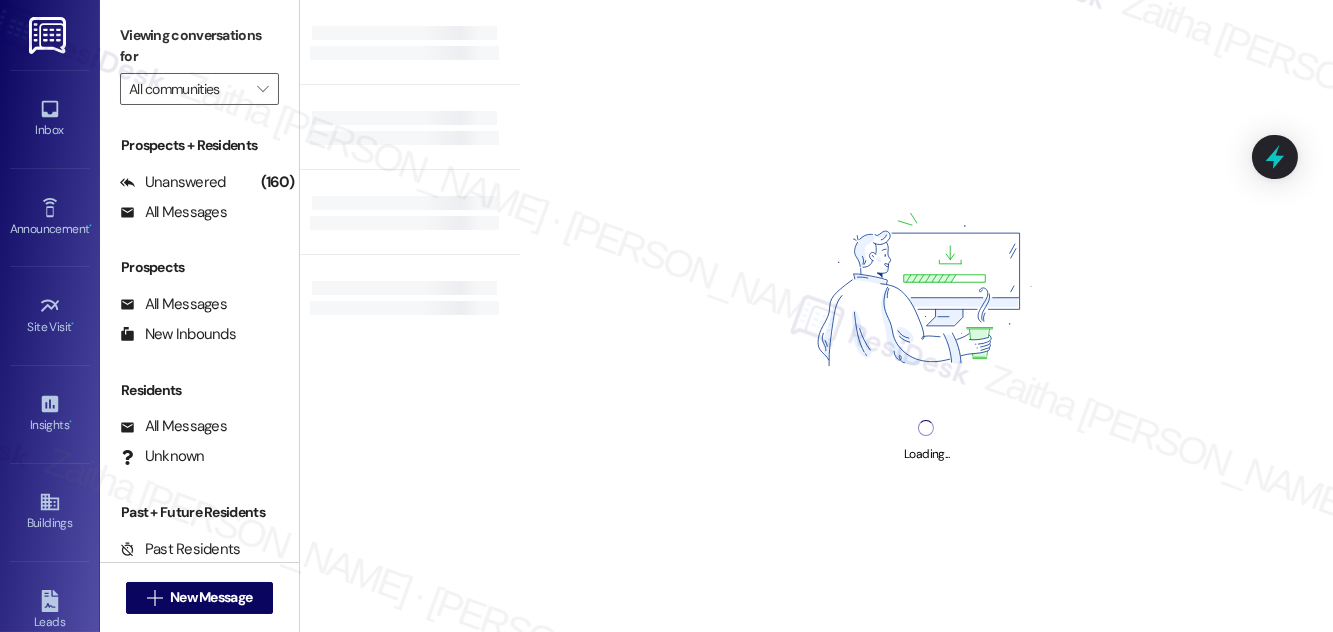 type on "Brick and Vine Birmingham" 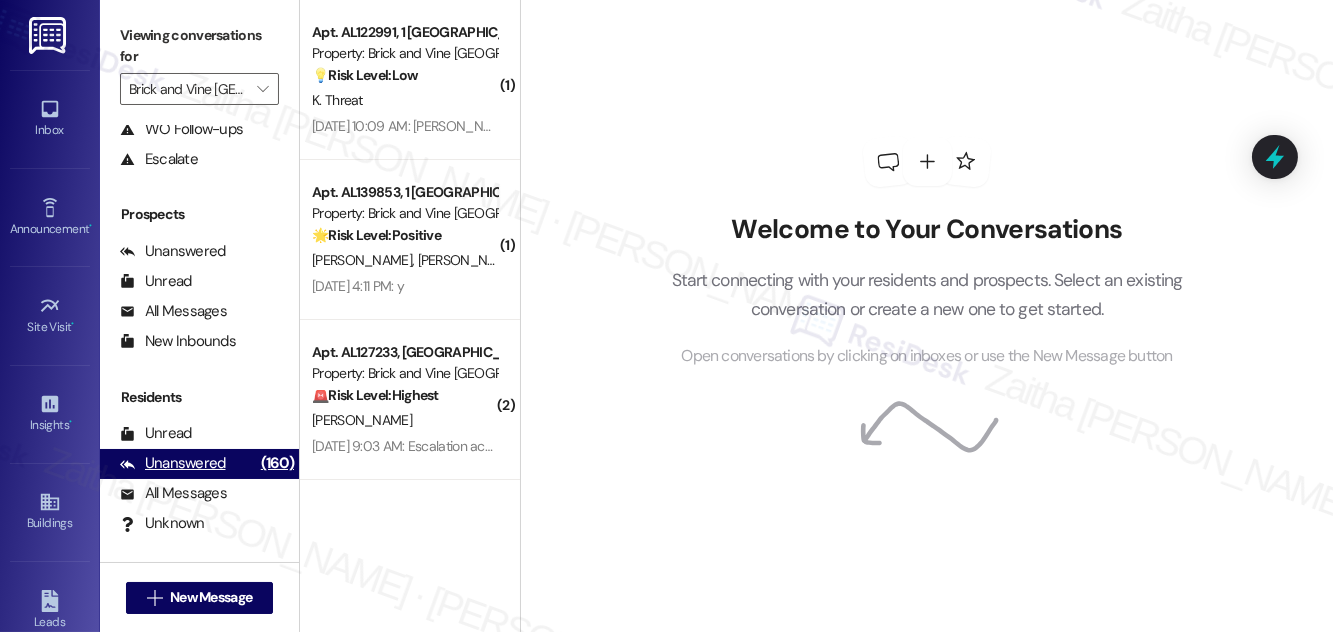 scroll, scrollTop: 264, scrollLeft: 0, axis: vertical 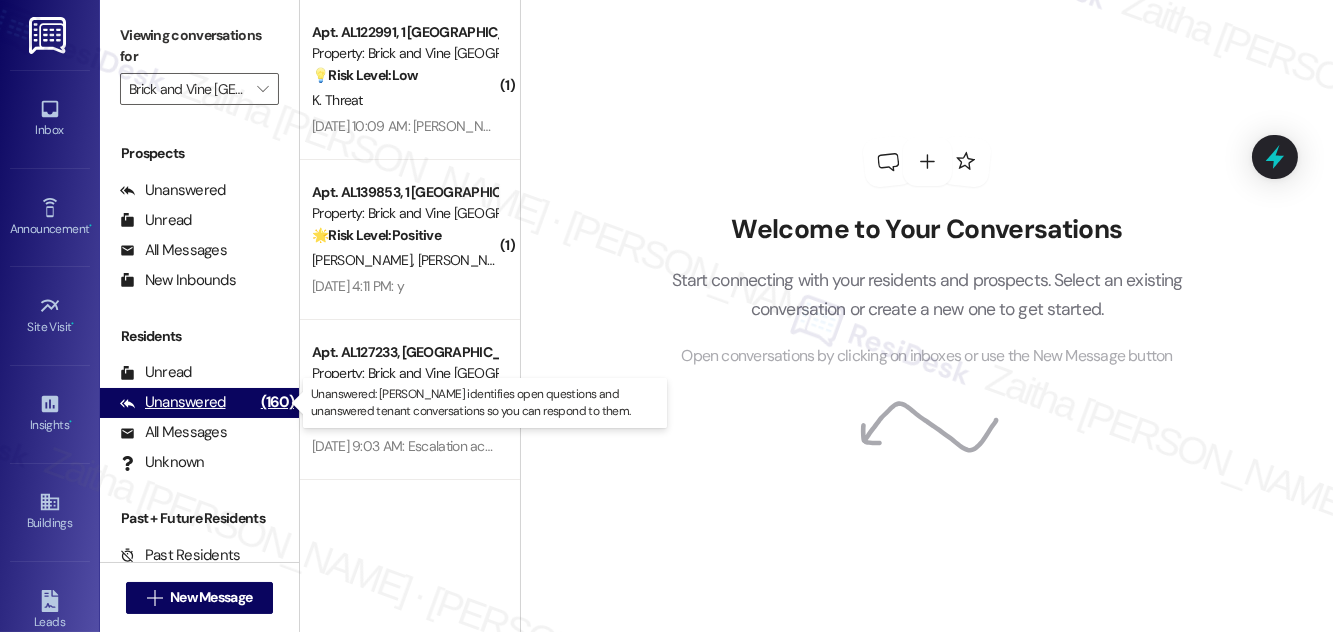 click on "Unanswered" at bounding box center [173, 402] 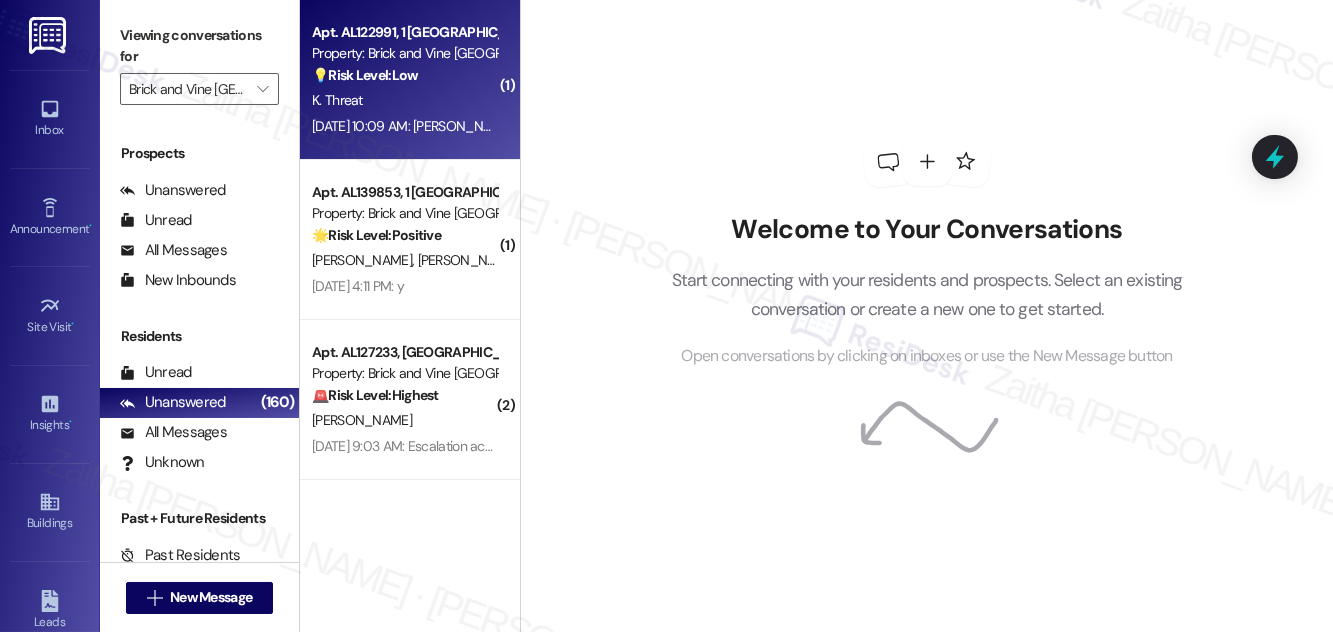 click on "Apt. AL122991, 1 Birmingham Market Property: Brick and Vine Birmingham 💡  Risk Level:  Low The message is incomplete and lacks context, but appears to be a simple inquiry or a request for assistance. Without further information, it does not indicate any urgency or critical issue." at bounding box center (404, 54) 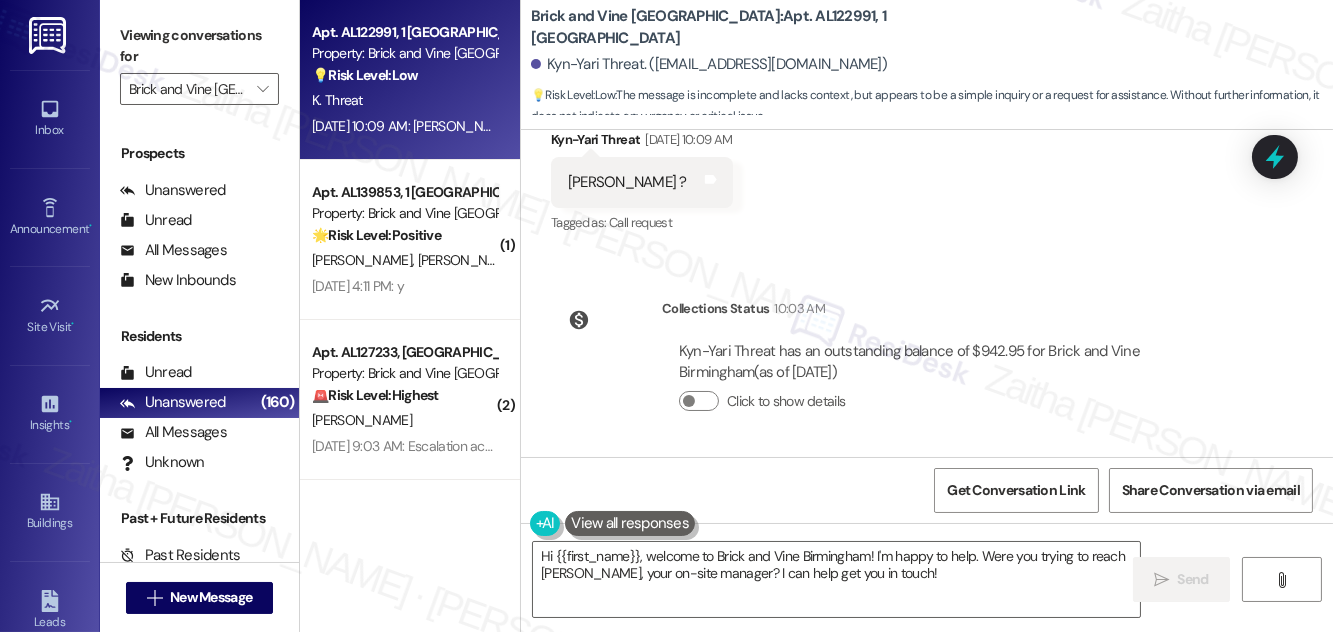 scroll, scrollTop: 414, scrollLeft: 0, axis: vertical 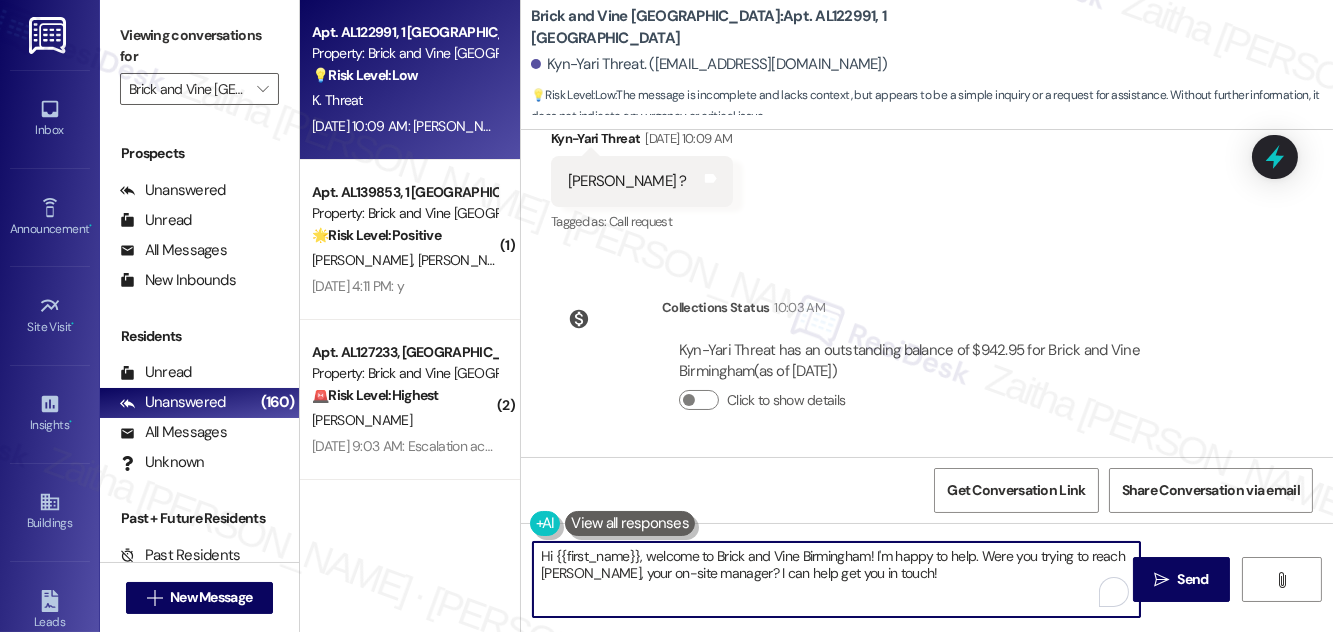 drag, startPoint x: 896, startPoint y: 552, endPoint x: 897, endPoint y: 578, distance: 26.019224 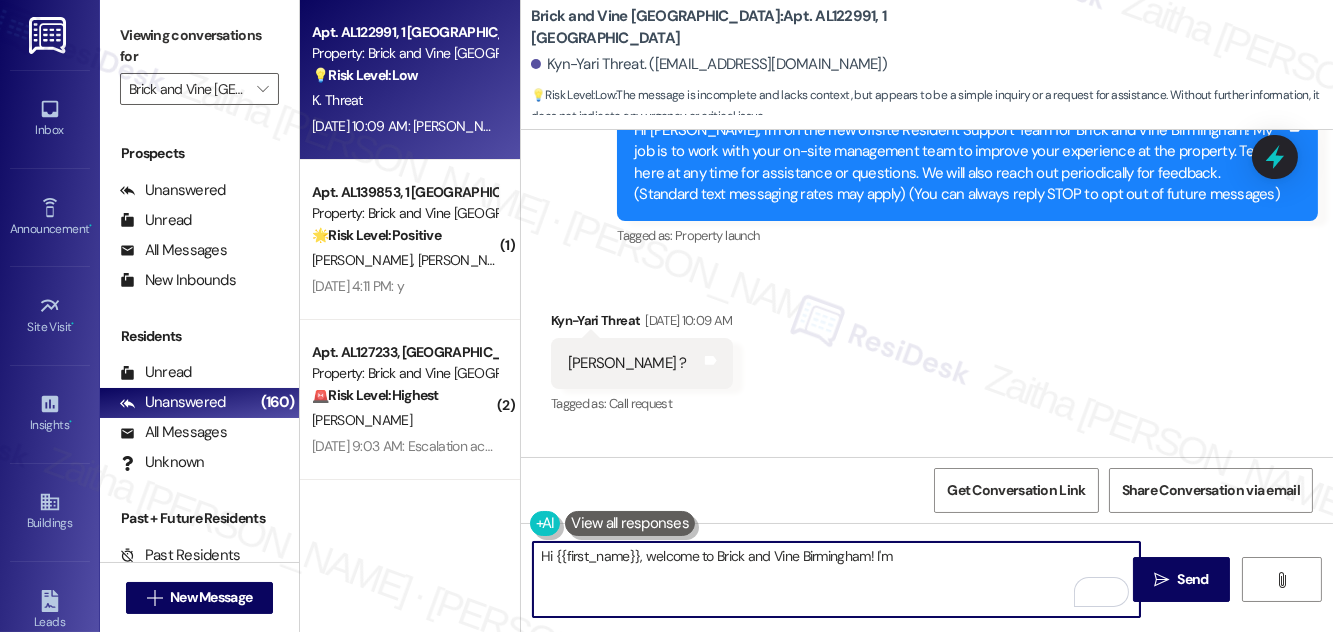 scroll, scrollTop: 141, scrollLeft: 0, axis: vertical 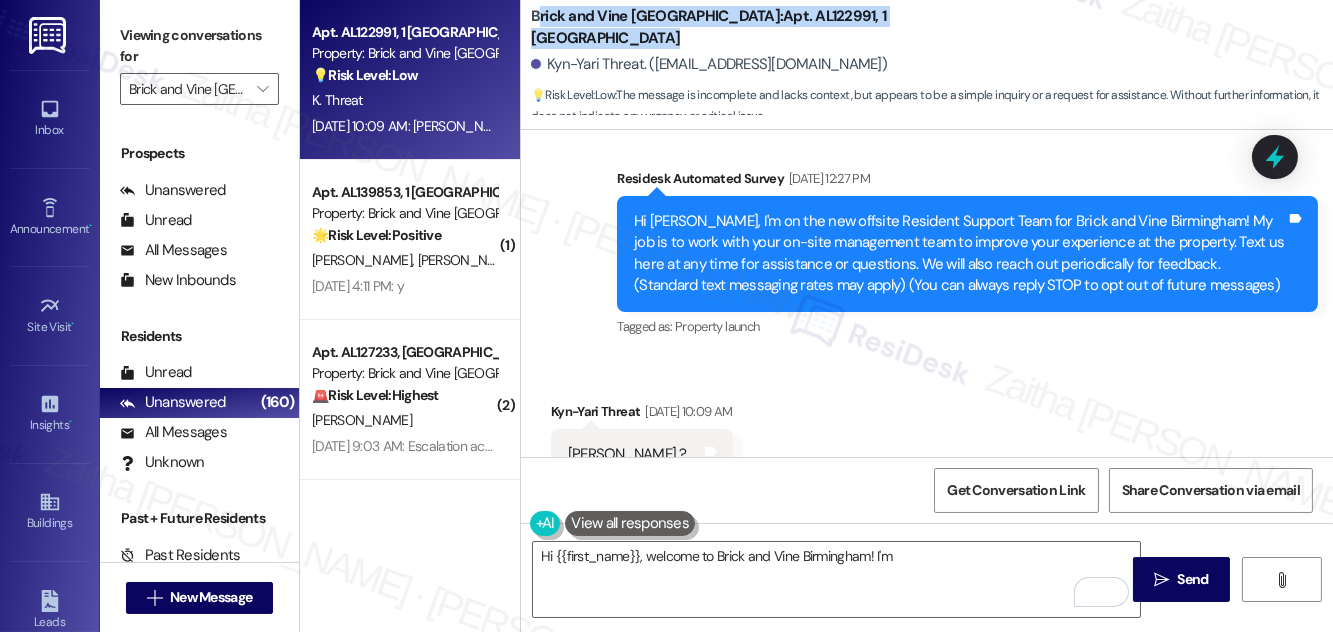 drag, startPoint x: 537, startPoint y: 16, endPoint x: 590, endPoint y: 35, distance: 56.302753 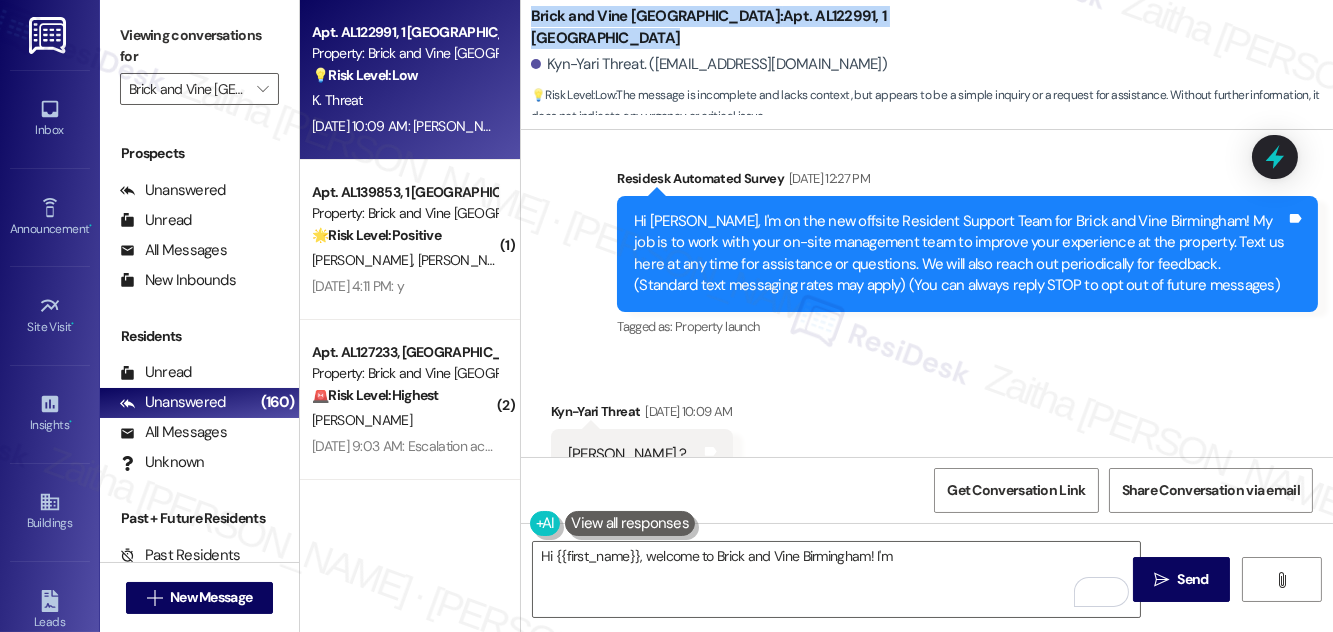 drag, startPoint x: 529, startPoint y: 16, endPoint x: 587, endPoint y: 34, distance: 60.728905 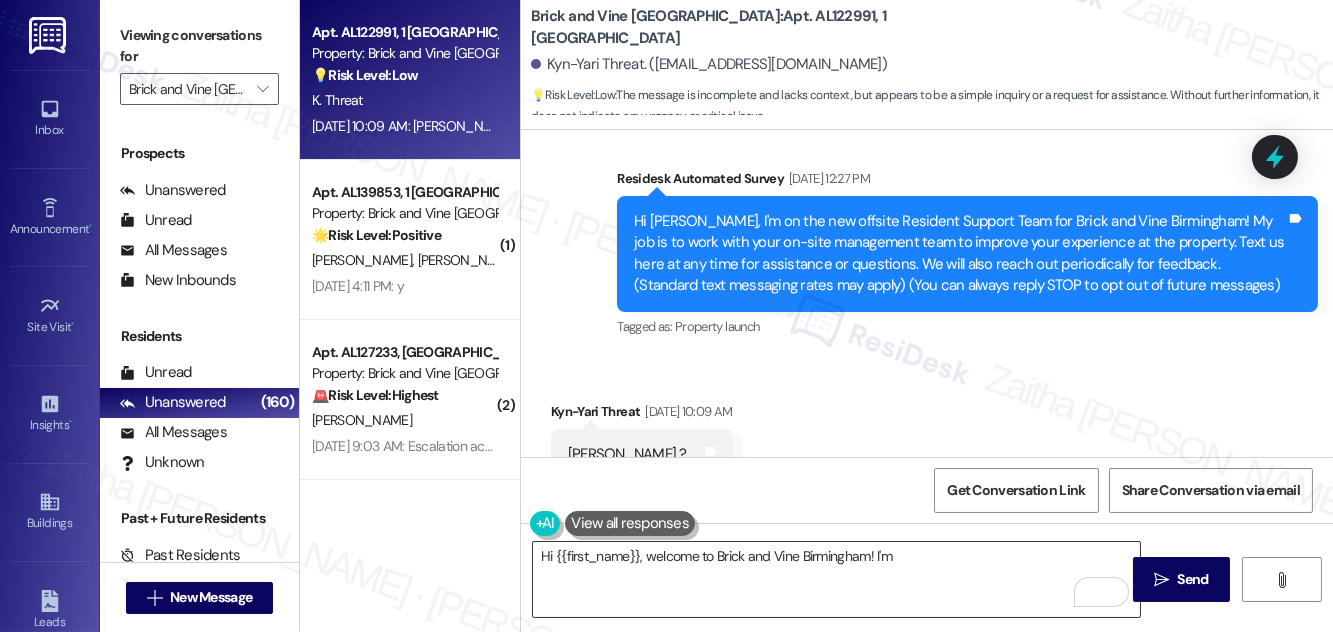 click on "Hi {{first_name}}, welcome to Brick and Vine Birmingham! I'm" at bounding box center [836, 579] 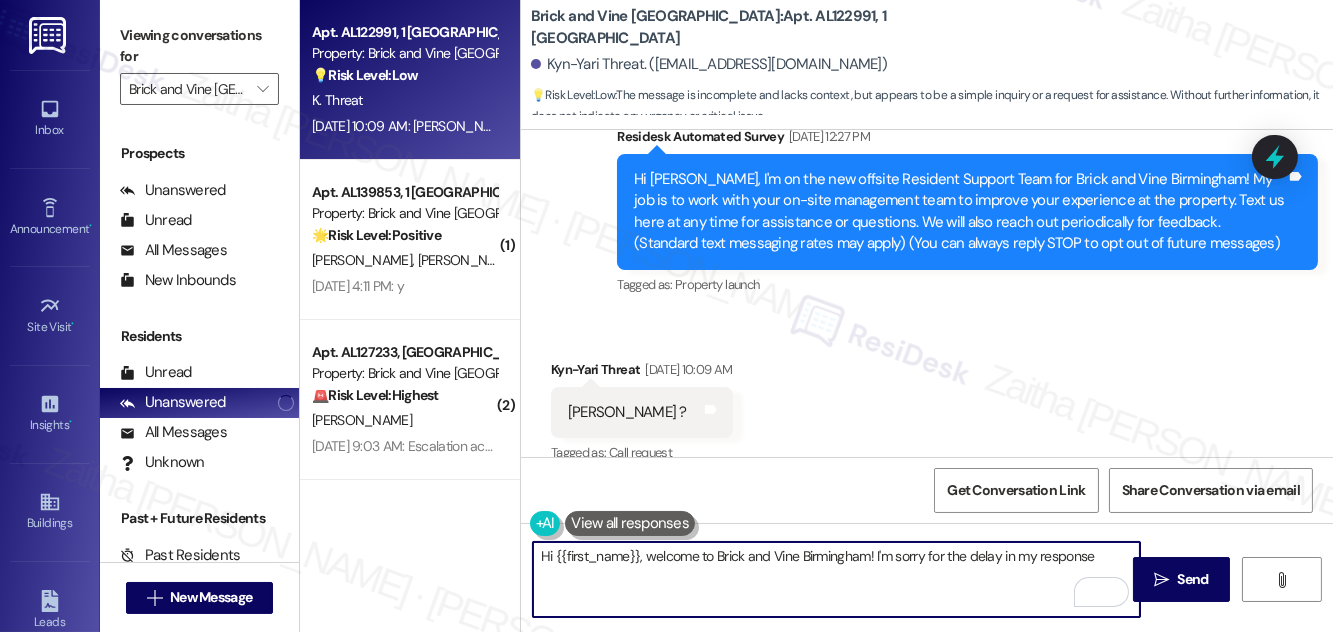 scroll, scrollTop: 414, scrollLeft: 0, axis: vertical 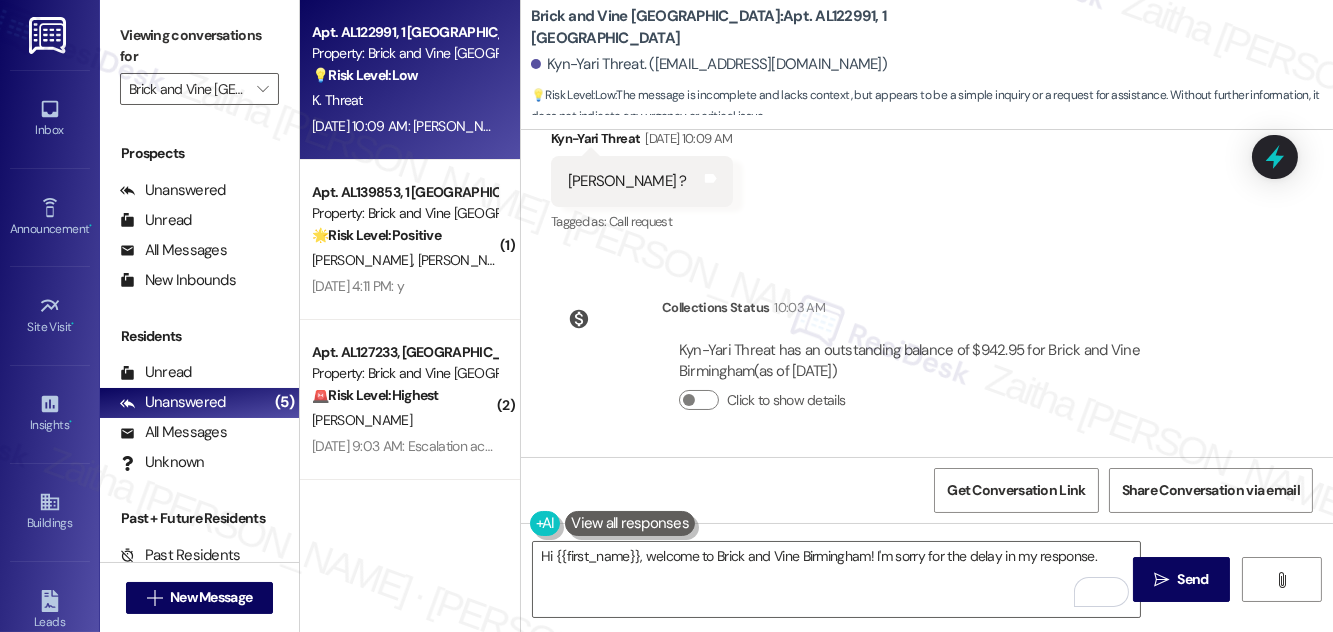 click at bounding box center (630, 523) 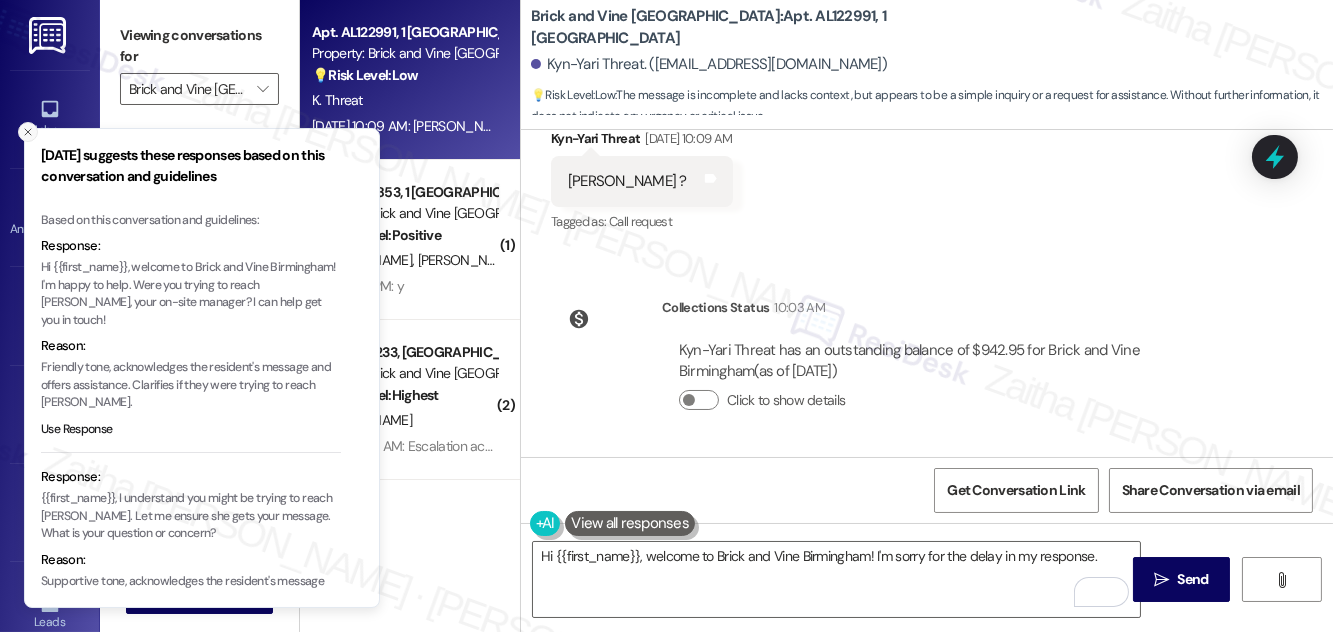 click 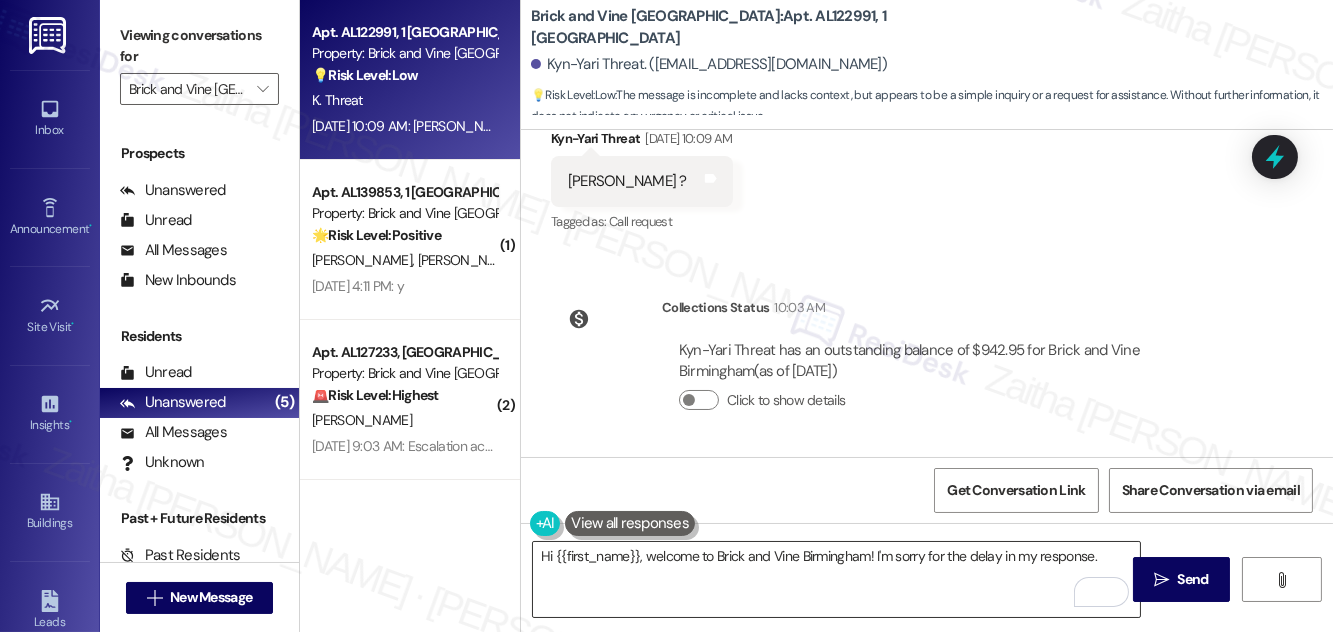 click on "Hi {{first_name}}, welcome to Brick and Vine Birmingham! I'm sorry for the delay in my response." at bounding box center [836, 579] 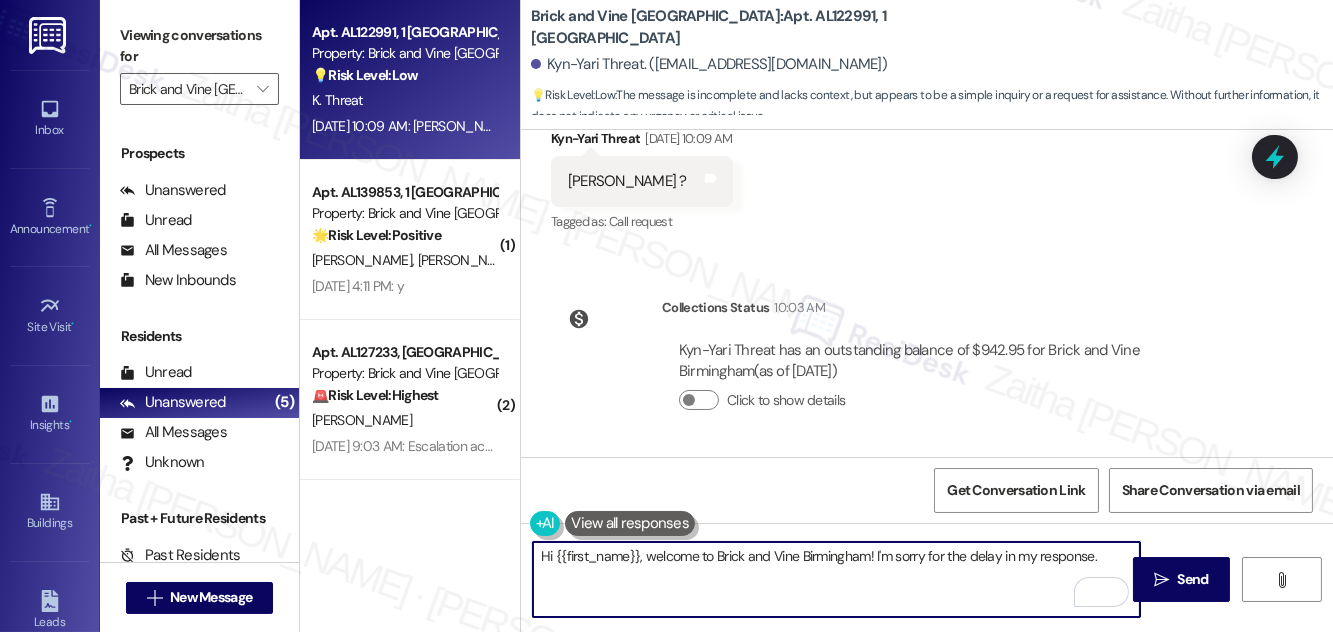 paste on "I’m happy to help with any questions you may have—just let me know!" 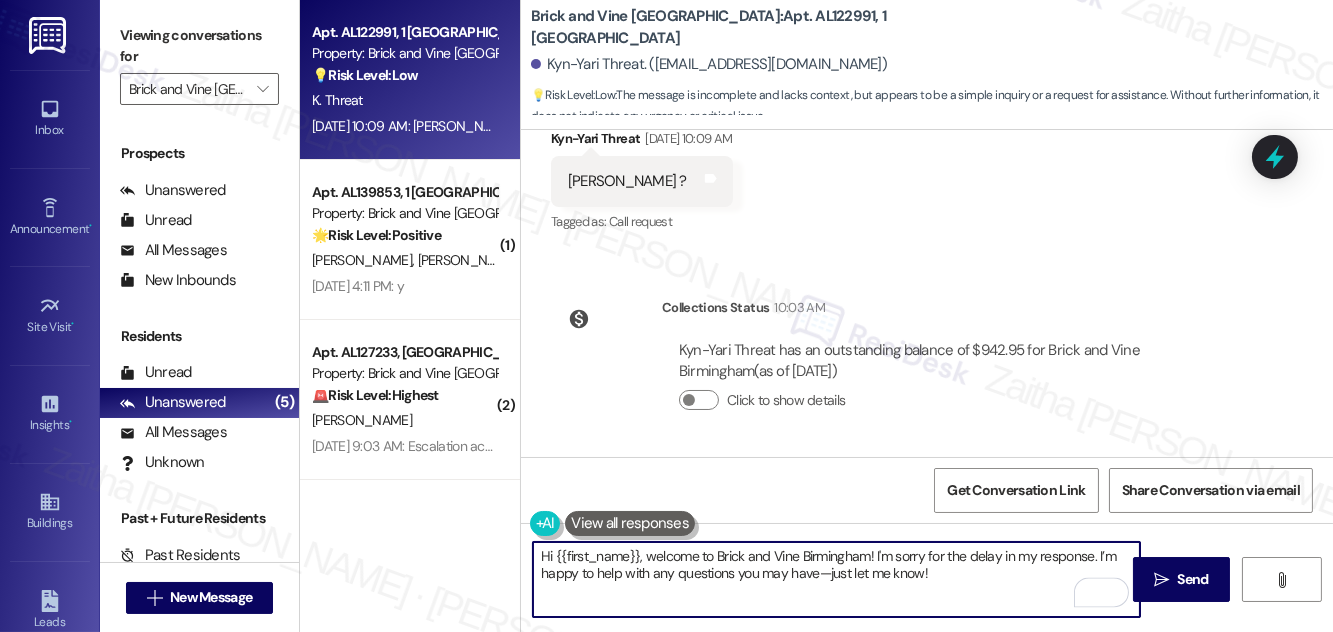 click on "Hi {{first_name}}, welcome to Brick and Vine Birmingham! I'm sorry for the delay in my response. I’m happy to help with any questions you may have—just let me know!" at bounding box center (836, 579) 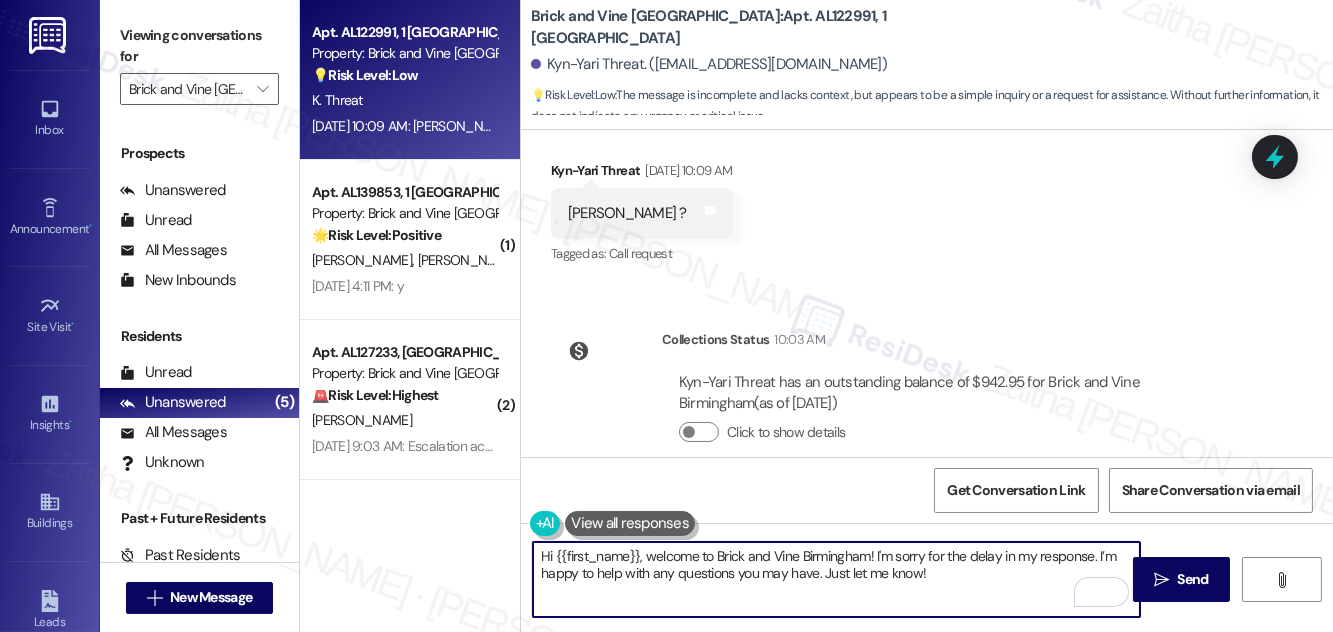 scroll, scrollTop: 414, scrollLeft: 0, axis: vertical 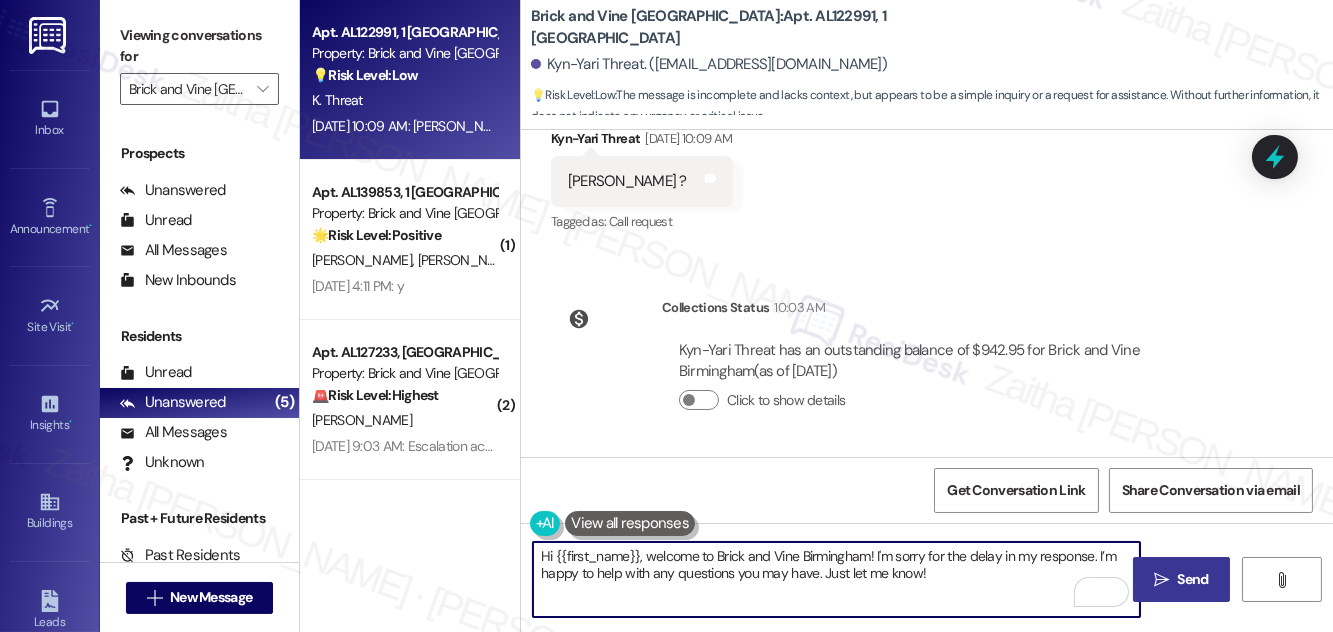 type on "Hi {{first_name}}, welcome to Brick and Vine Birmingham! I'm sorry for the delay in my response. I’m happy to help with any questions you may have. Just let me know!" 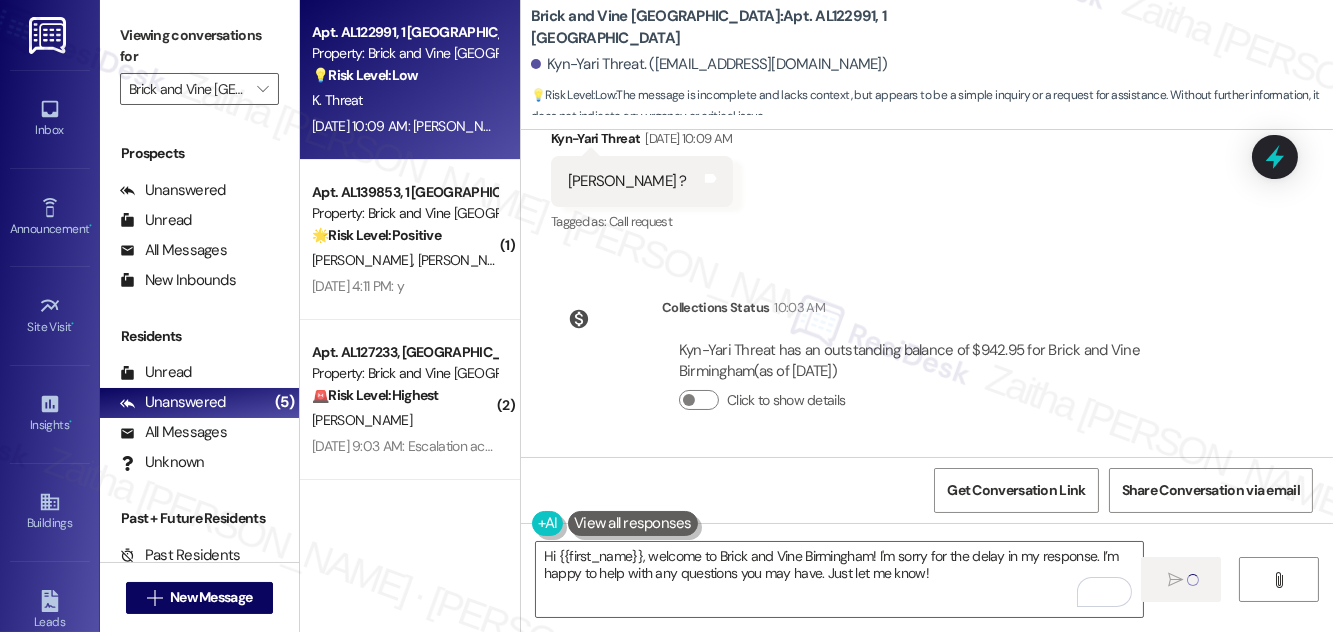 type 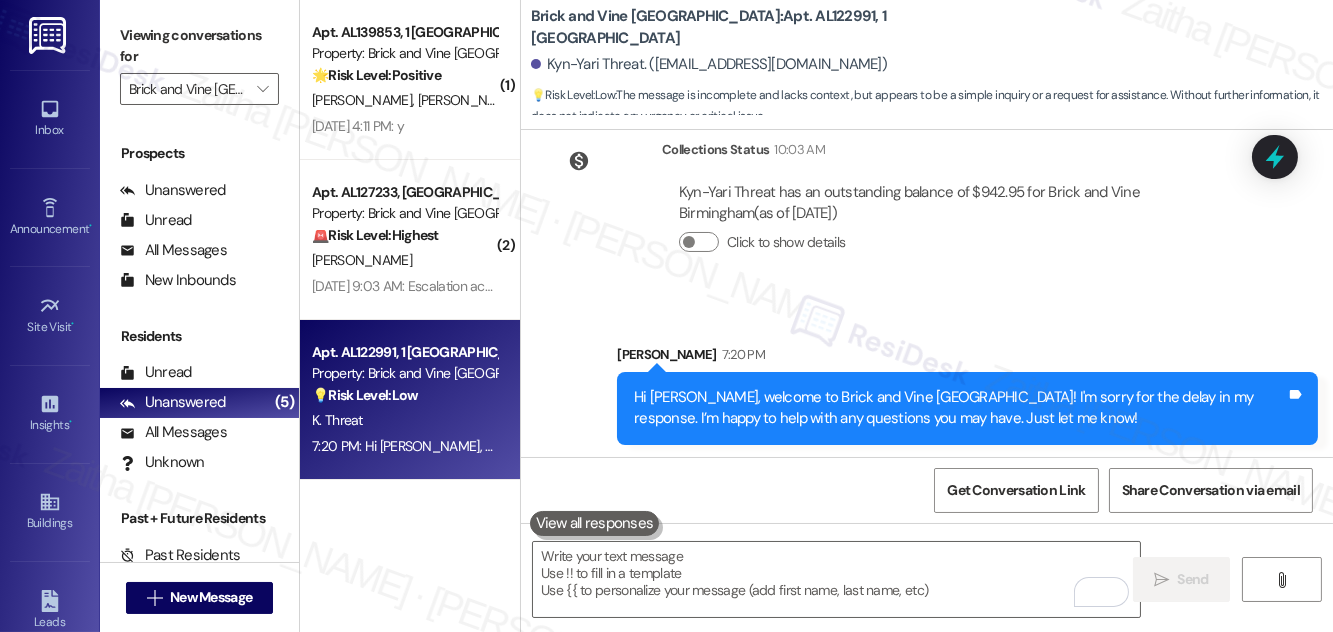 scroll, scrollTop: 575, scrollLeft: 0, axis: vertical 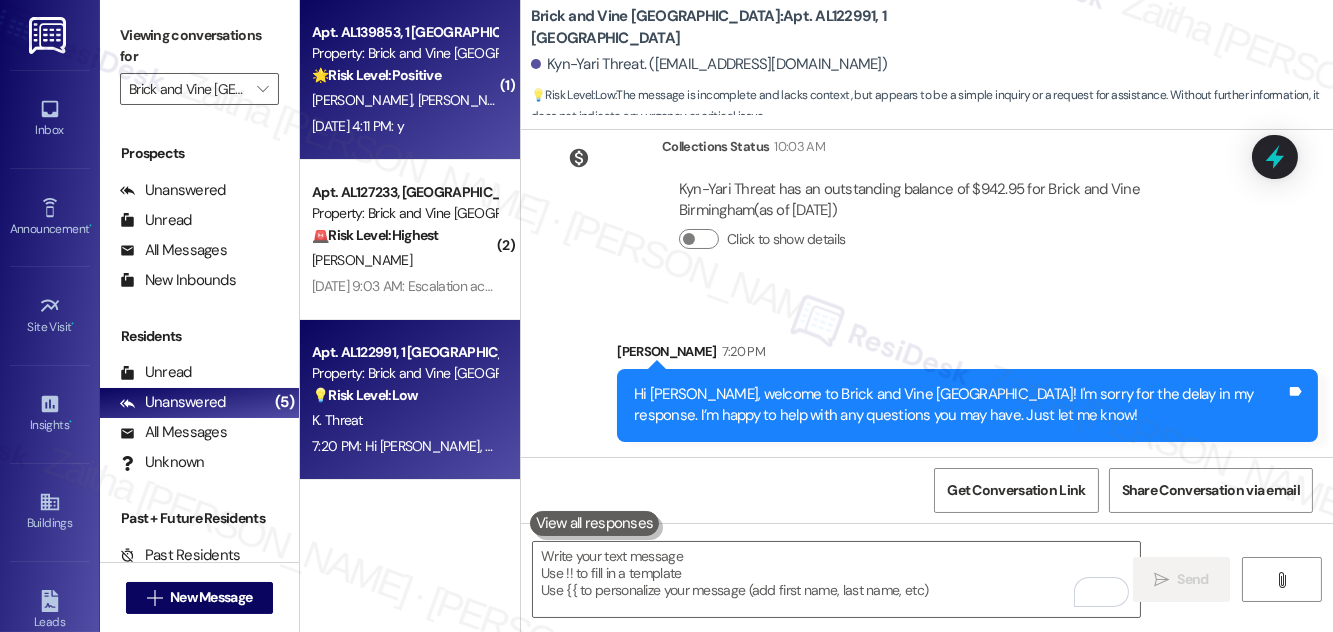 click on "T. Carter J. Pouncy" at bounding box center (404, 100) 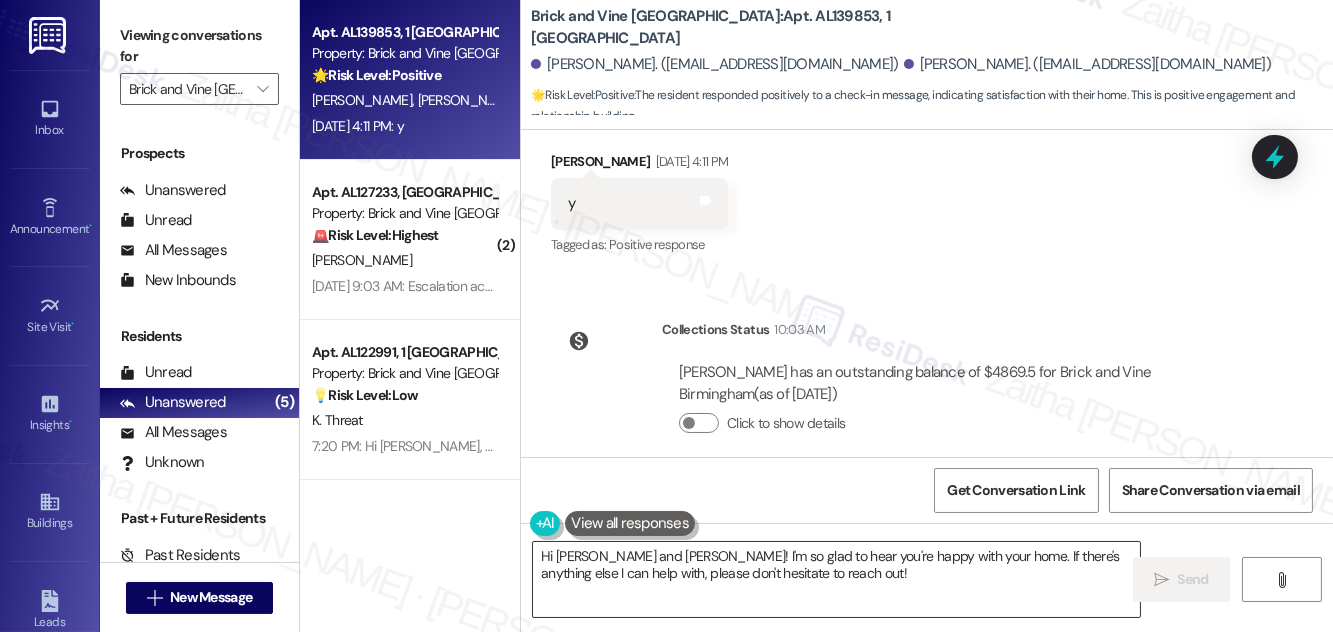 scroll, scrollTop: 605, scrollLeft: 0, axis: vertical 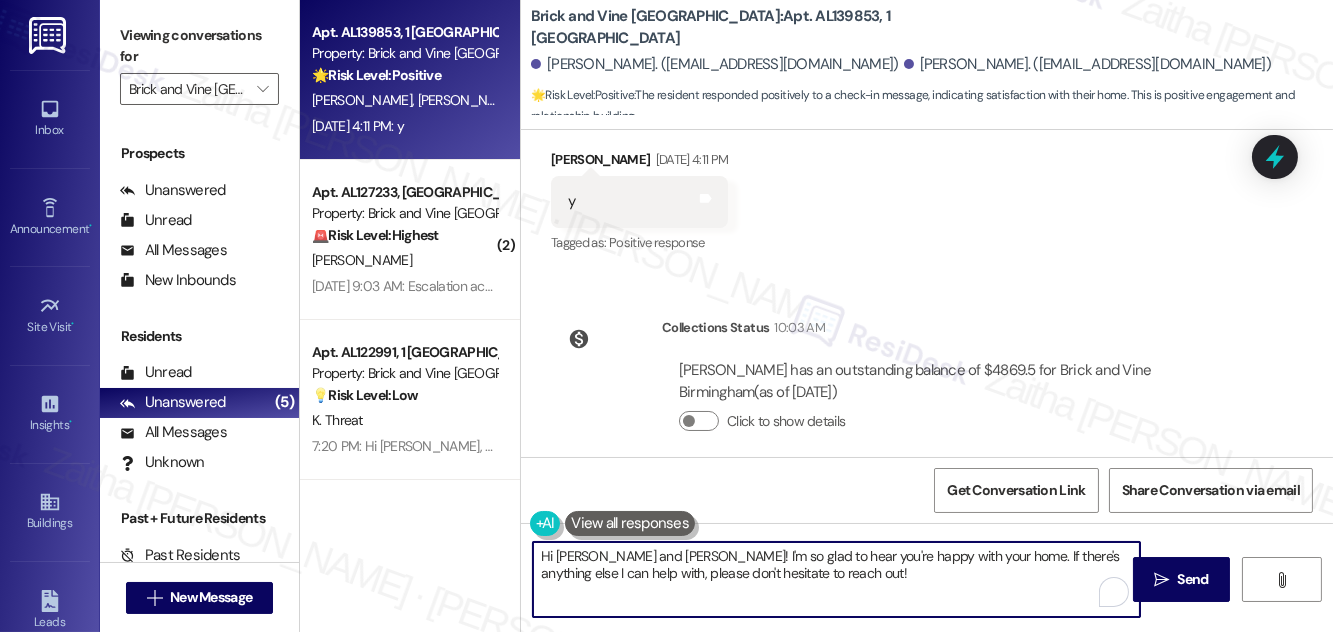 drag, startPoint x: 608, startPoint y: 559, endPoint x: 538, endPoint y: 562, distance: 70.064255 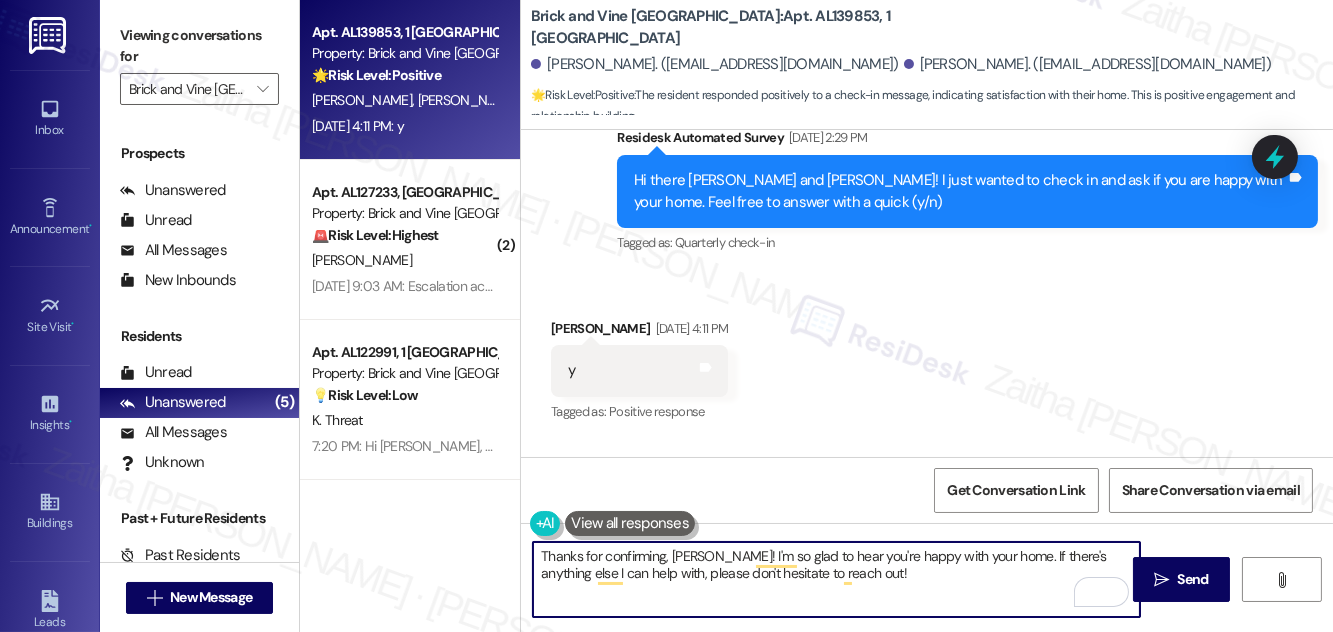 scroll, scrollTop: 605, scrollLeft: 0, axis: vertical 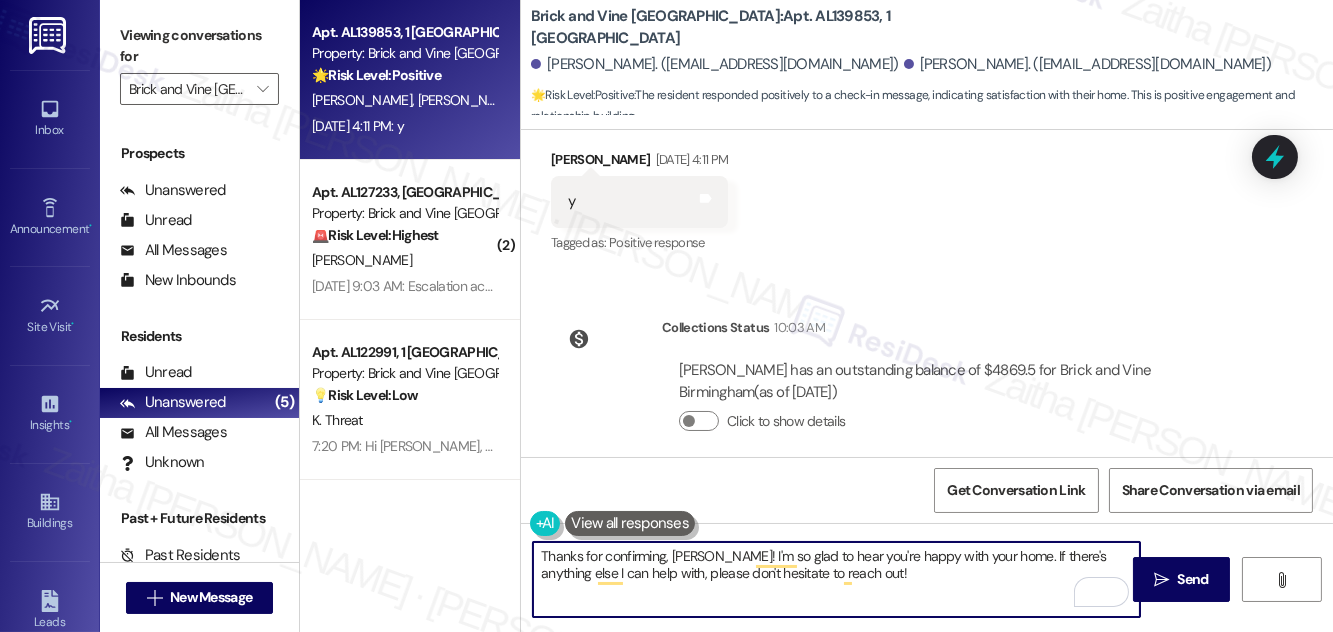 click on "Thanks for confirming, Thomerria! I'm so glad to hear you're happy with your home. If there's anything else I can help with, please don't hesitate to reach out!" at bounding box center (836, 579) 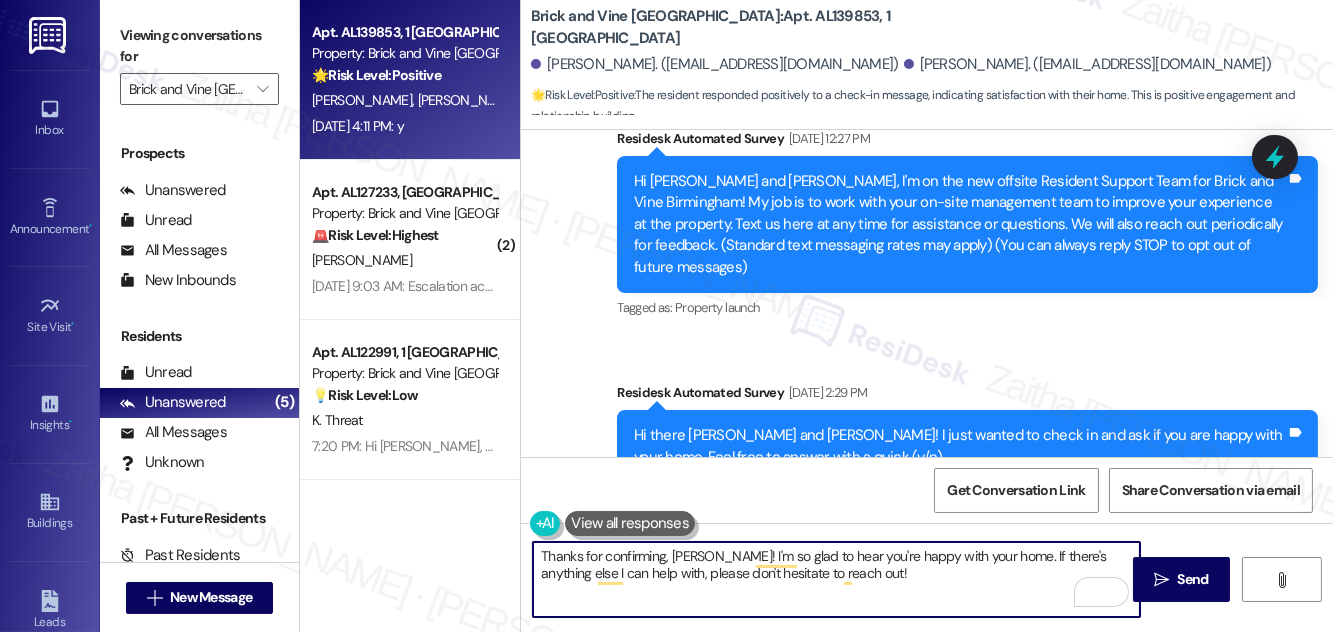 scroll, scrollTop: 150, scrollLeft: 0, axis: vertical 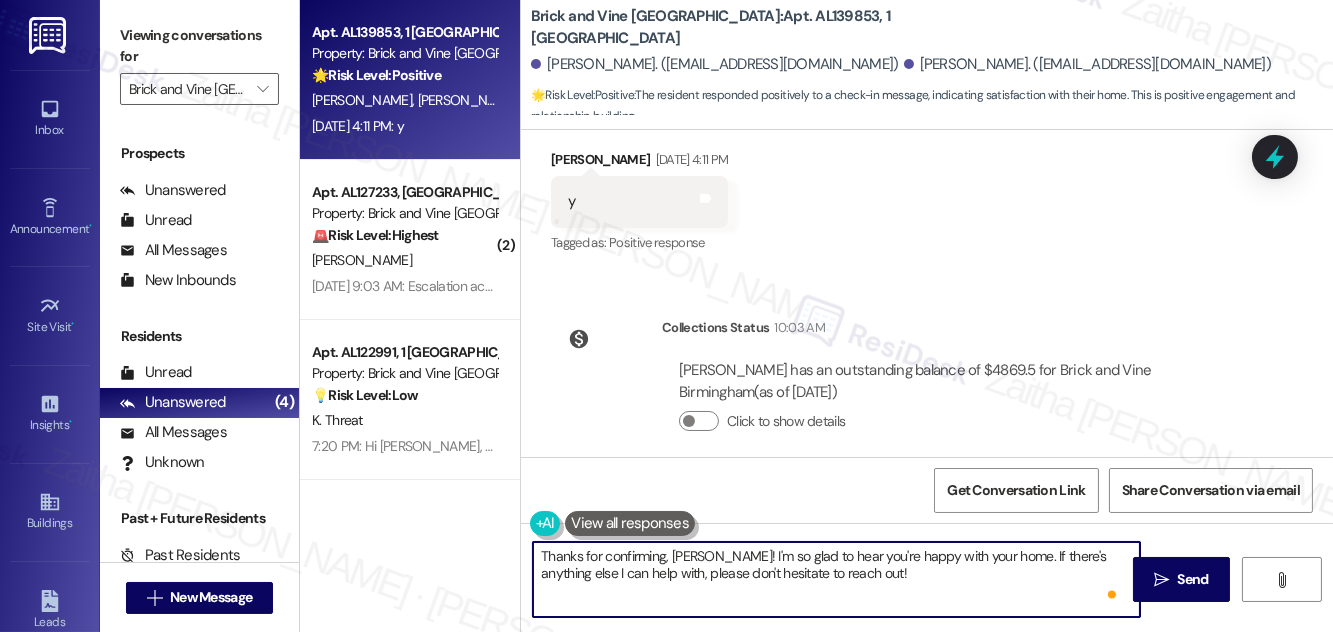 paste on "If it’s not too much trouble, would you kindly consider sharing your feedback in a Google review? It only takes a few minutes, and it would mean a lot to us!  I’m happy to send you the link if you're up for it!" 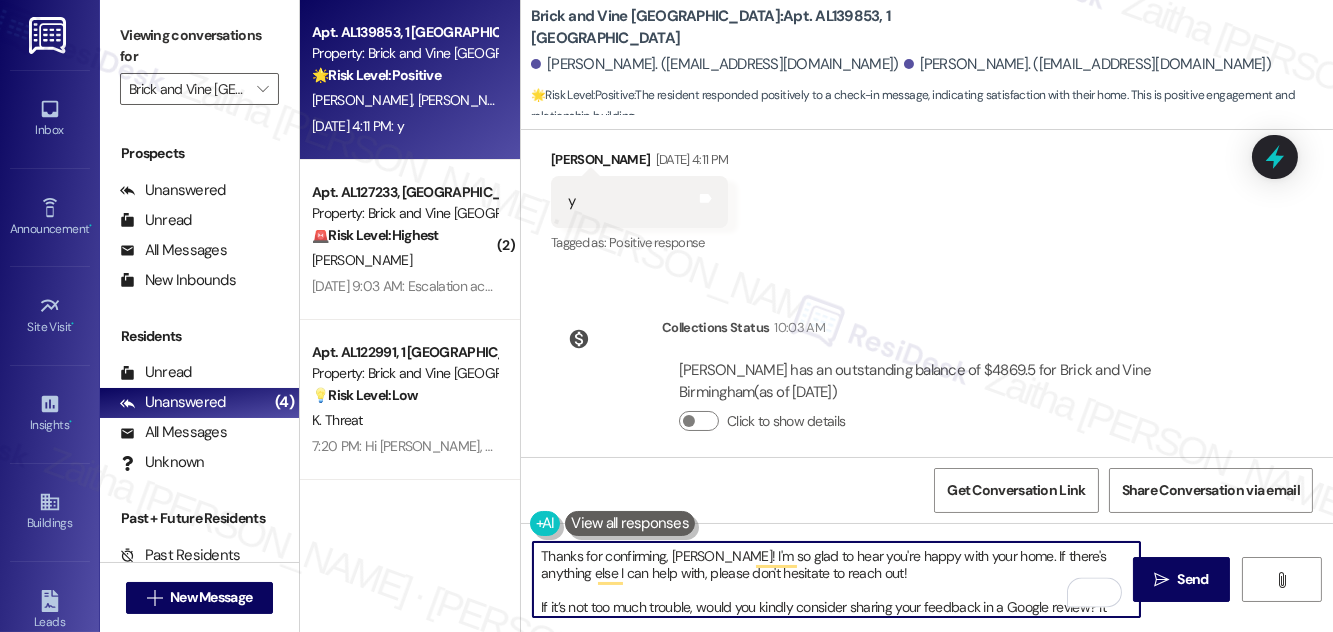 scroll, scrollTop: 34, scrollLeft: 0, axis: vertical 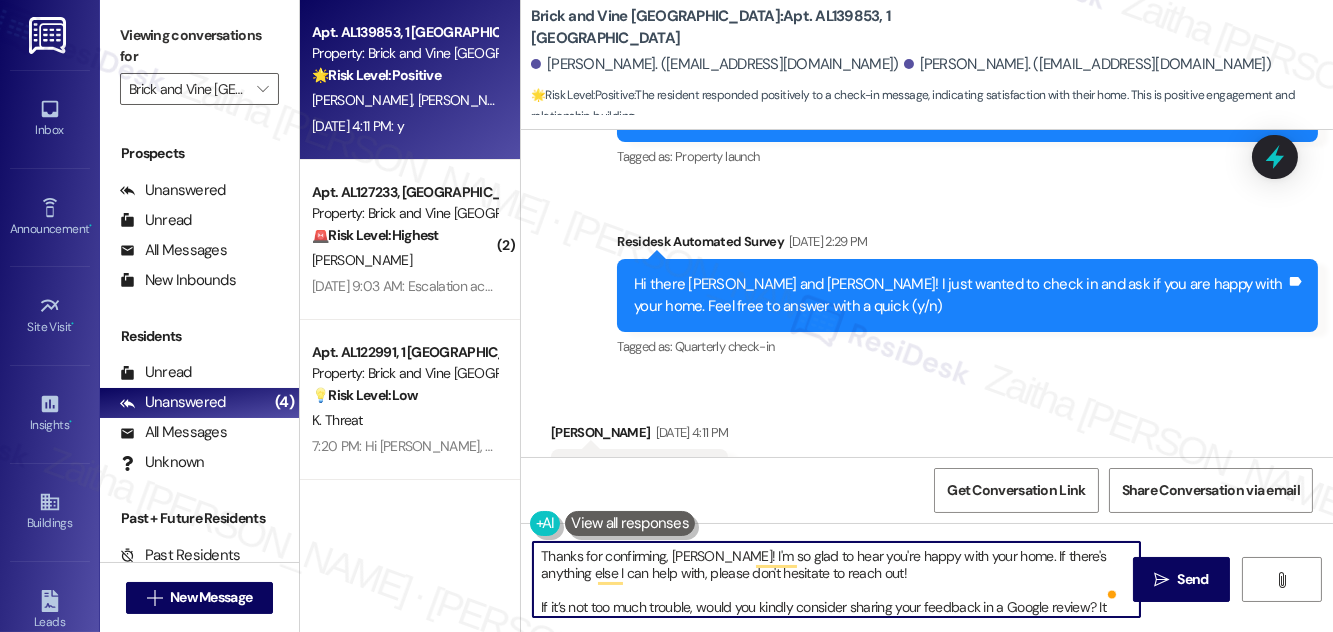 type on "Thanks for confirming, Thomerria! I'm so glad to hear you're happy with your home. If there's anything else I can help with, please don't hesitate to reach out!
If it’s not too much trouble, would you kindly consider sharing your feedback in a Google review? It only takes a few minutes, and it would mean a lot to us!  I’m happy to send you the link if you're up for it!" 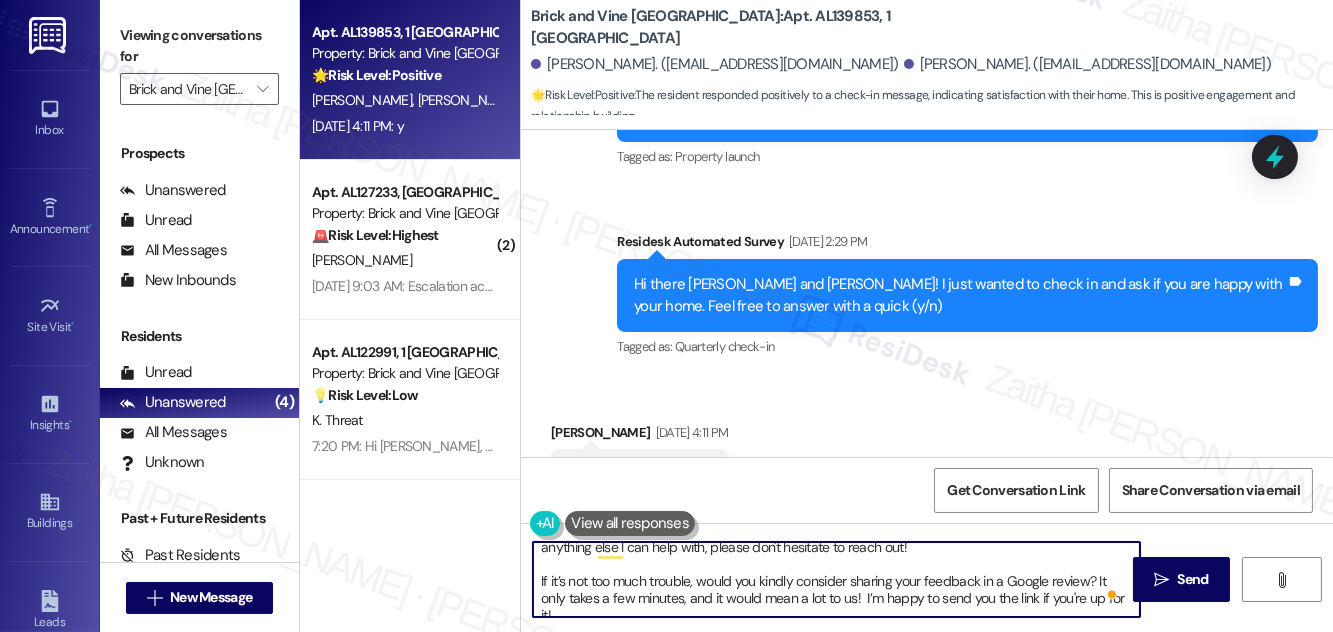 scroll, scrollTop: 39, scrollLeft: 0, axis: vertical 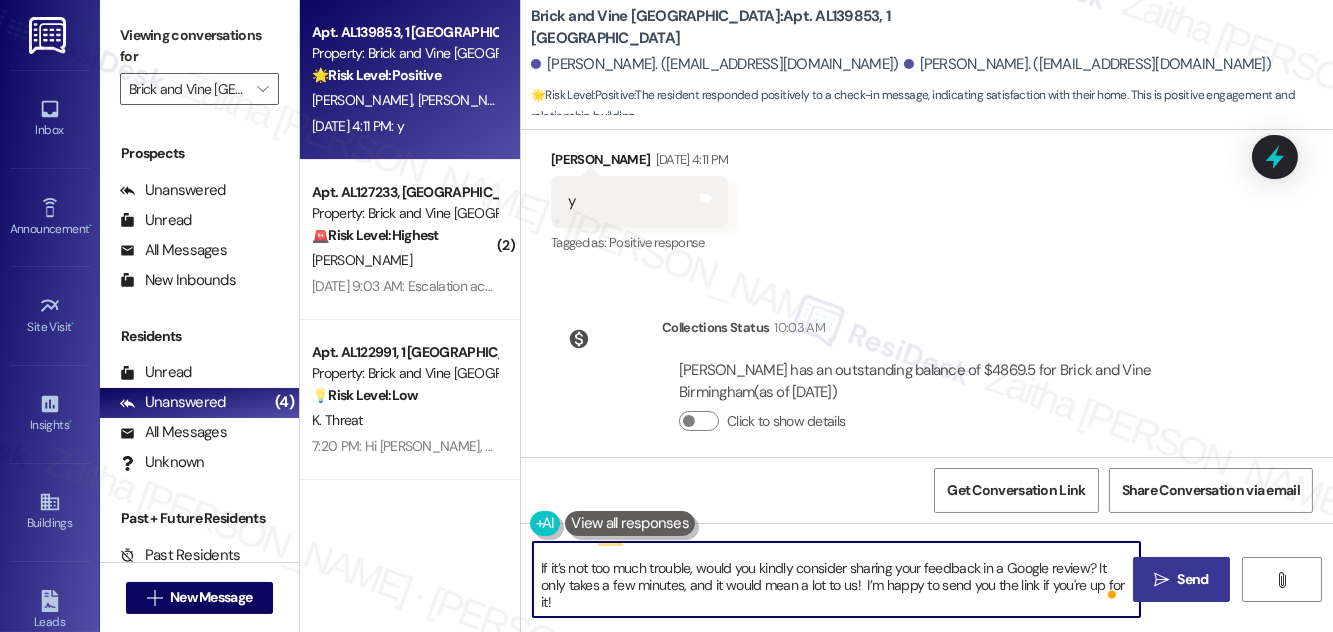 click on "Send" at bounding box center [1193, 579] 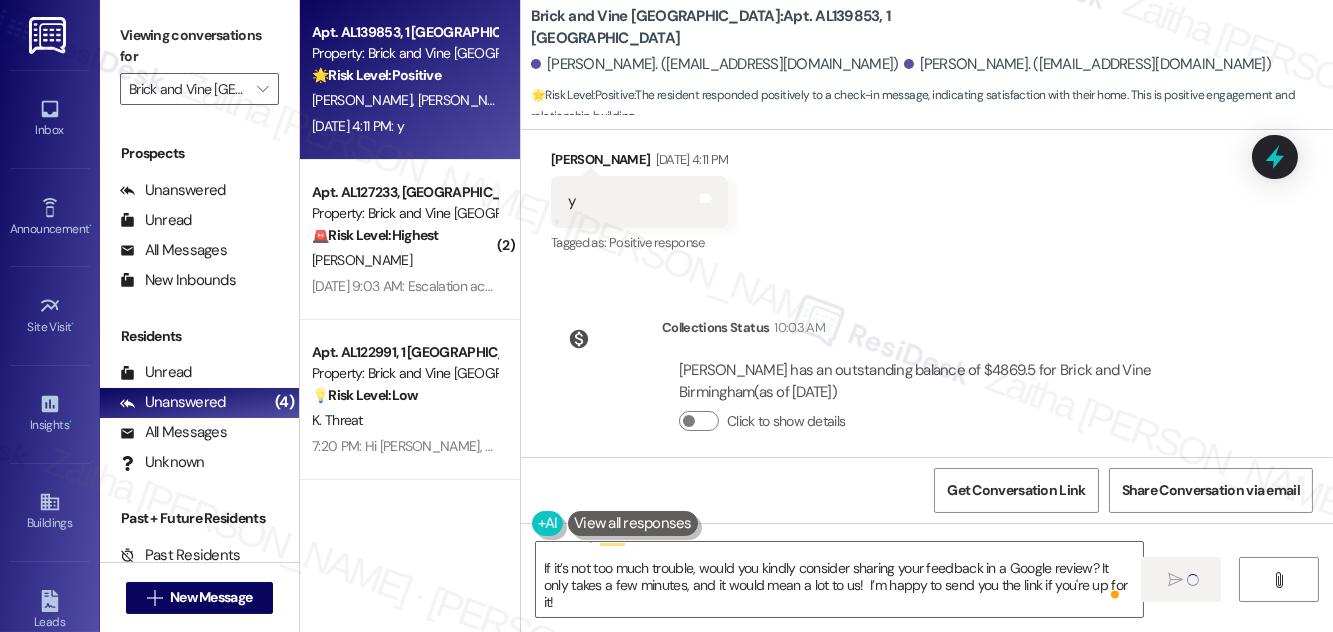 type 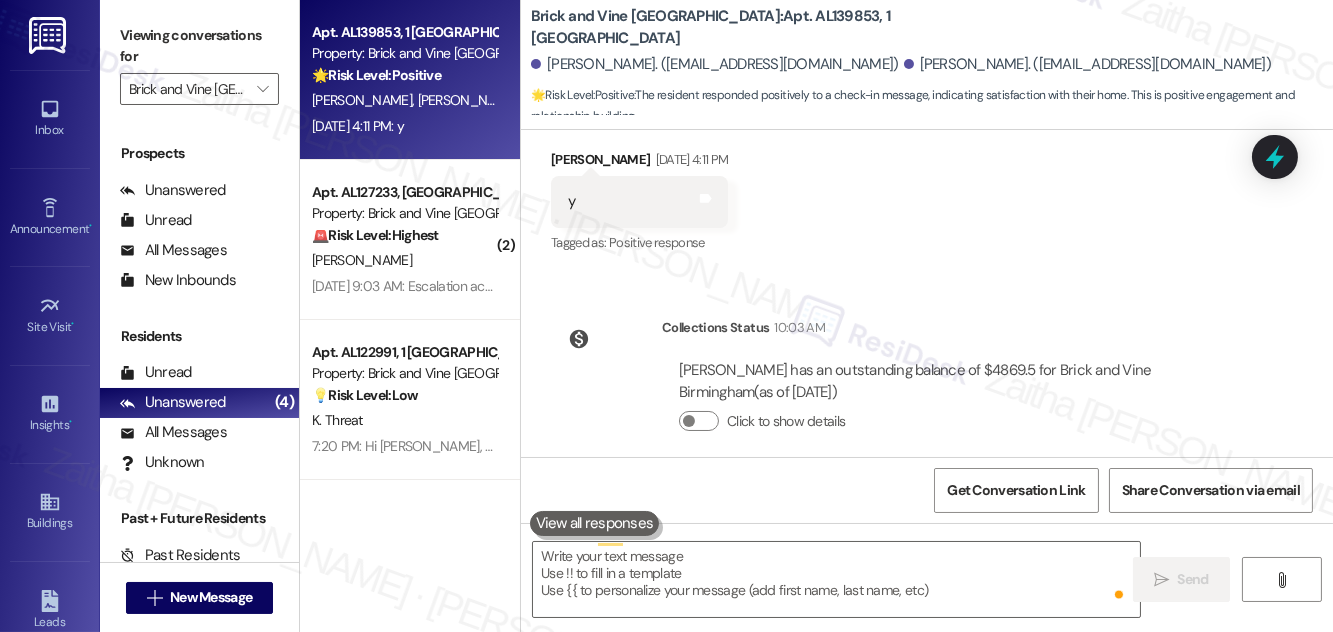 scroll, scrollTop: 0, scrollLeft: 0, axis: both 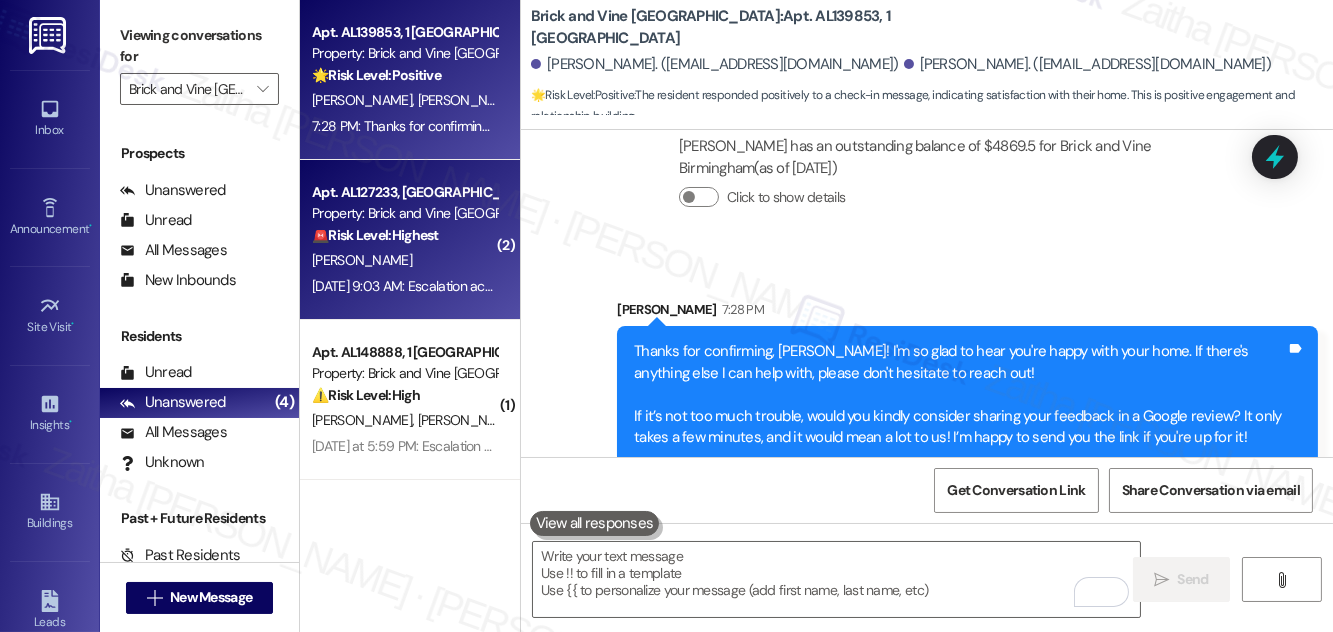 click on "T. Blankenship" at bounding box center (404, 260) 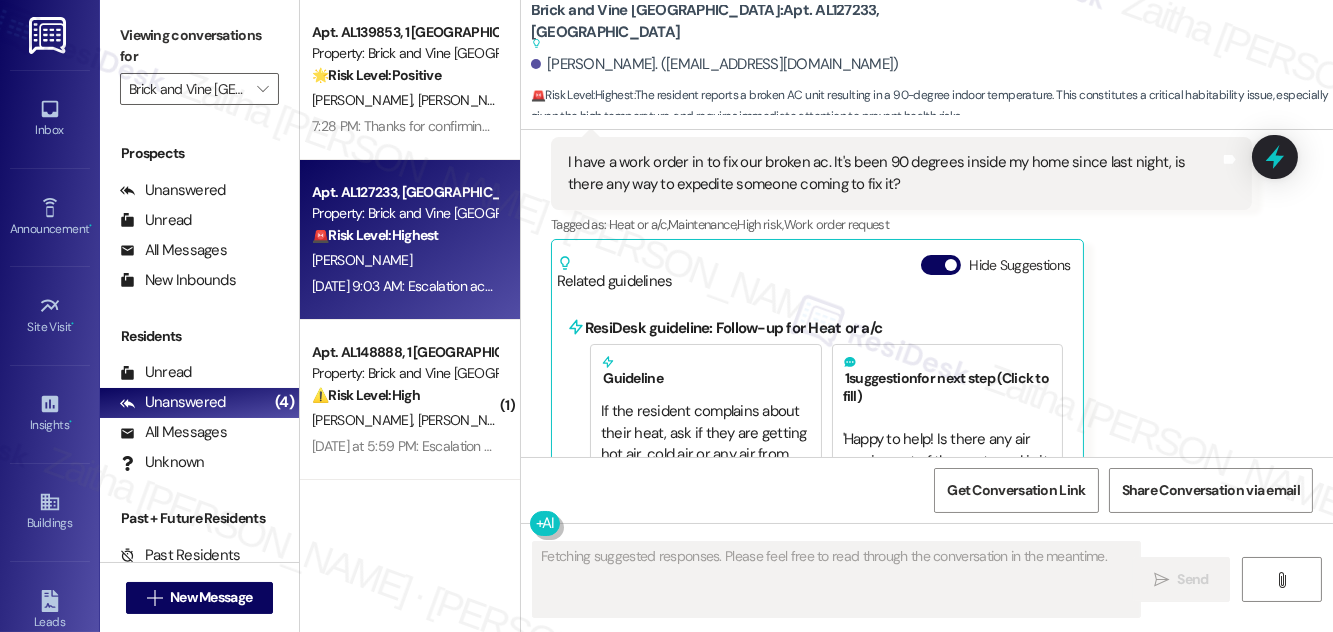 scroll, scrollTop: 1206, scrollLeft: 0, axis: vertical 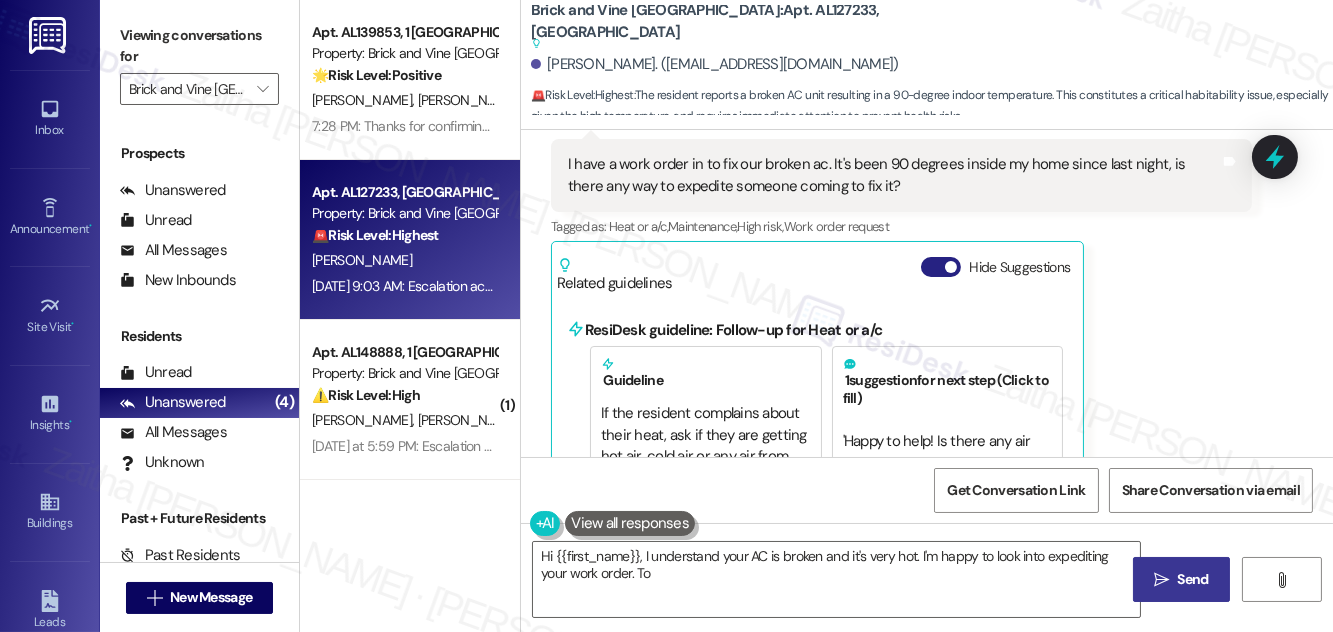 click on "Hide Suggestions" at bounding box center (941, 267) 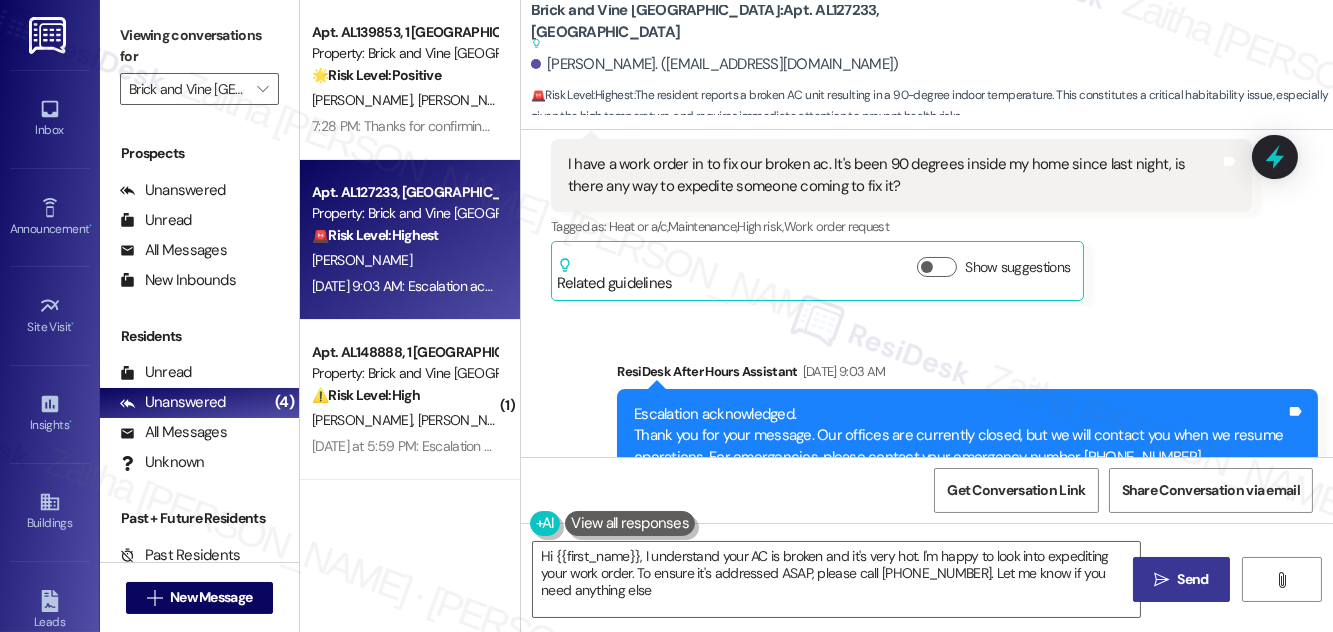 type on "Hi {{first_name}}, I understand your AC is broken and it's very hot. I'm happy to look into expediting your work order. To ensure it's addressed ASAP, please call (239) 946-5172. Let me know if you need anything else!" 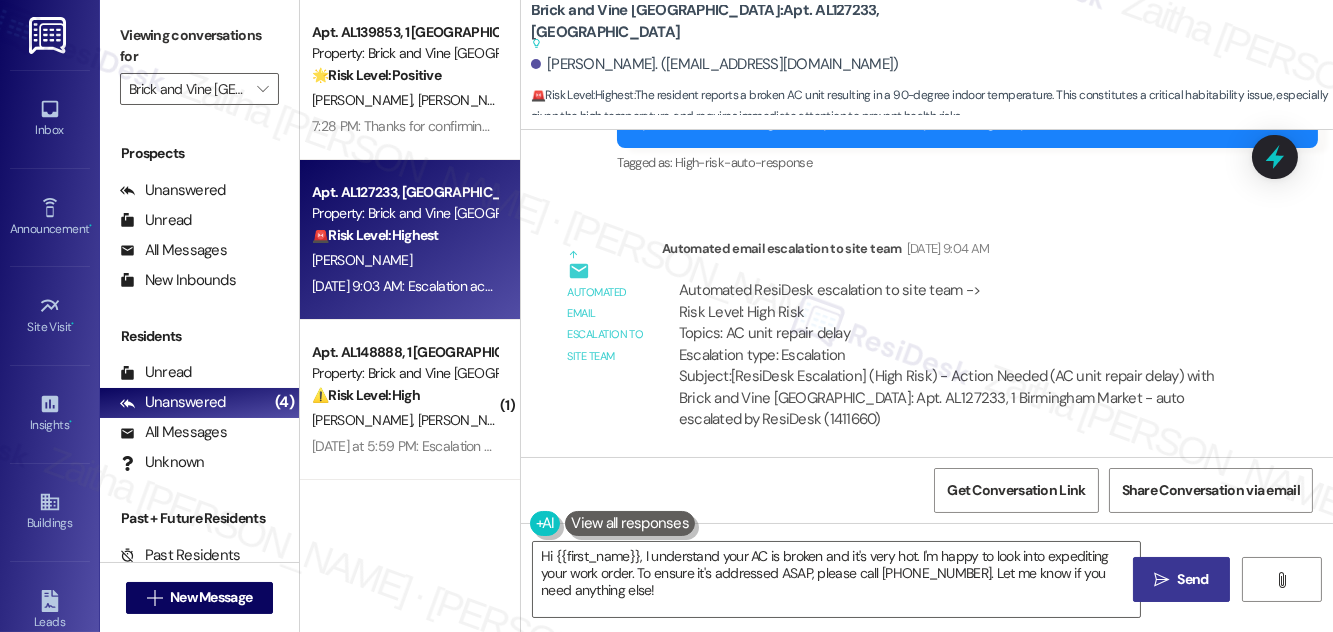 scroll, scrollTop: 1544, scrollLeft: 0, axis: vertical 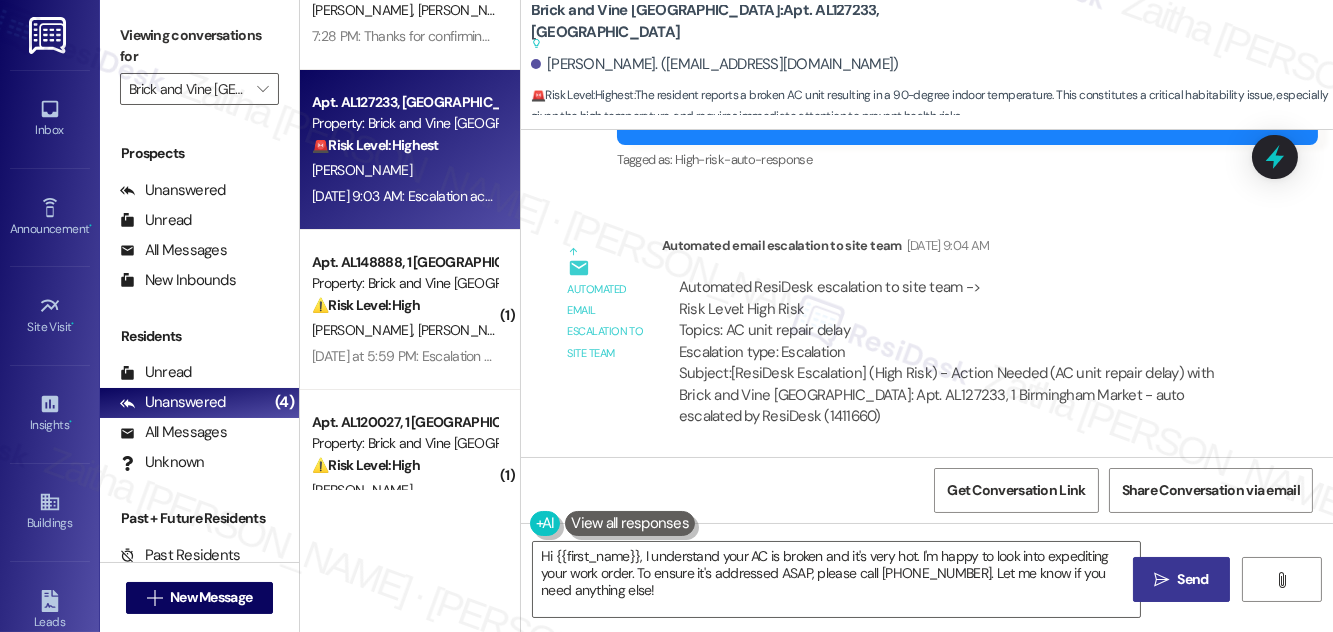 click on "A. Busby B. Ingham" at bounding box center [404, 330] 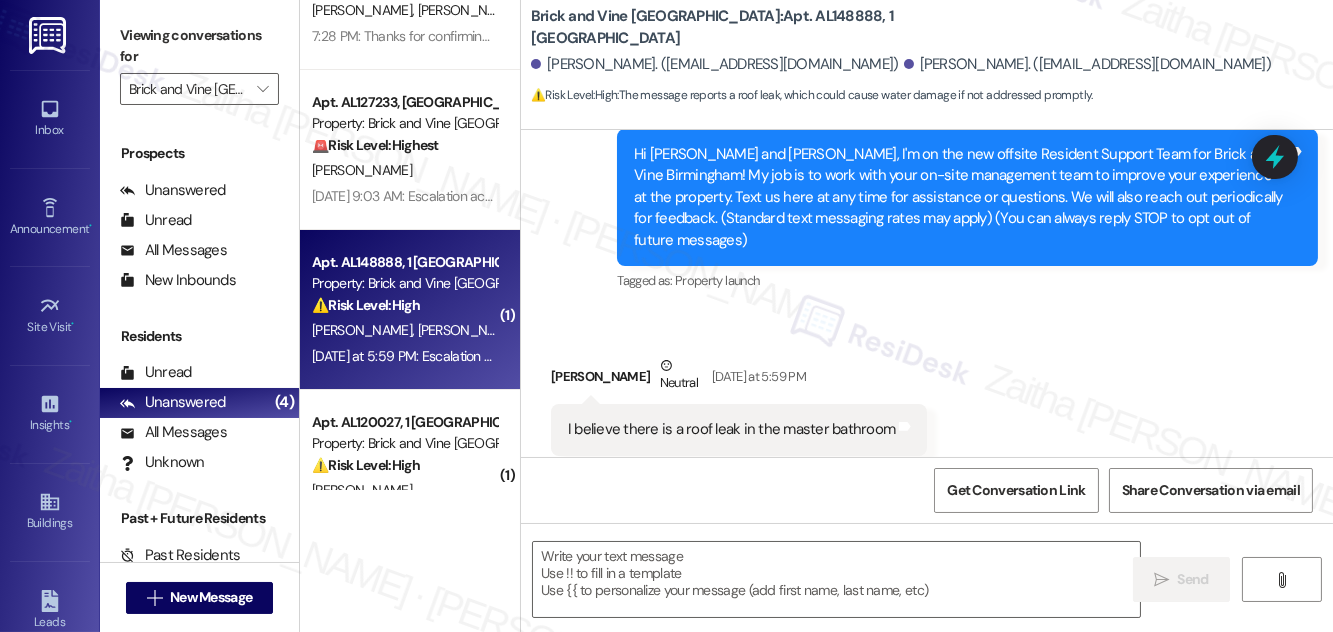 scroll, scrollTop: 229, scrollLeft: 0, axis: vertical 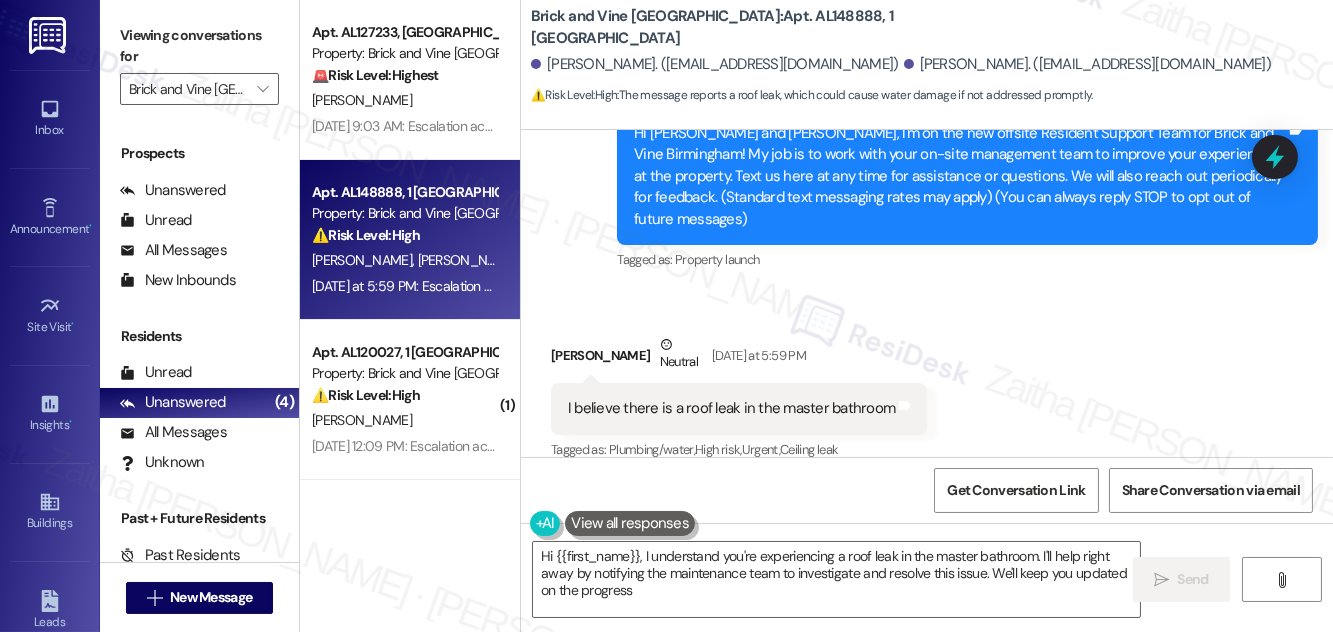 type on "Hi {{first_name}}, I understand you're experiencing a roof leak in the master bathroom. I'll help right away by notifying the maintenance team to investigate and resolve this issue. We'll keep you updated on the progress." 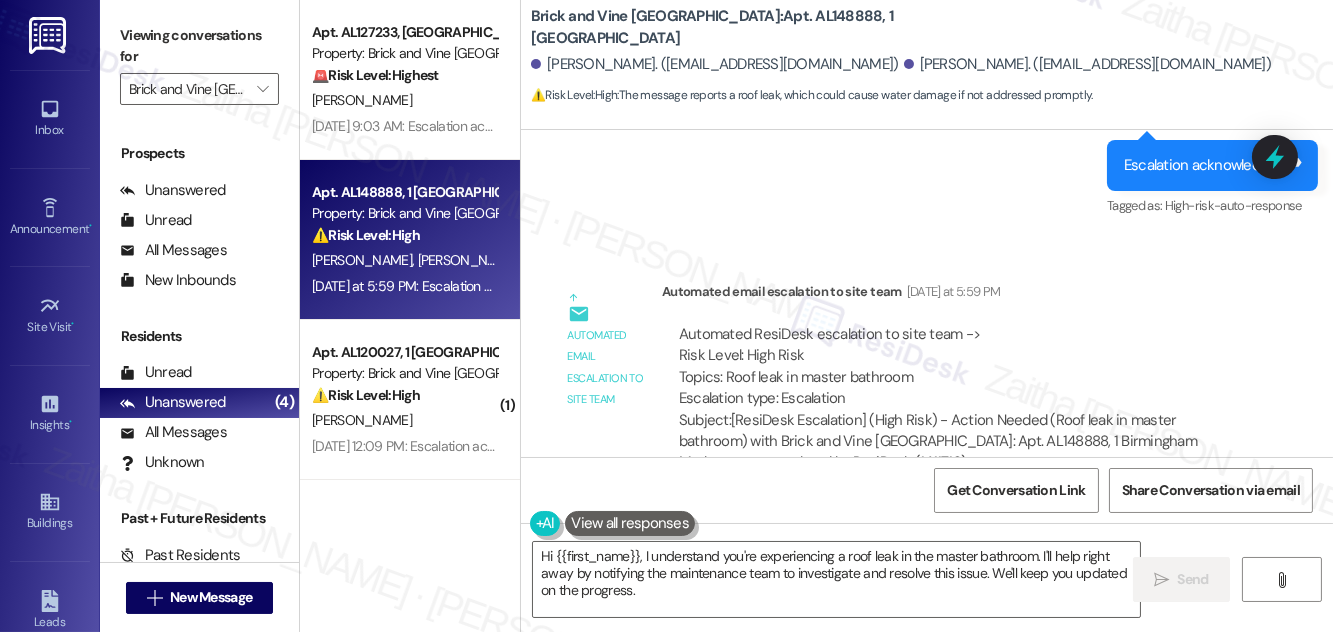 scroll, scrollTop: 667, scrollLeft: 0, axis: vertical 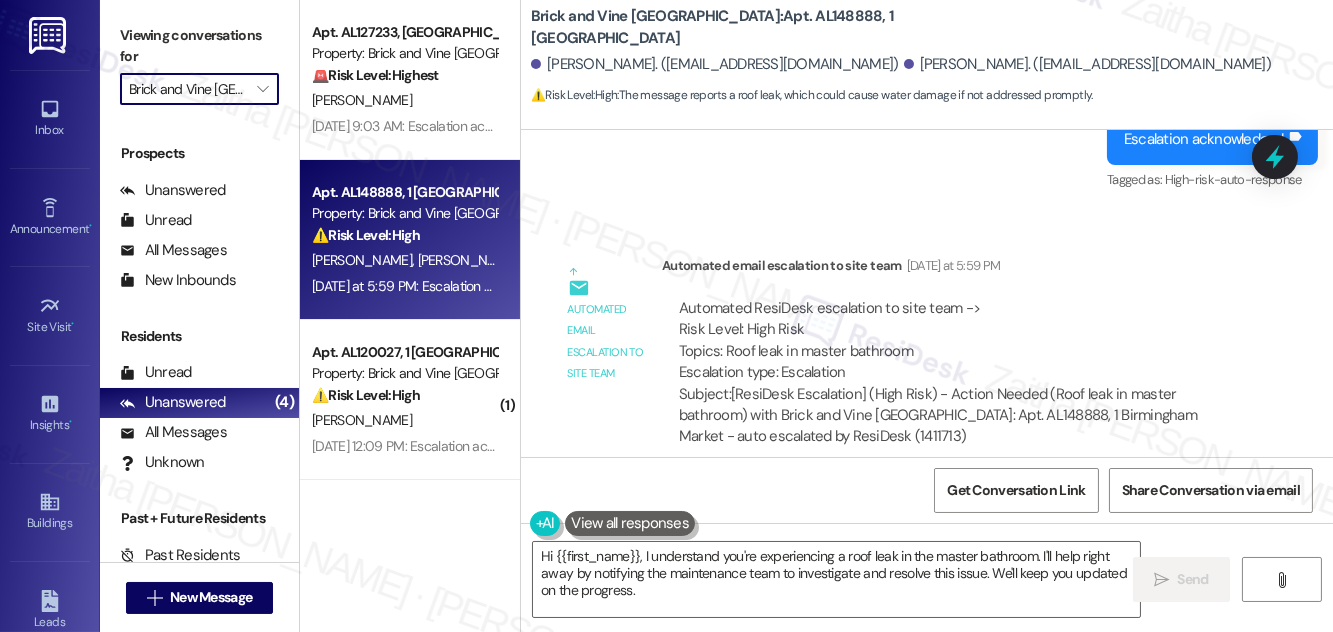click on "Brick and Vine Birmingham" at bounding box center [188, 89] 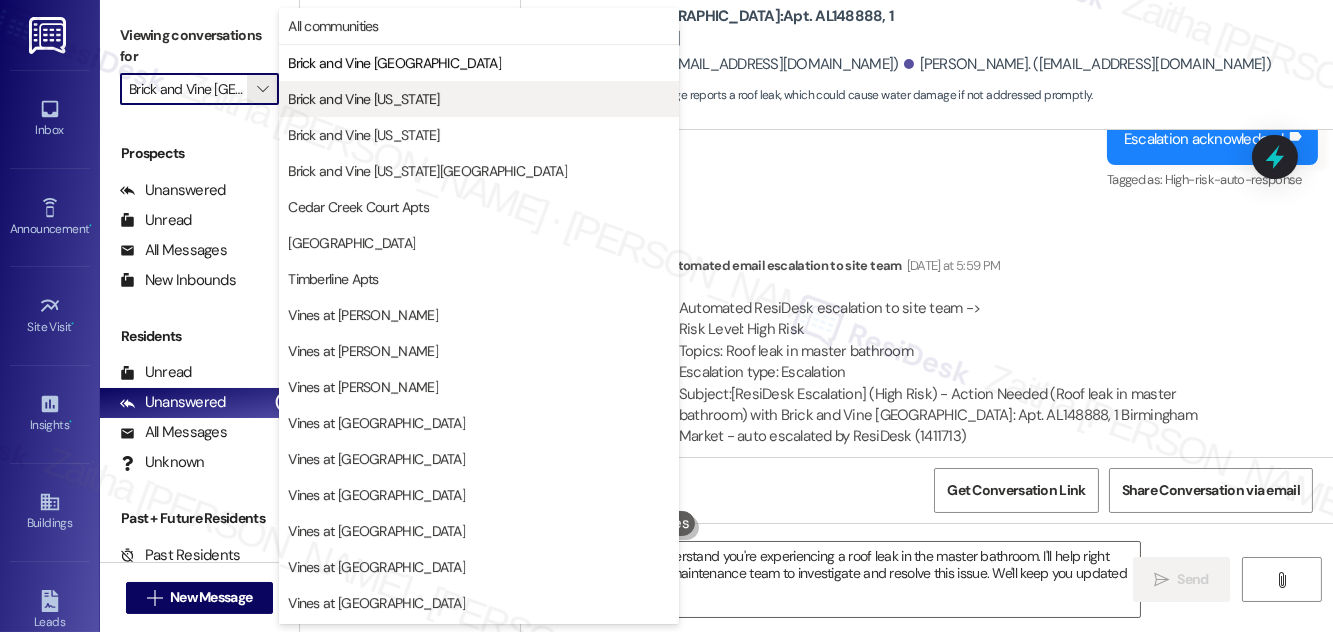 click on "Brick and Vine [US_STATE]" at bounding box center (364, 99) 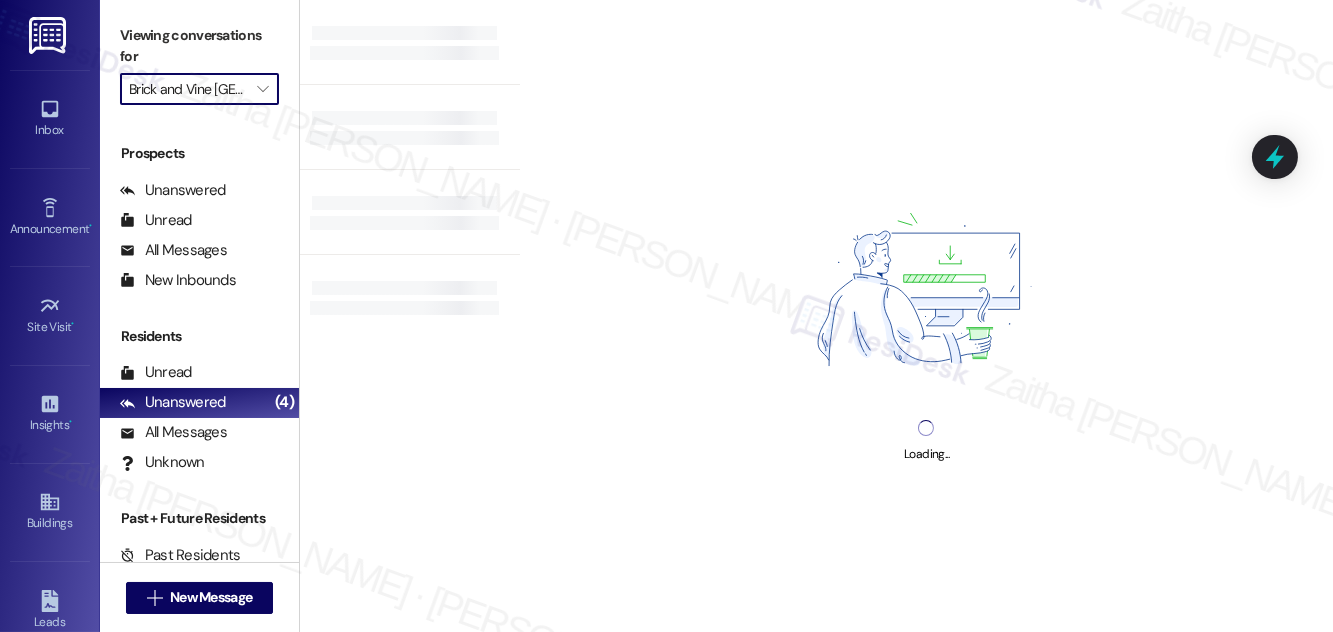 type on "Brick and Vine [US_STATE]" 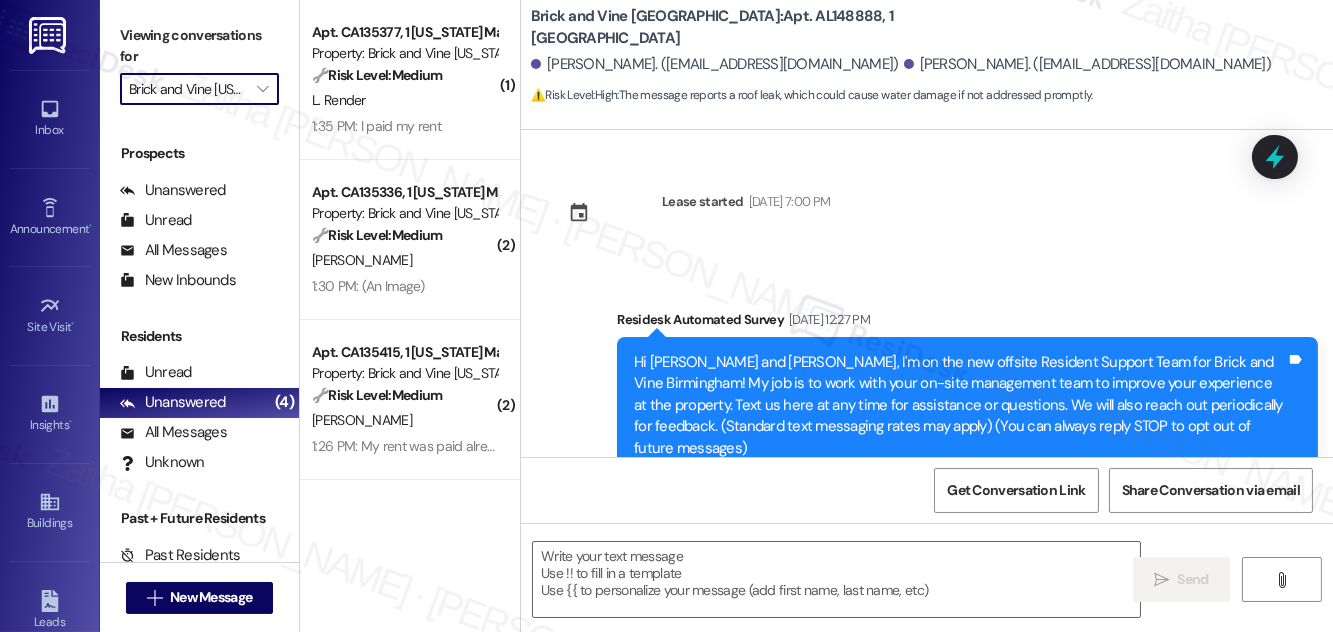 scroll, scrollTop: 229, scrollLeft: 0, axis: vertical 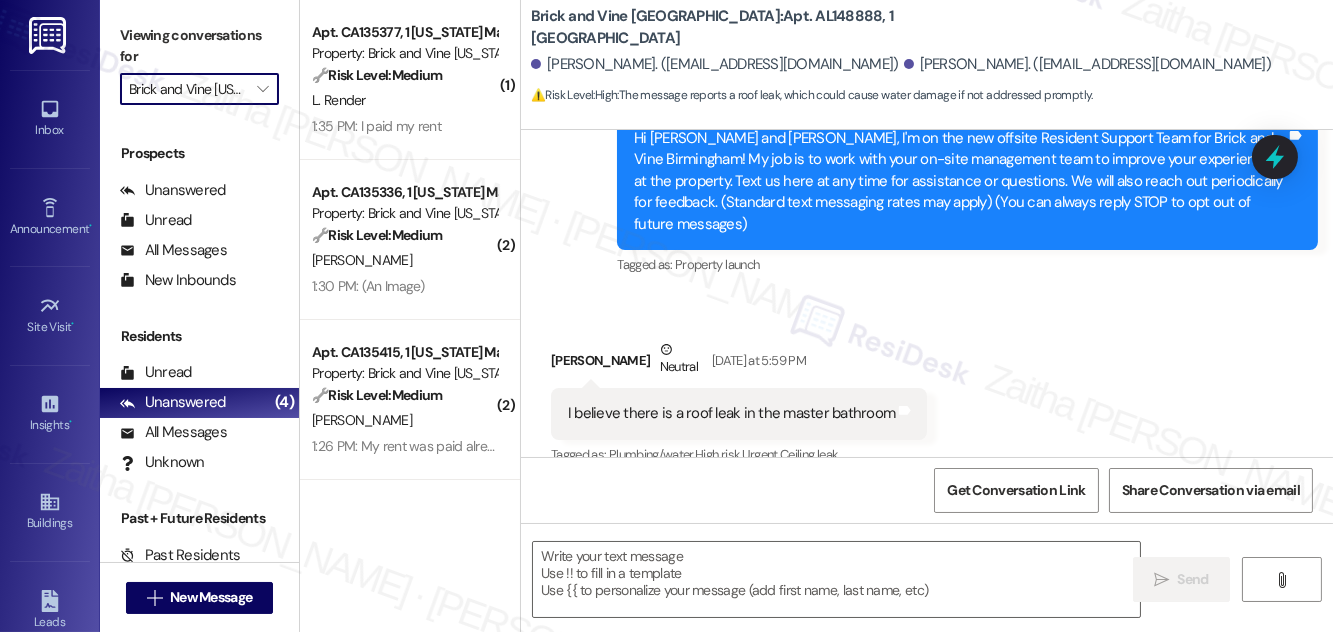 type on "Fetching suggested responses. Please feel free to read through the conversation in the meantime." 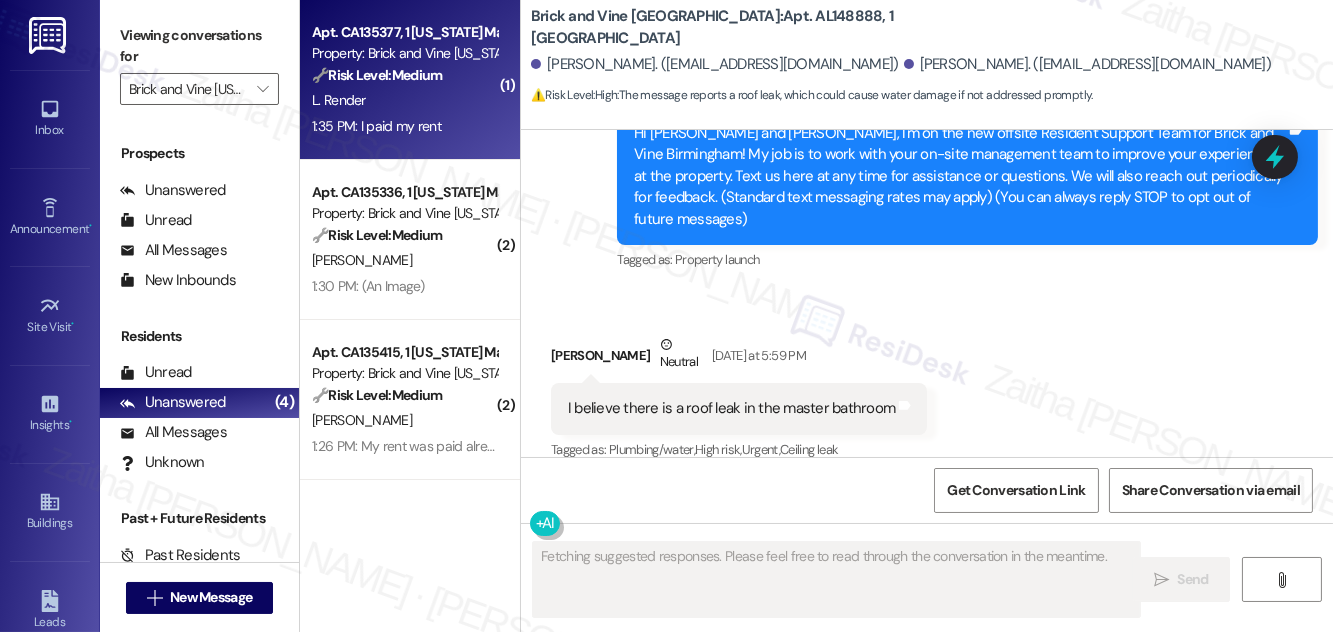 click on "L. Render" at bounding box center [404, 100] 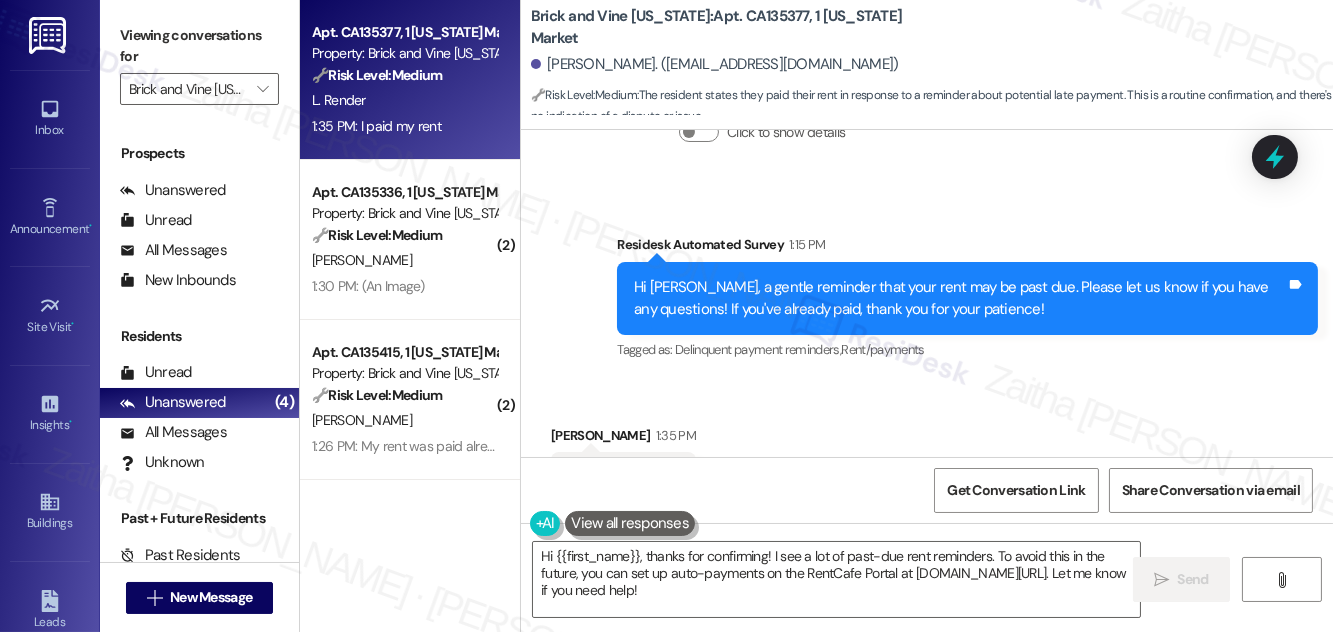 scroll, scrollTop: 6348, scrollLeft: 0, axis: vertical 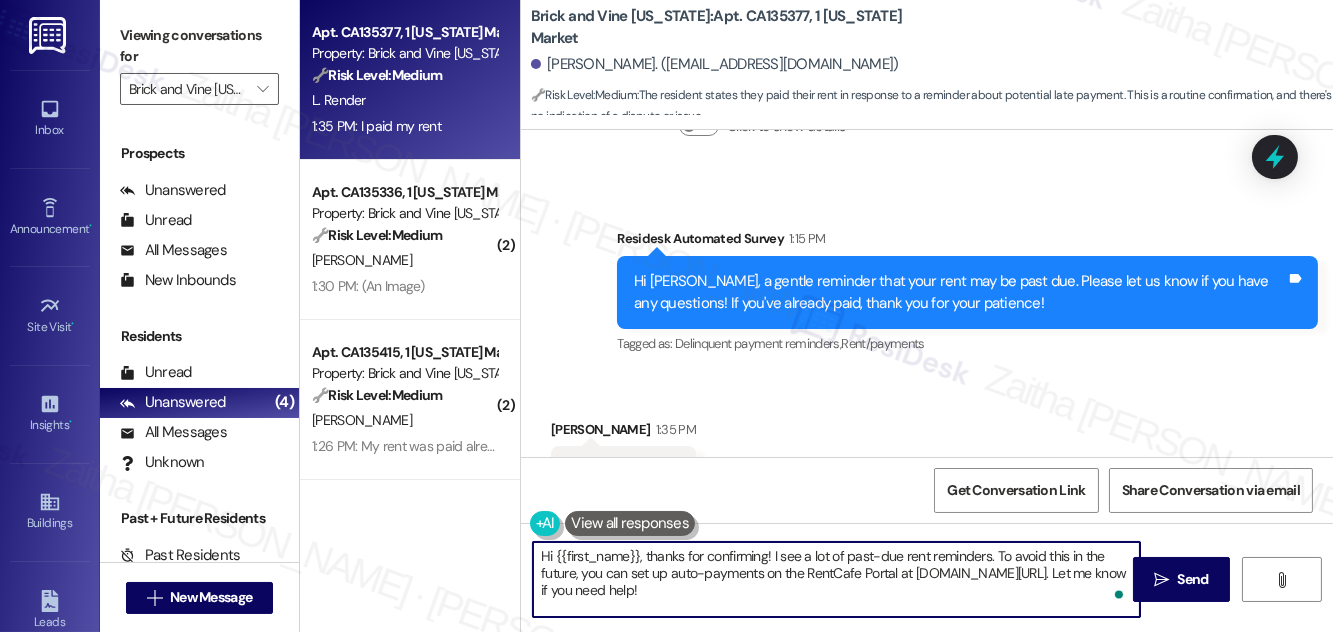 drag, startPoint x: 649, startPoint y: 553, endPoint x: 543, endPoint y: 552, distance: 106.004715 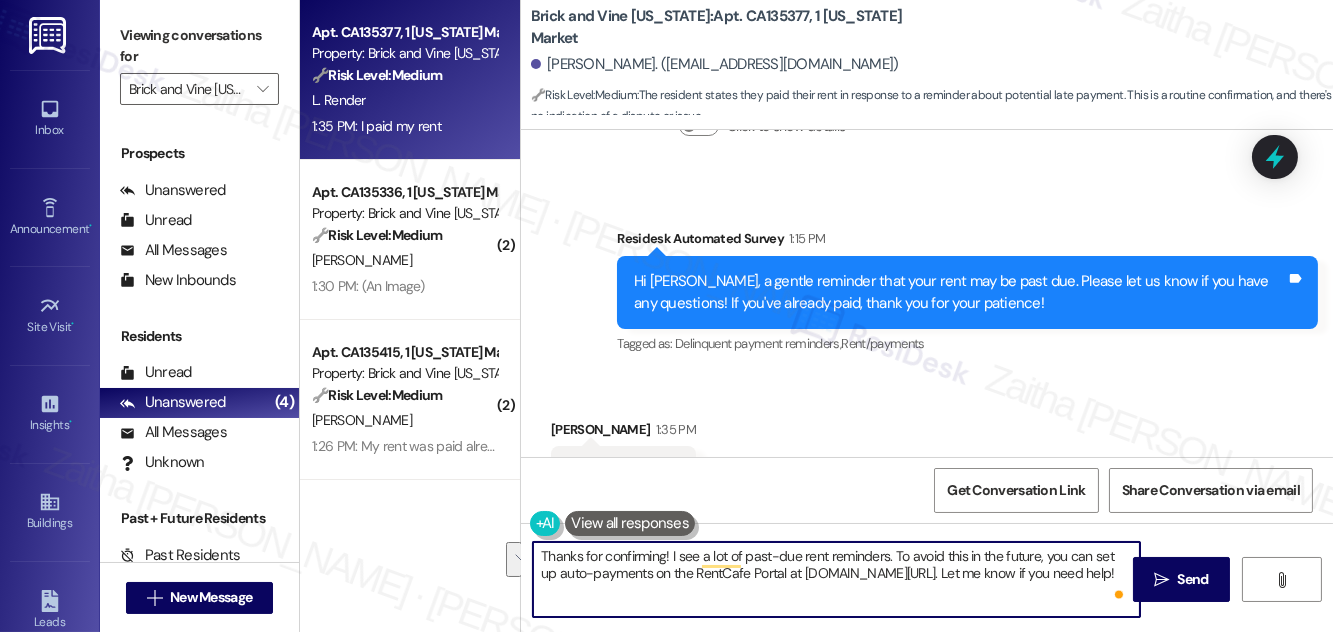 drag, startPoint x: 670, startPoint y: 552, endPoint x: 717, endPoint y: 577, distance: 53.235325 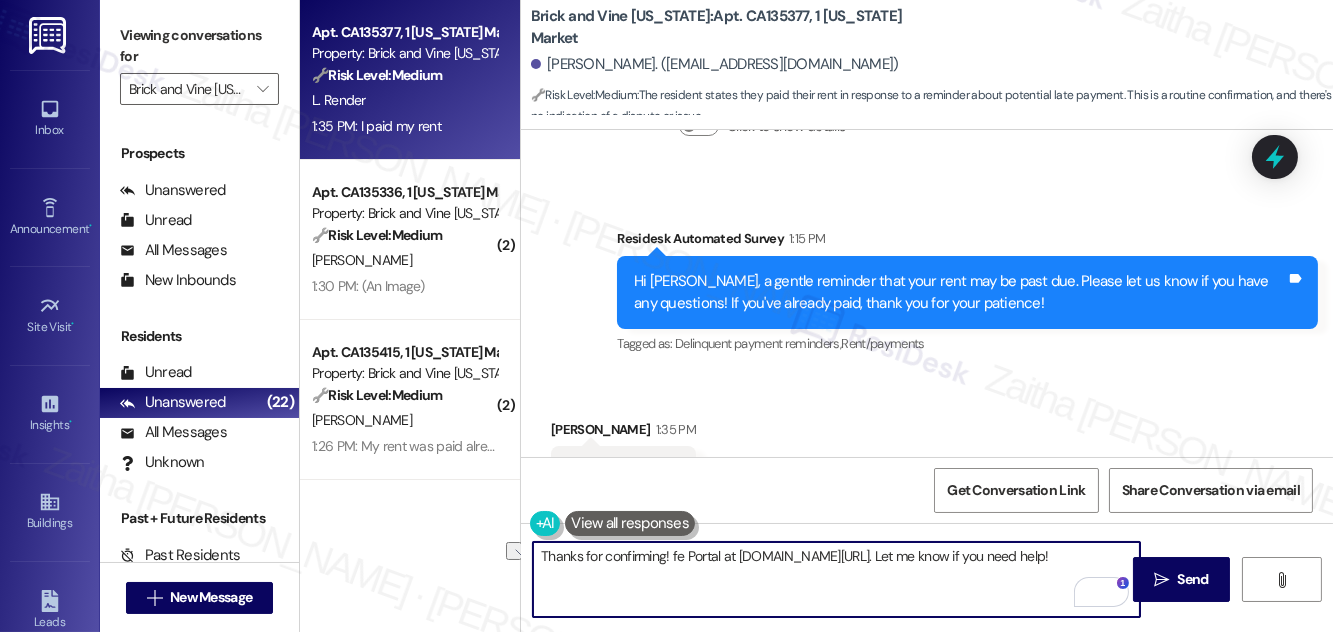 drag, startPoint x: 671, startPoint y: 553, endPoint x: 1071, endPoint y: 574, distance: 400.55087 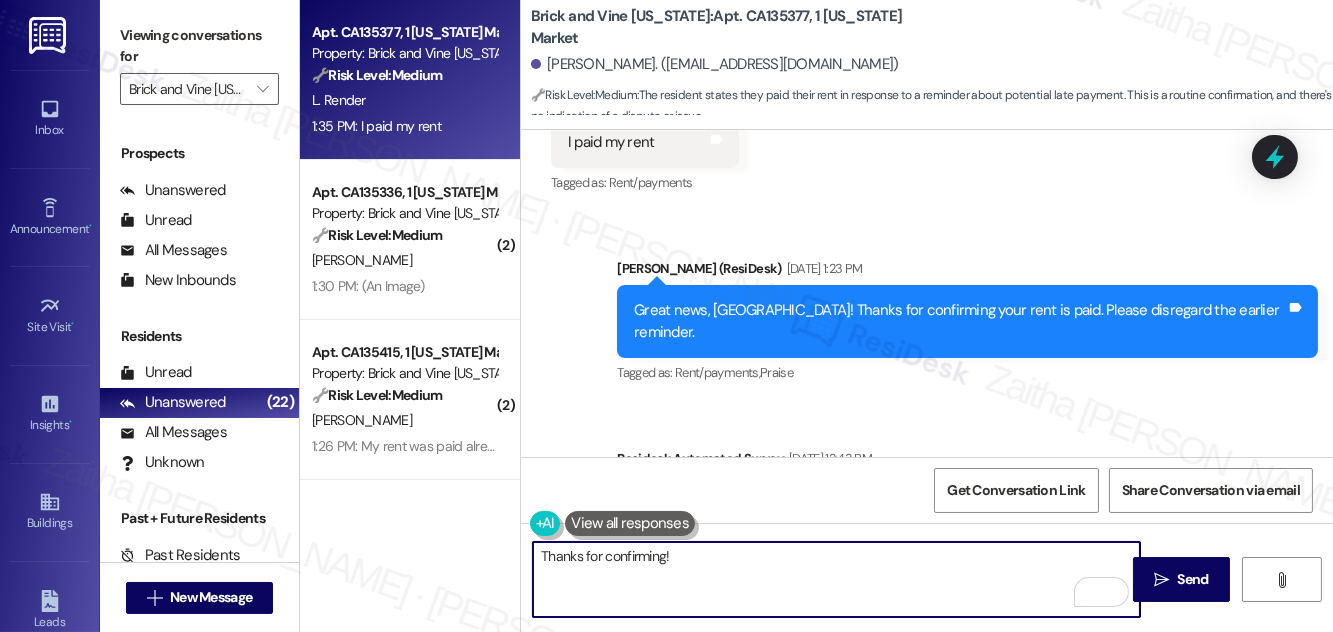 scroll, scrollTop: 3803, scrollLeft: 0, axis: vertical 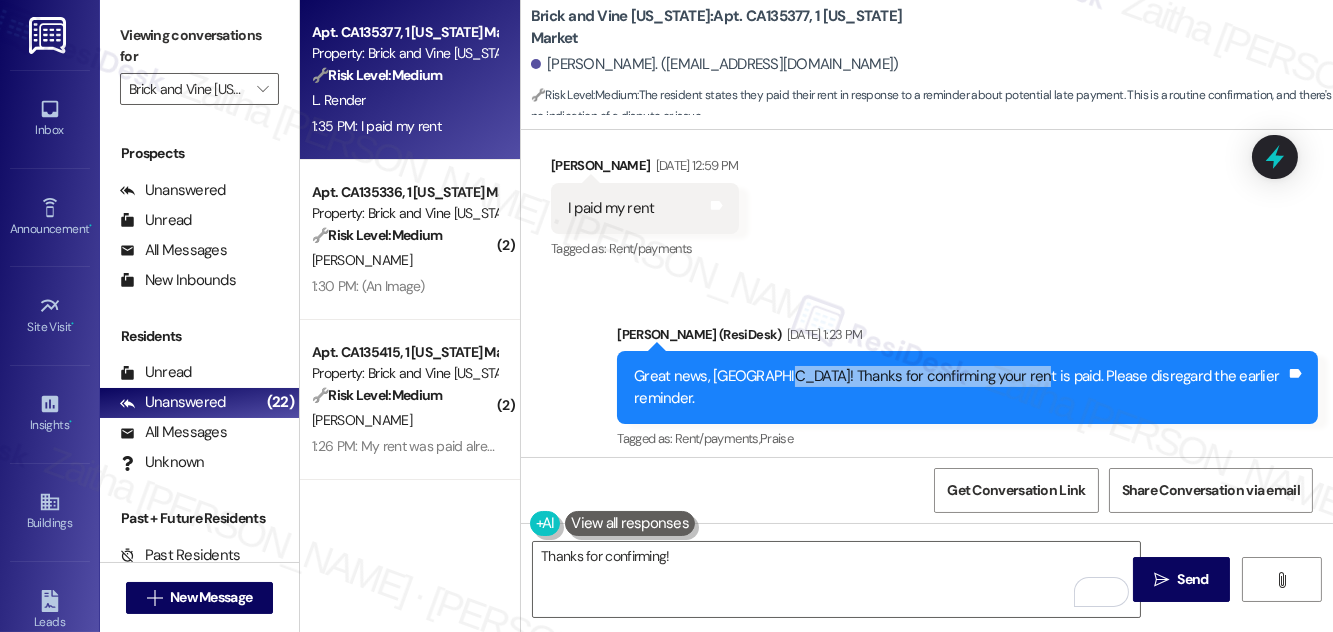 drag, startPoint x: 808, startPoint y: 372, endPoint x: 1043, endPoint y: 369, distance: 235.01915 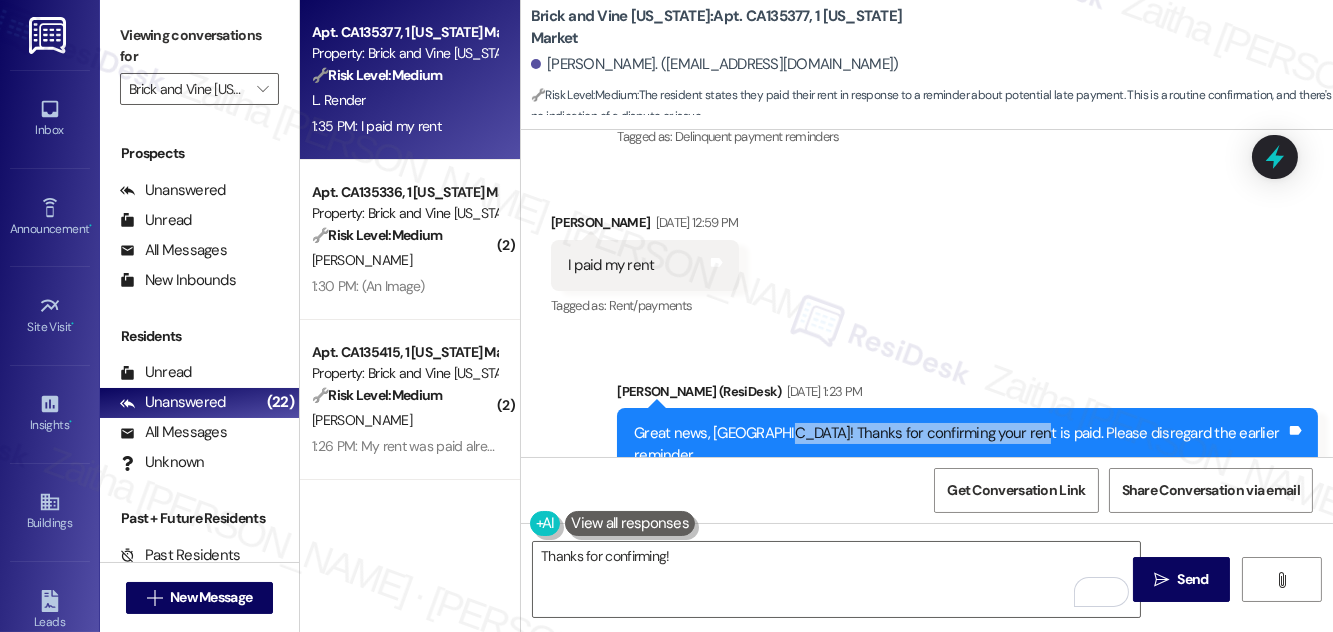 scroll, scrollTop: 3803, scrollLeft: 0, axis: vertical 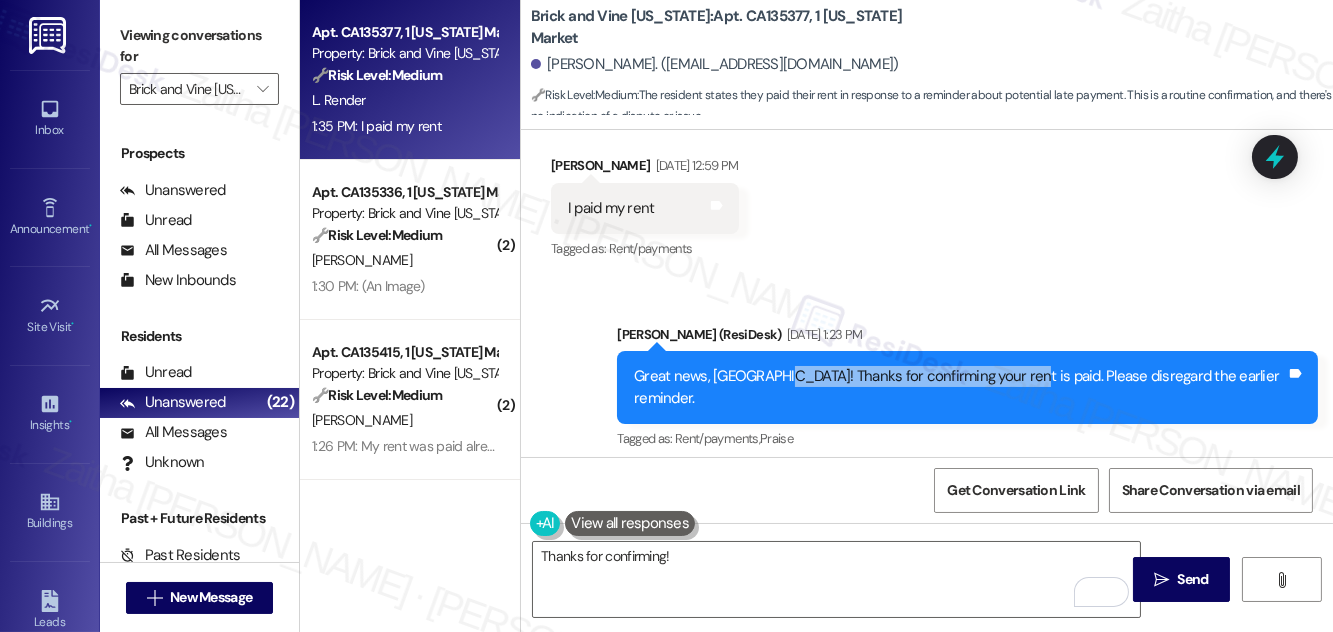 copy on "Thanks for confirming your rent is paid" 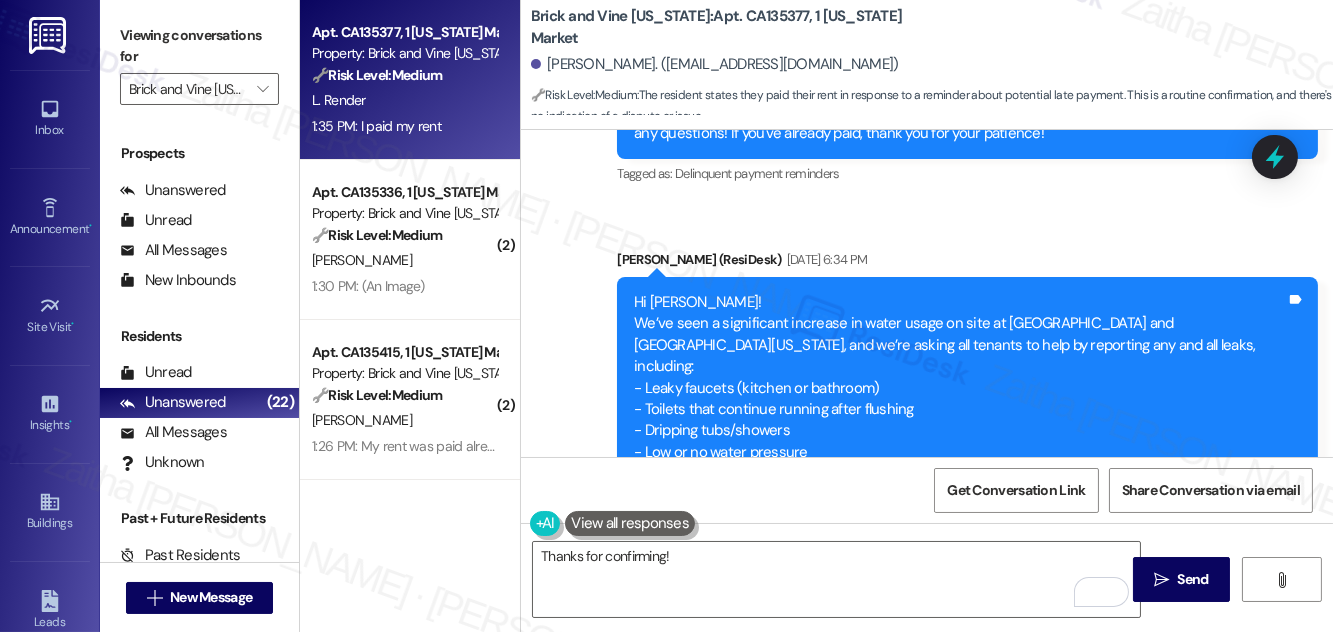 scroll, scrollTop: 4712, scrollLeft: 0, axis: vertical 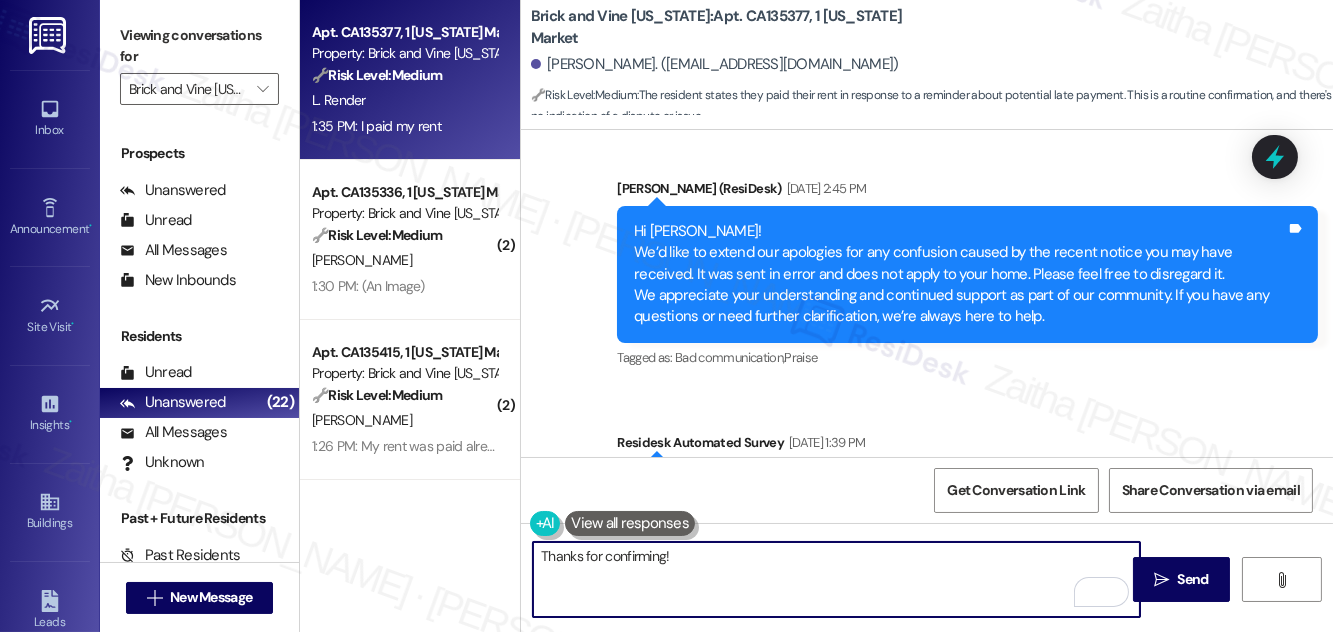 drag, startPoint x: 666, startPoint y: 555, endPoint x: 692, endPoint y: 567, distance: 28.635643 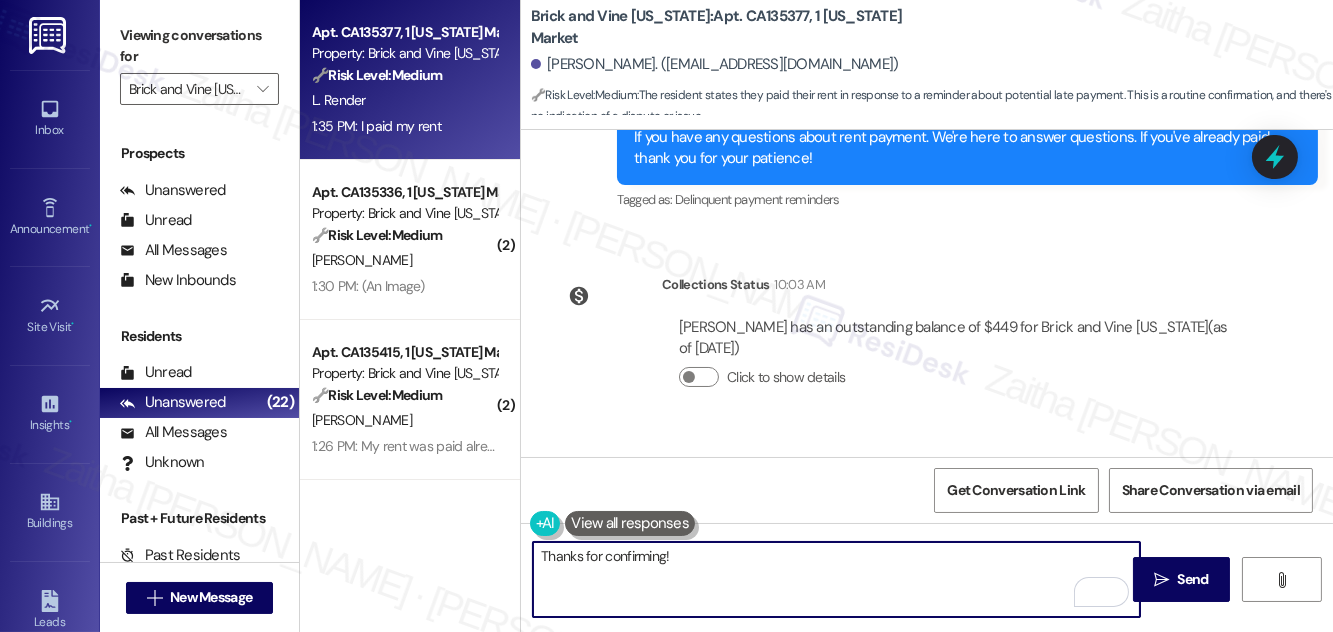 scroll, scrollTop: 6348, scrollLeft: 0, axis: vertical 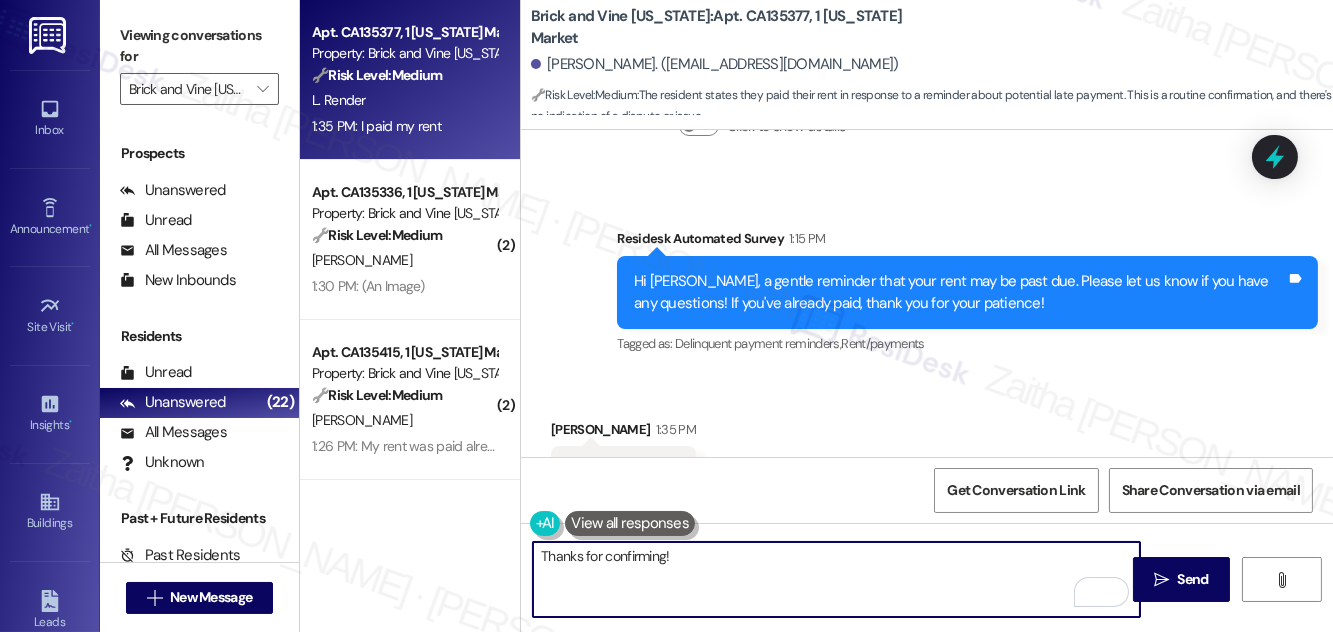 click on "Lakeisha Render 1:35 PM" at bounding box center (623, 433) 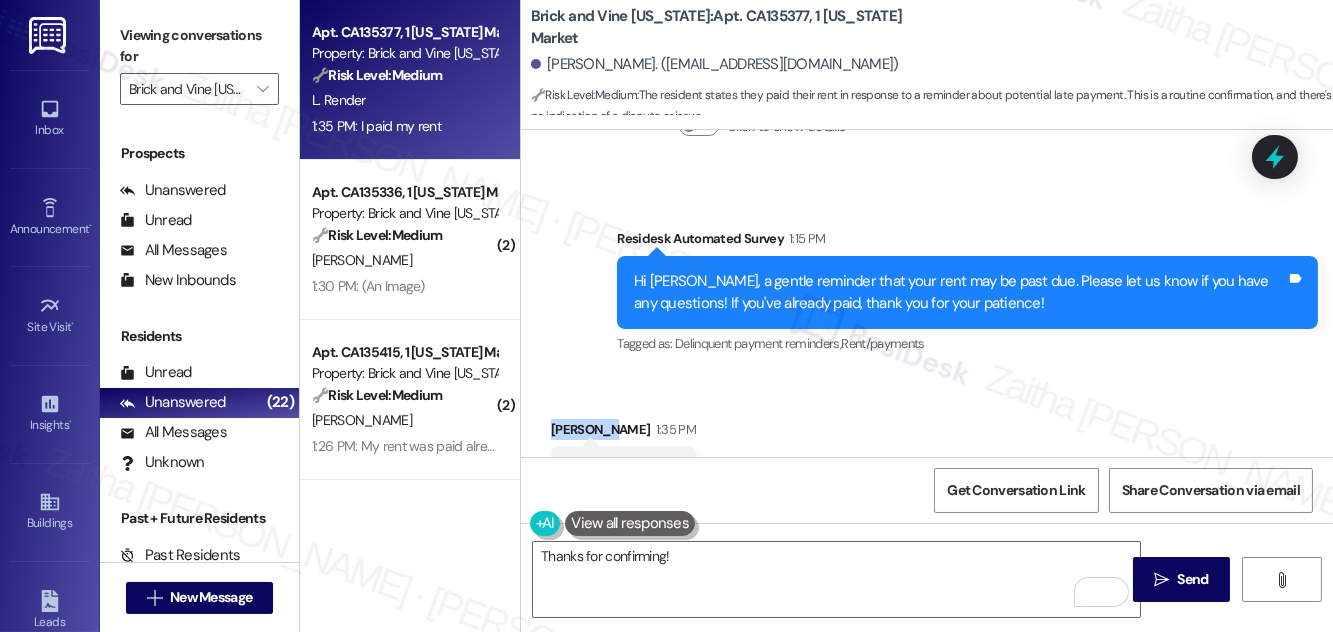 click on "Lakeisha Render 1:35 PM" at bounding box center [623, 433] 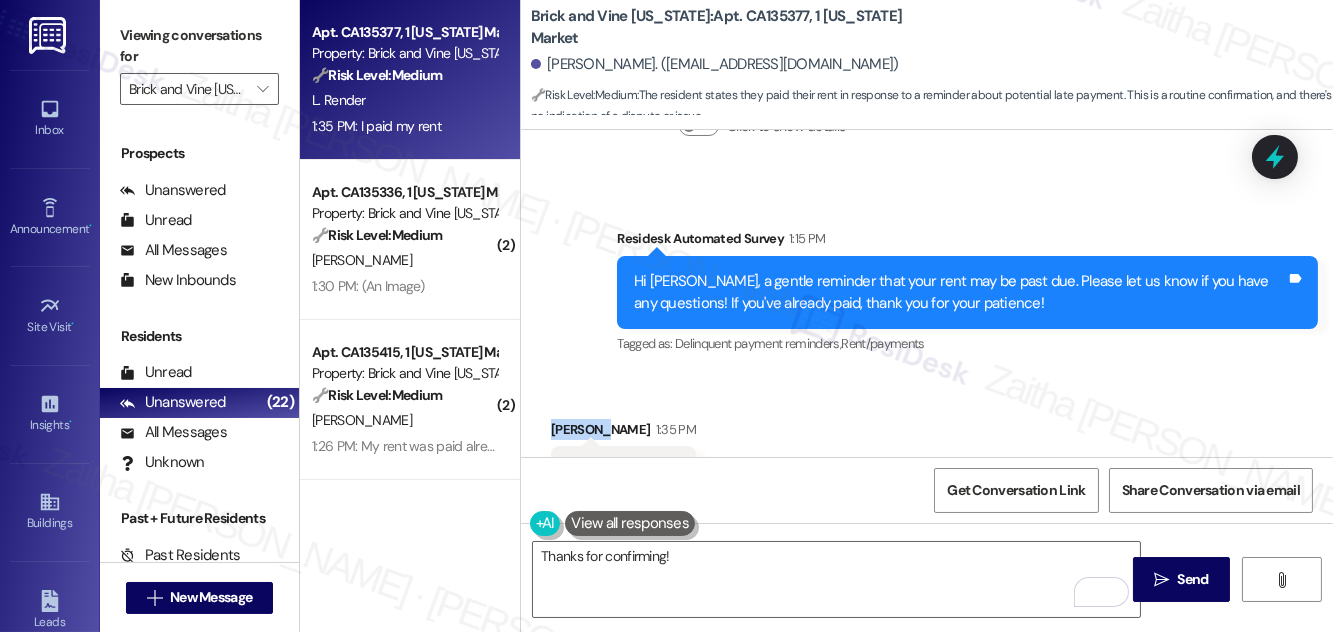 copy on "Lakeisha" 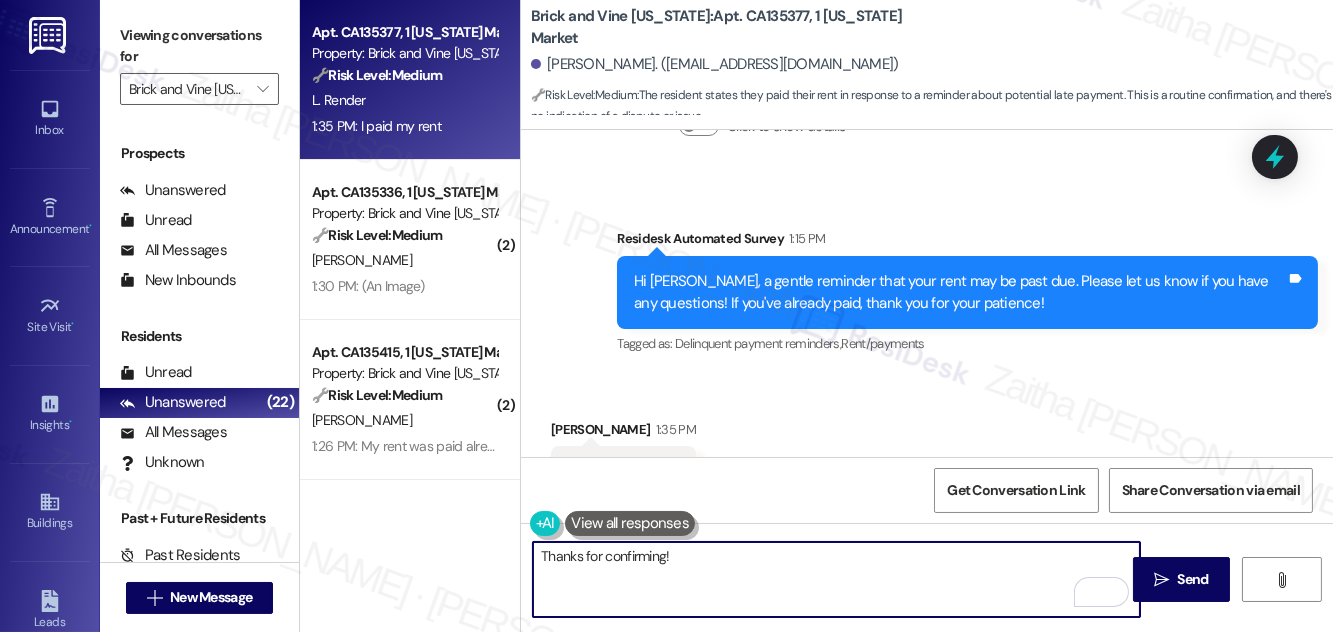 click on "Thanks for confirming!" at bounding box center (836, 579) 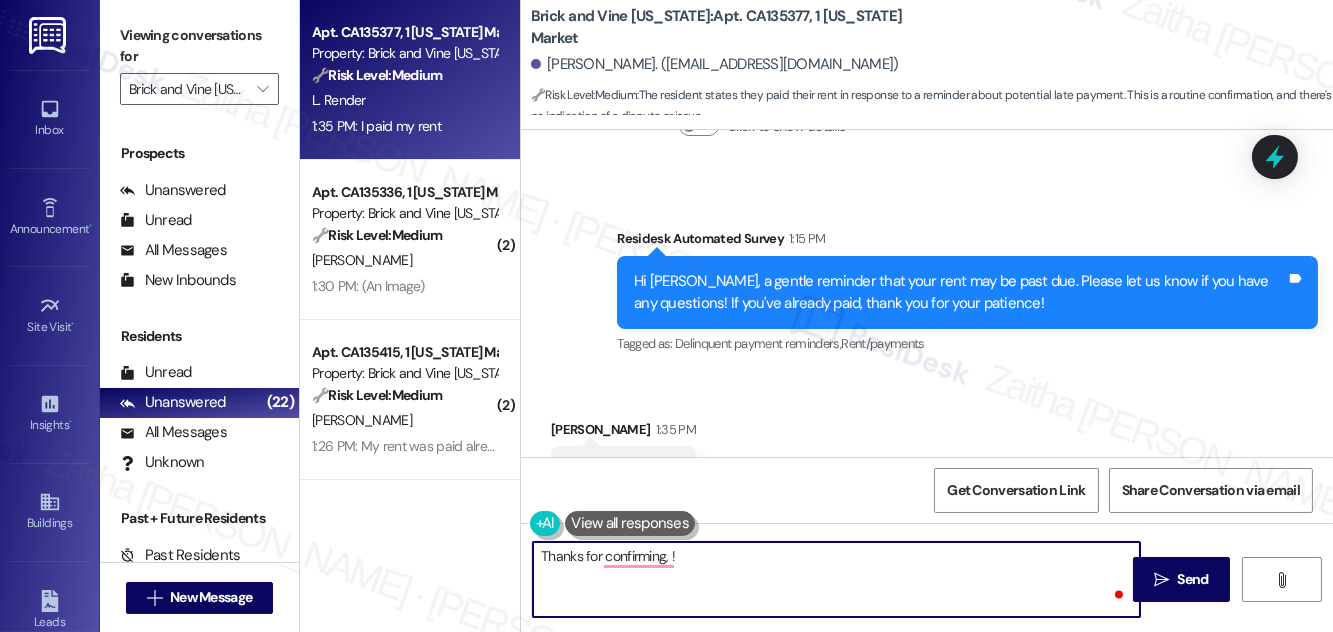 paste on "Lakeisha" 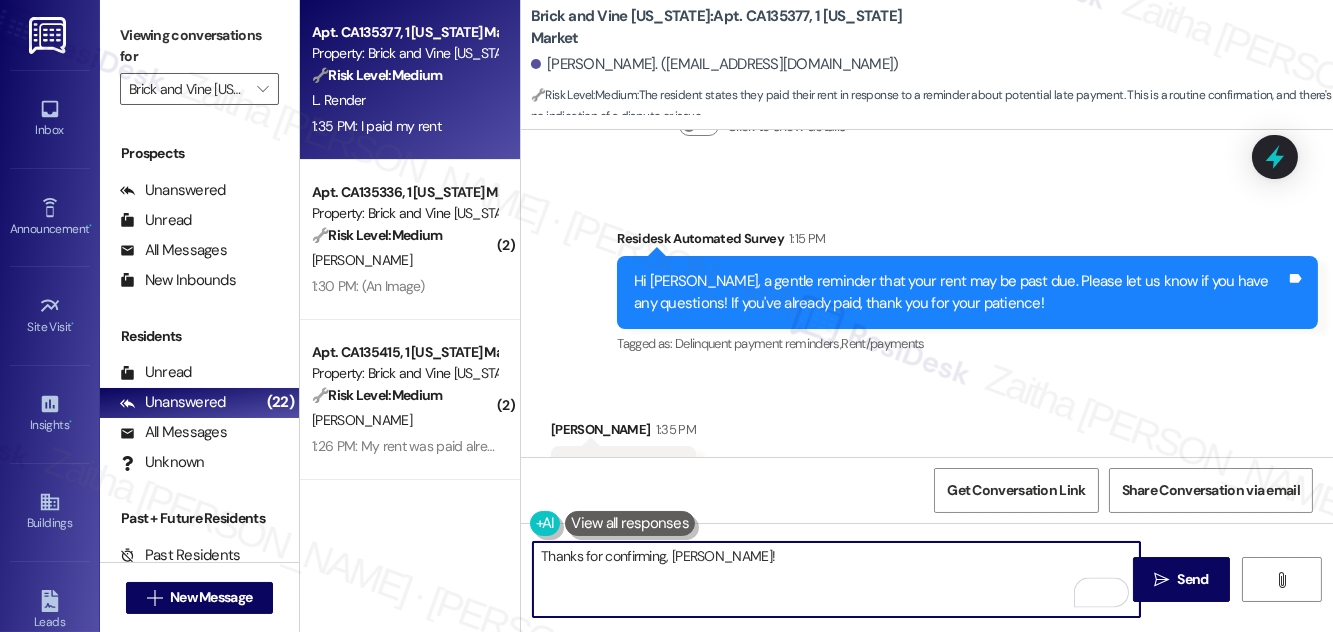 type on "Thanks for confirming, Lakeisha!" 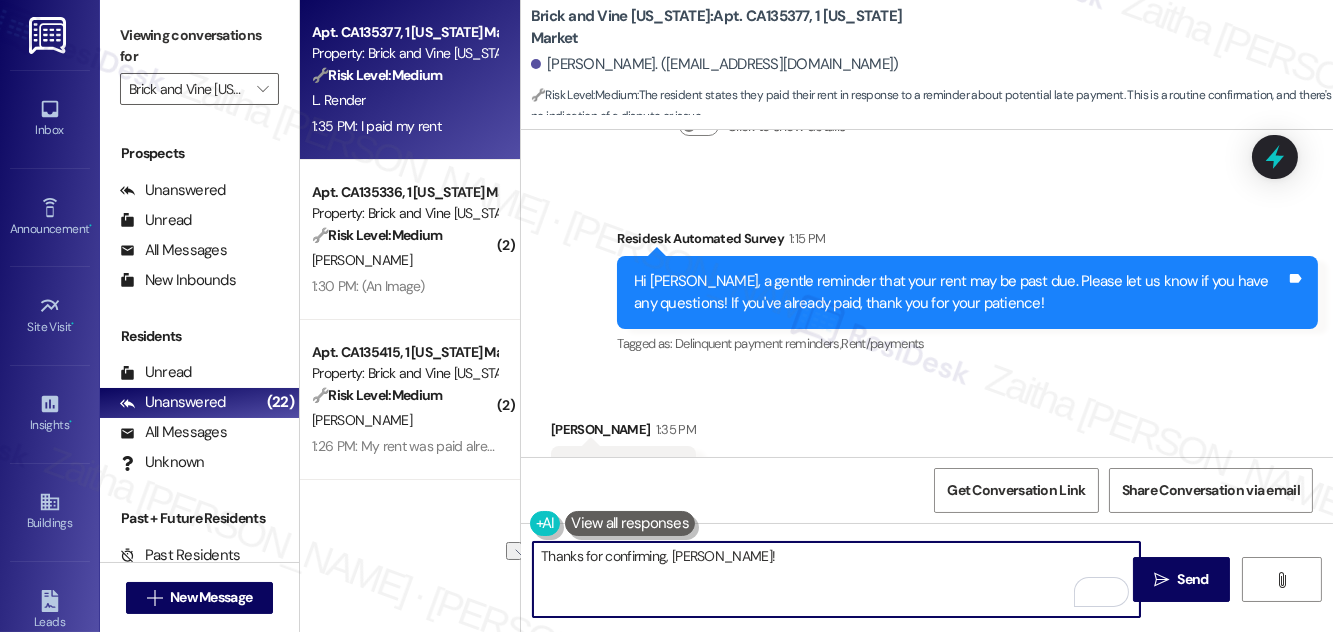 drag, startPoint x: 752, startPoint y: 561, endPoint x: 536, endPoint y: 551, distance: 216.23135 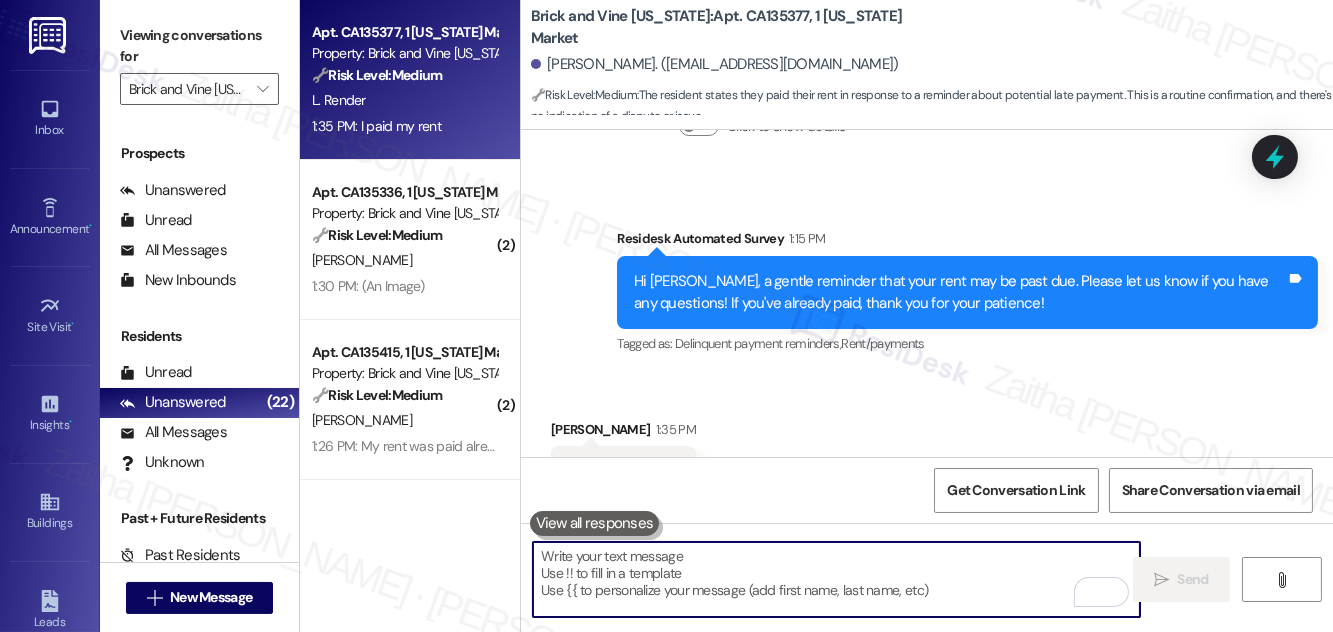 paste on "Thanks for confirming your rent is paid" 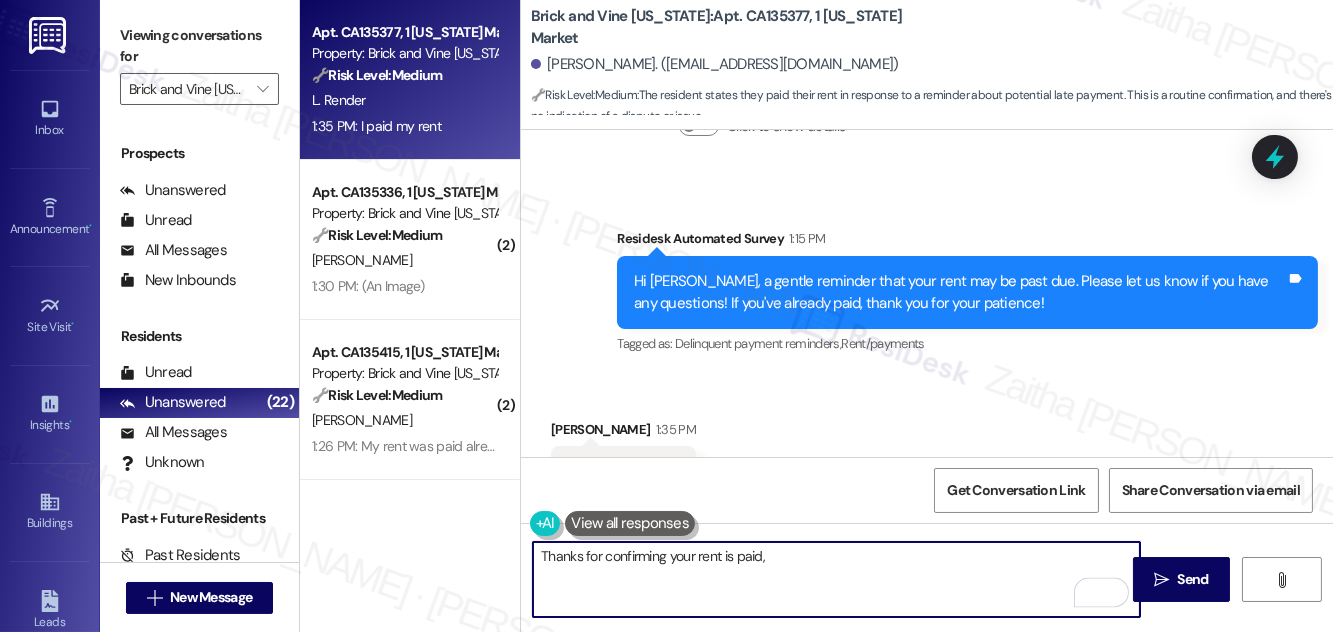 click on "Lakeisha Render 1:35 PM" at bounding box center [623, 433] 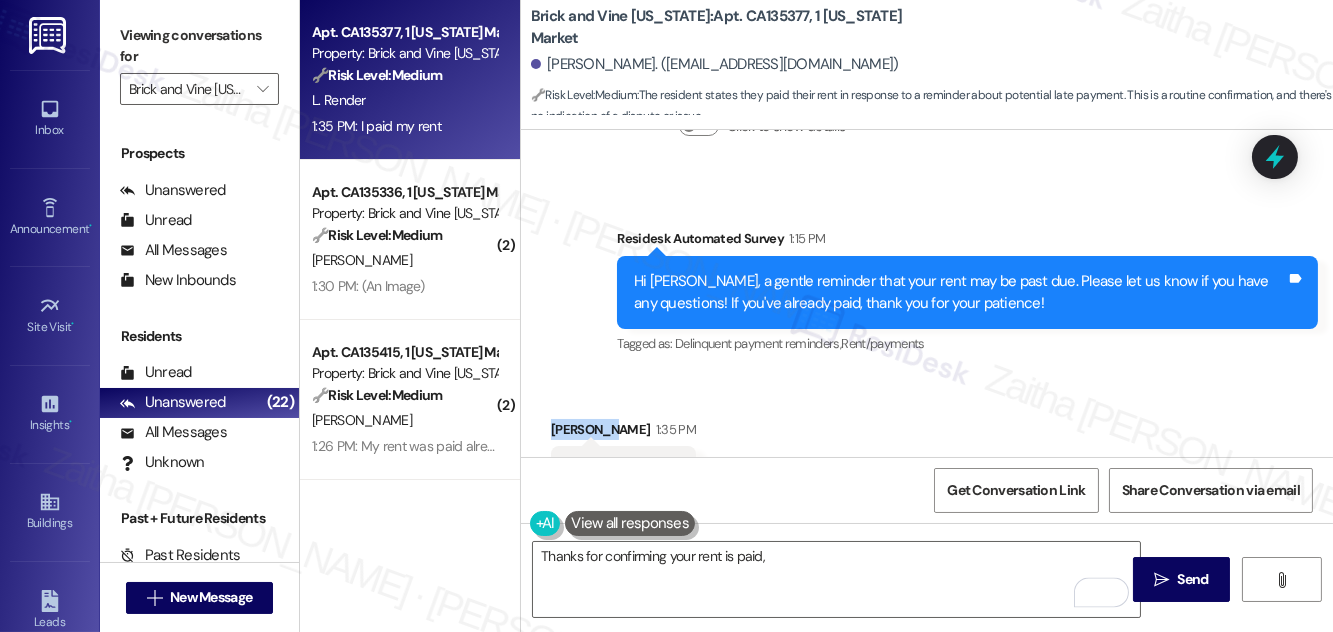 click on "Lakeisha Render 1:35 PM" at bounding box center (623, 433) 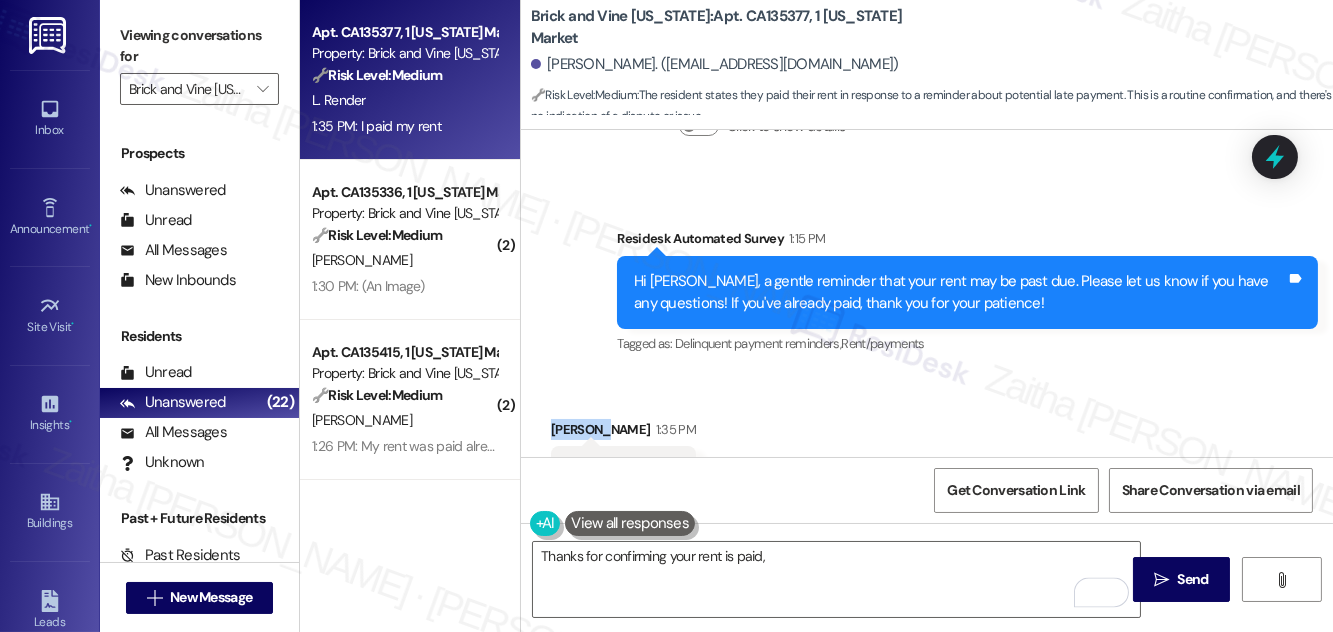 copy on "Lakeisha" 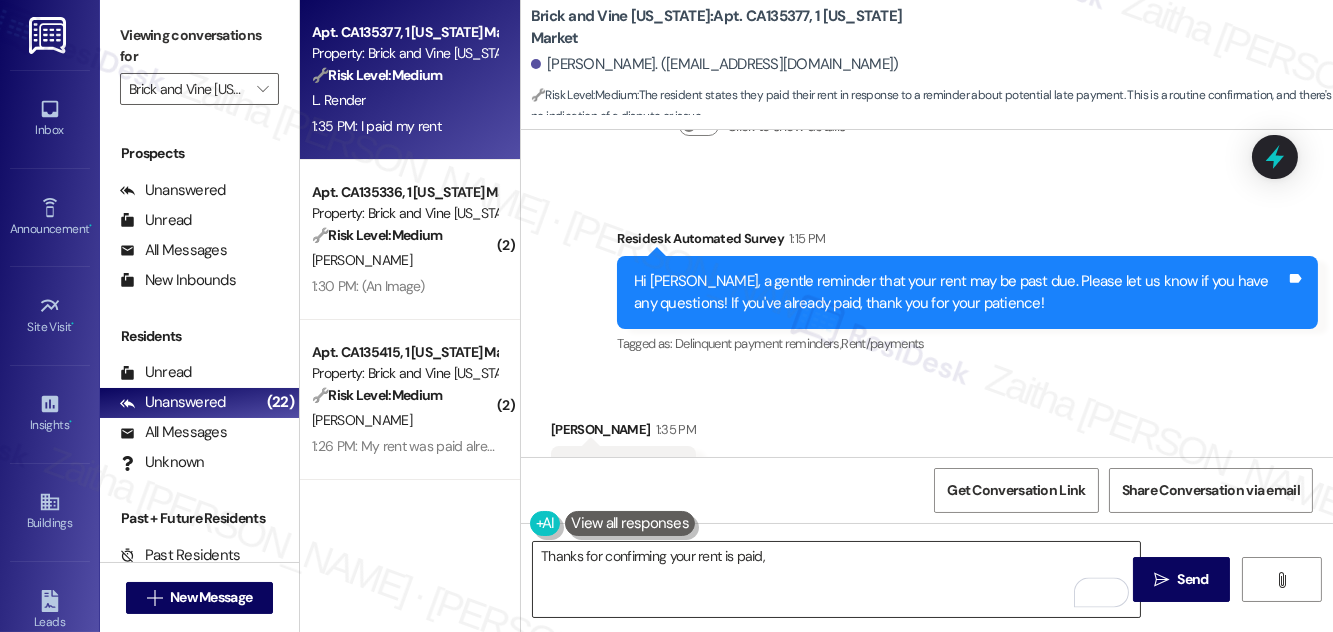 click on "Thanks for confirming your rent is paid," at bounding box center [836, 579] 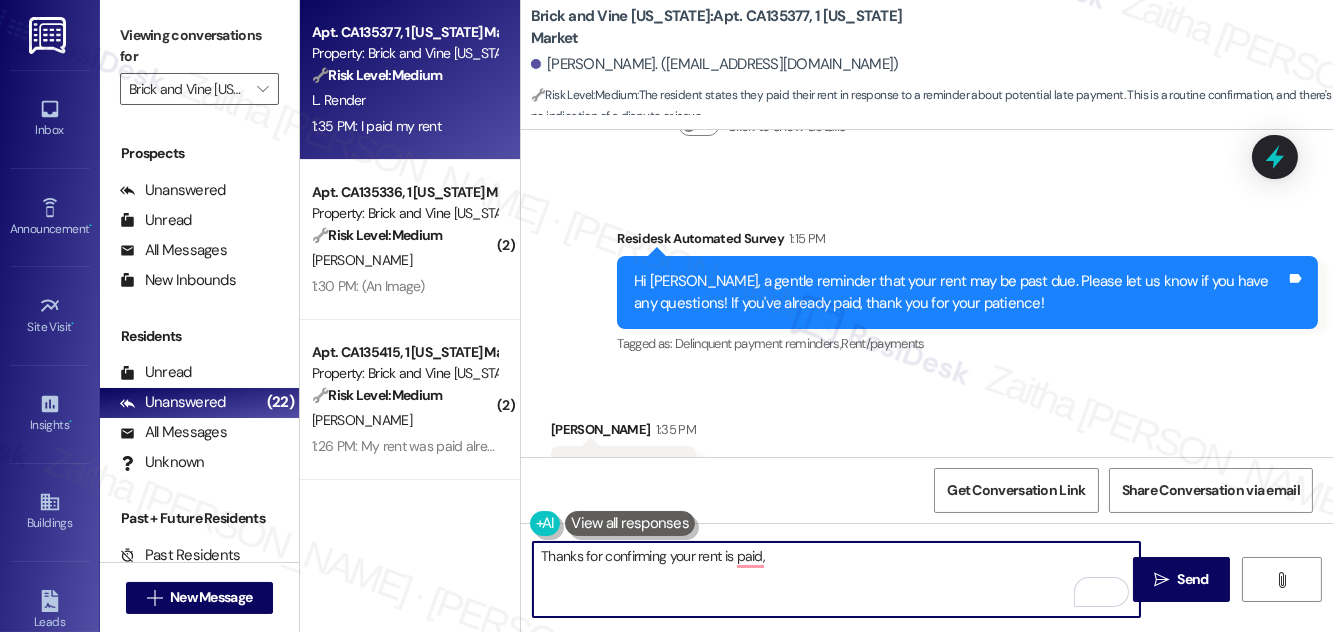 paste on "Lakeisha" 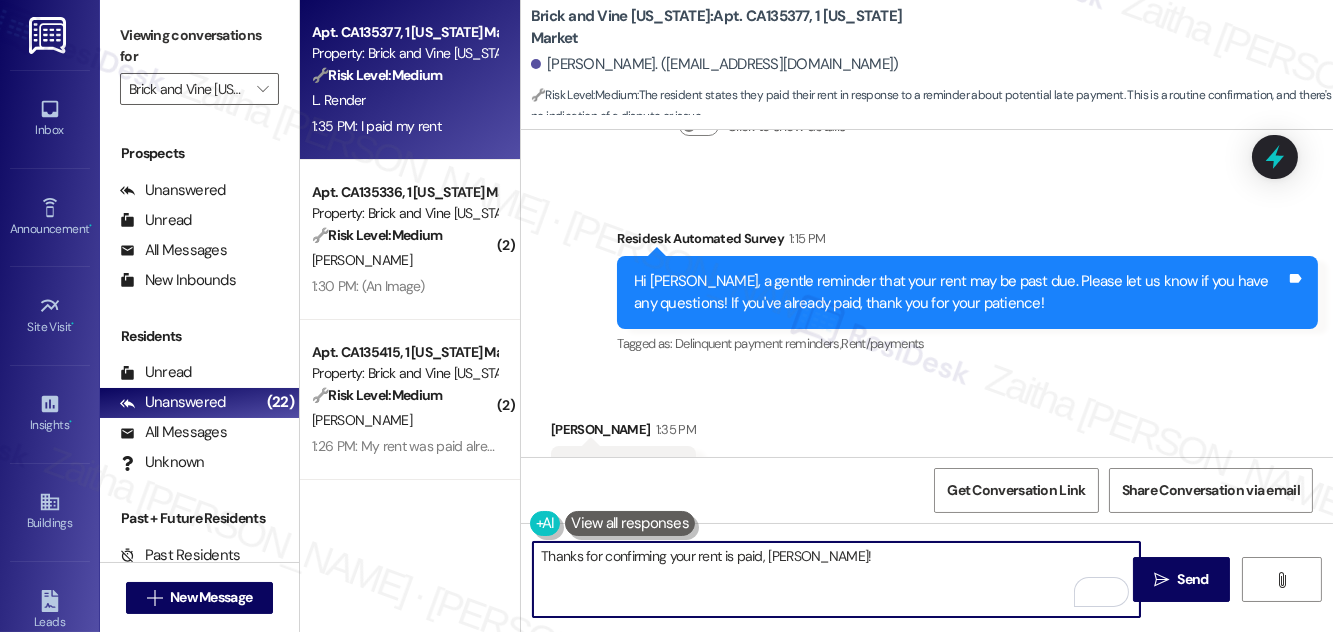paste on "Please don't hesitate to reach out if you have any other questions or concerns." 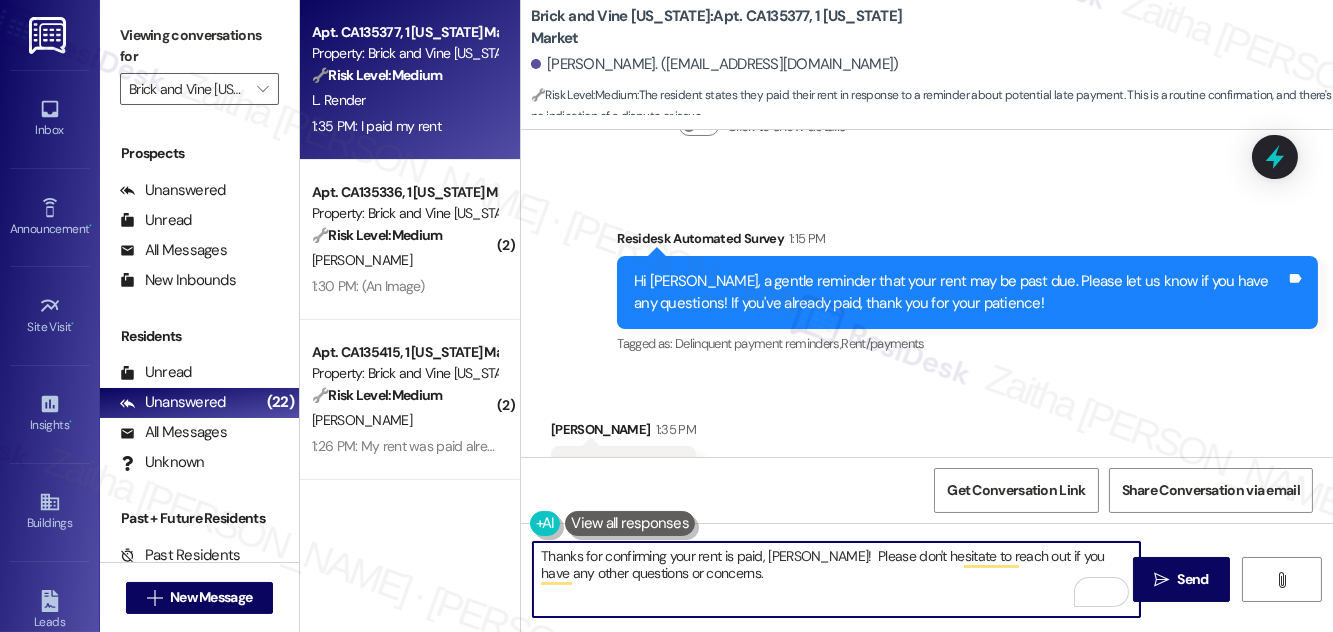 click on "Thanks for confirming your rent is paid, Lakeisha!  Please don't hesitate to reach out if you have any other questions or concerns." at bounding box center (836, 579) 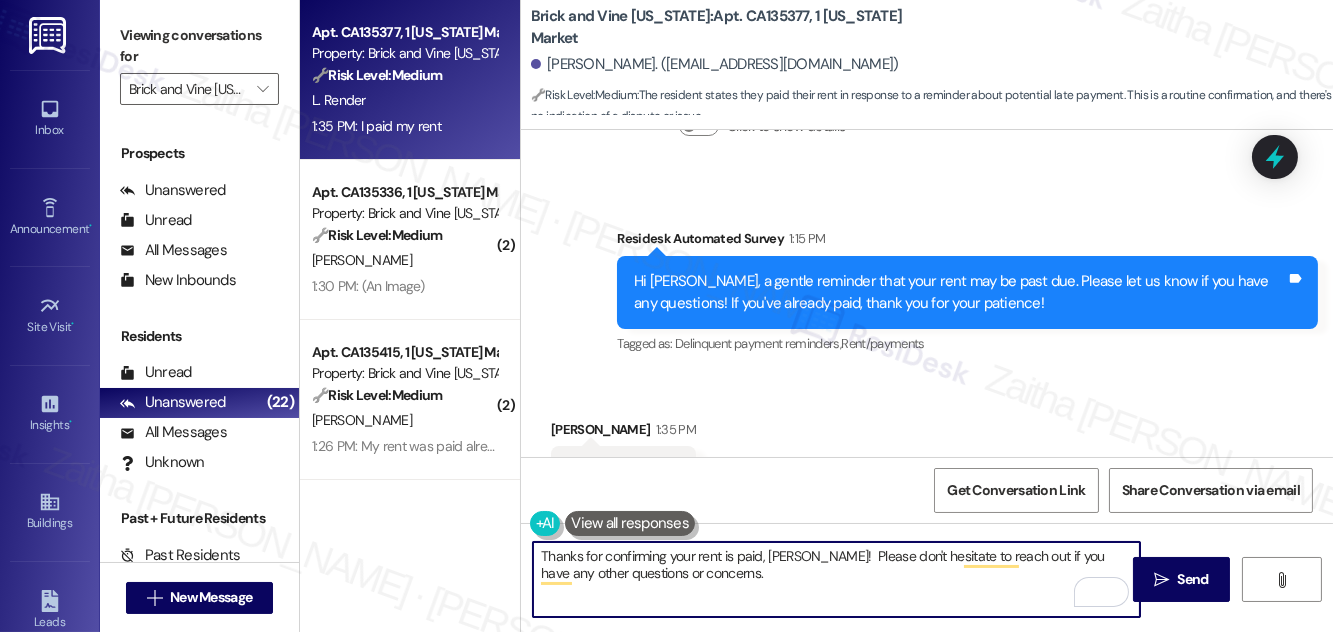 click on "Thanks for confirming your rent is paid, Lakeisha!  Please don't hesitate to reach out if you have any other questions or concerns." at bounding box center (836, 579) 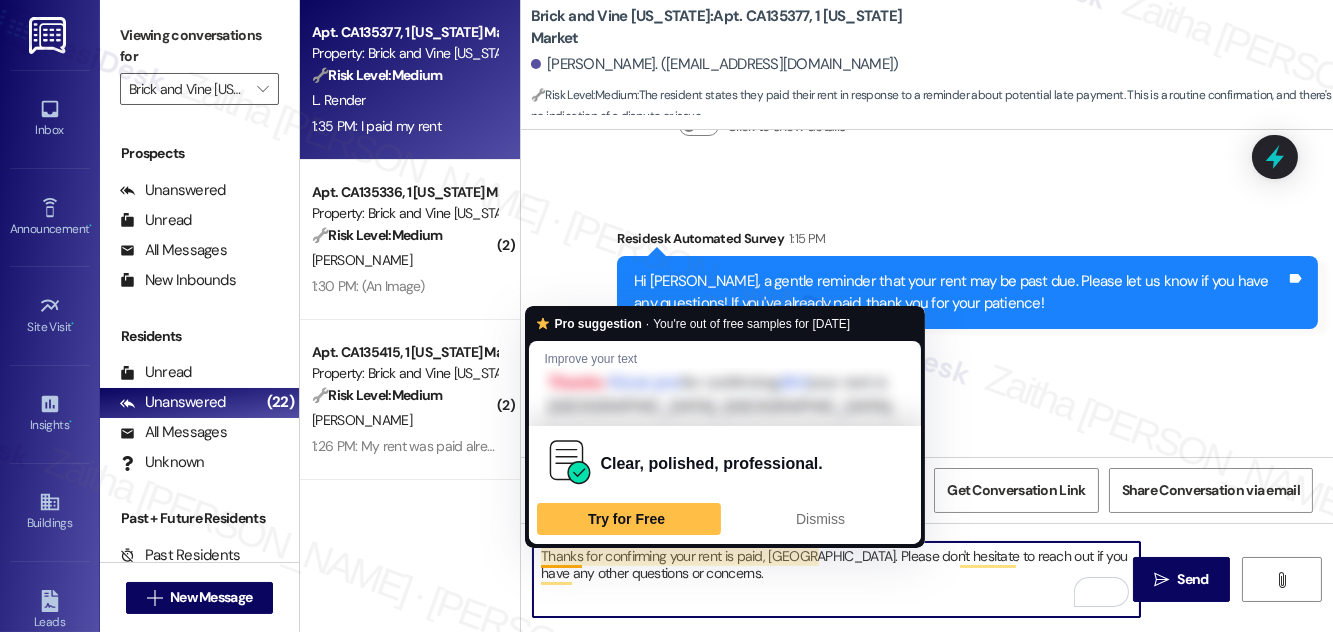 click on "Thanks for confirming your rent is paid, Lakeisha. Please don't hesitate to reach out if you have any other questions or concerns." at bounding box center (836, 579) 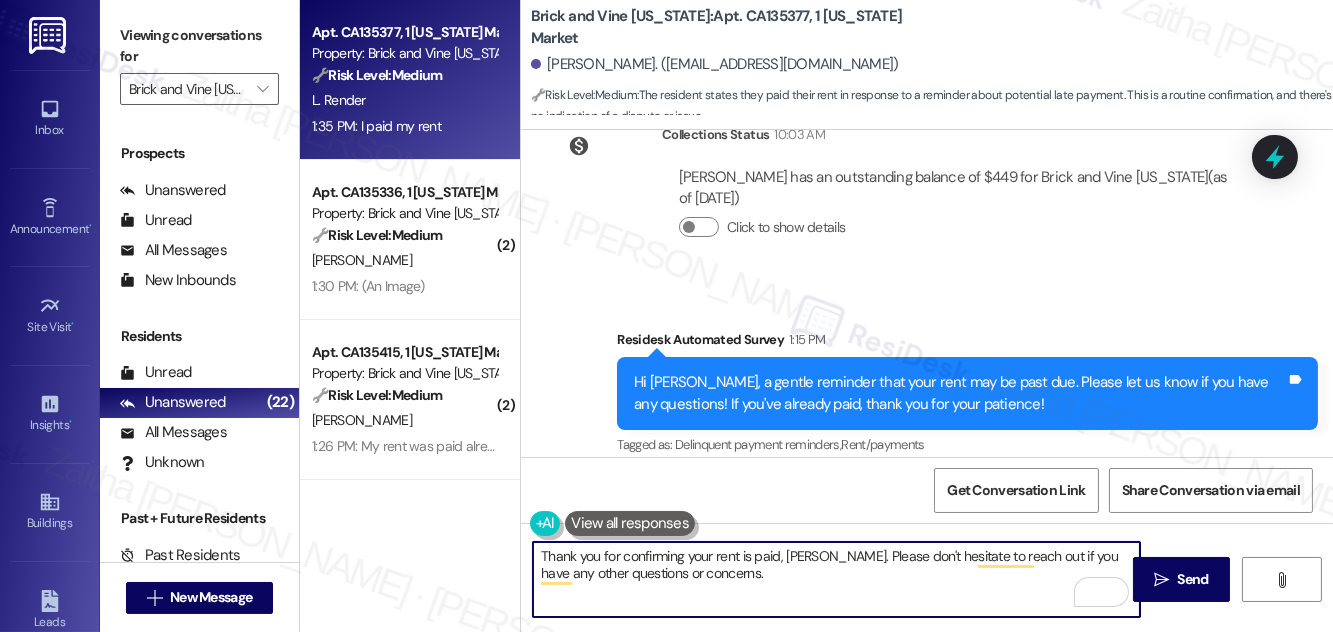 scroll, scrollTop: 6348, scrollLeft: 0, axis: vertical 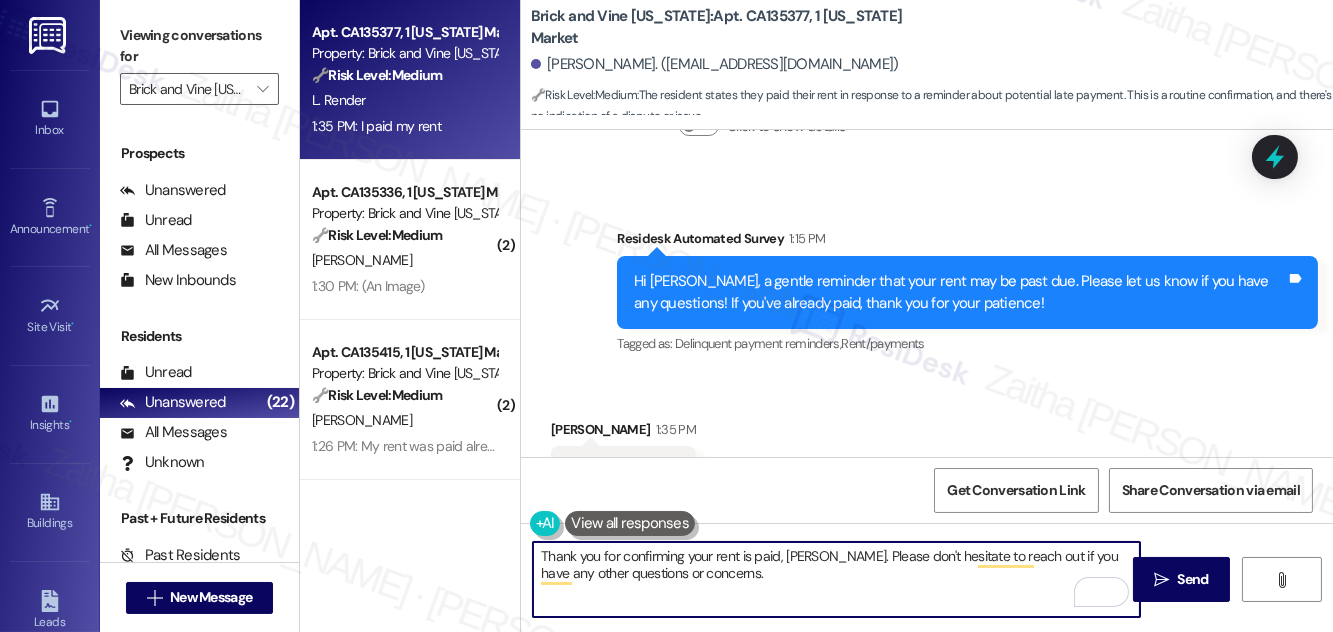 click on "Thank you for confirming your rent is paid, Lakeisha. Please don't hesitate to reach out if you have any other questions or concerns." at bounding box center [836, 579] 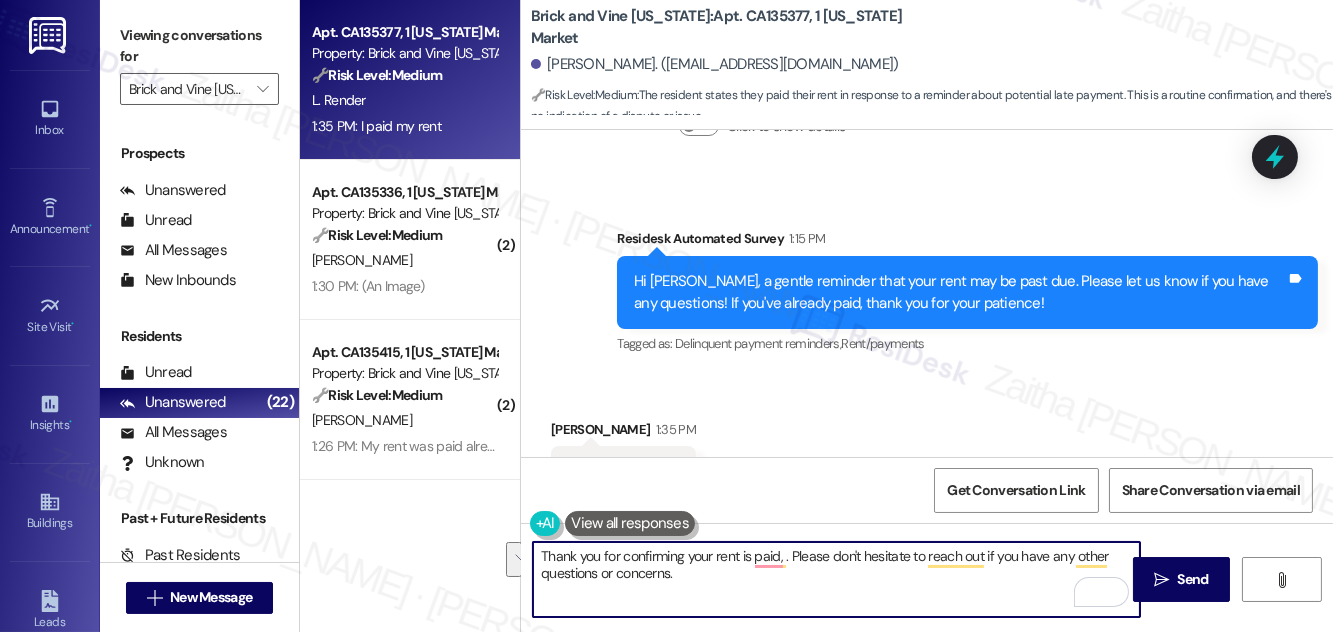 drag, startPoint x: 688, startPoint y: 556, endPoint x: 700, endPoint y: 580, distance: 26.832815 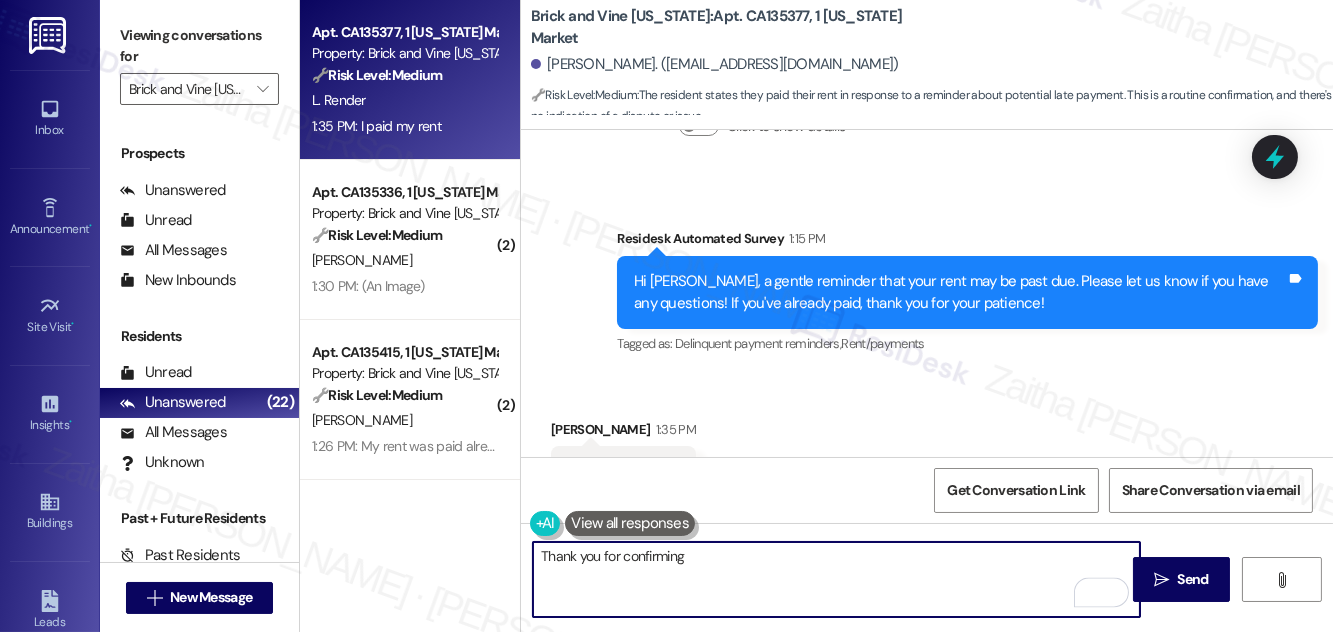 paste on "I'm glad to hear you've already taken care of the rent! Please don't hesitate to reach out if you have any other questions or concerns." 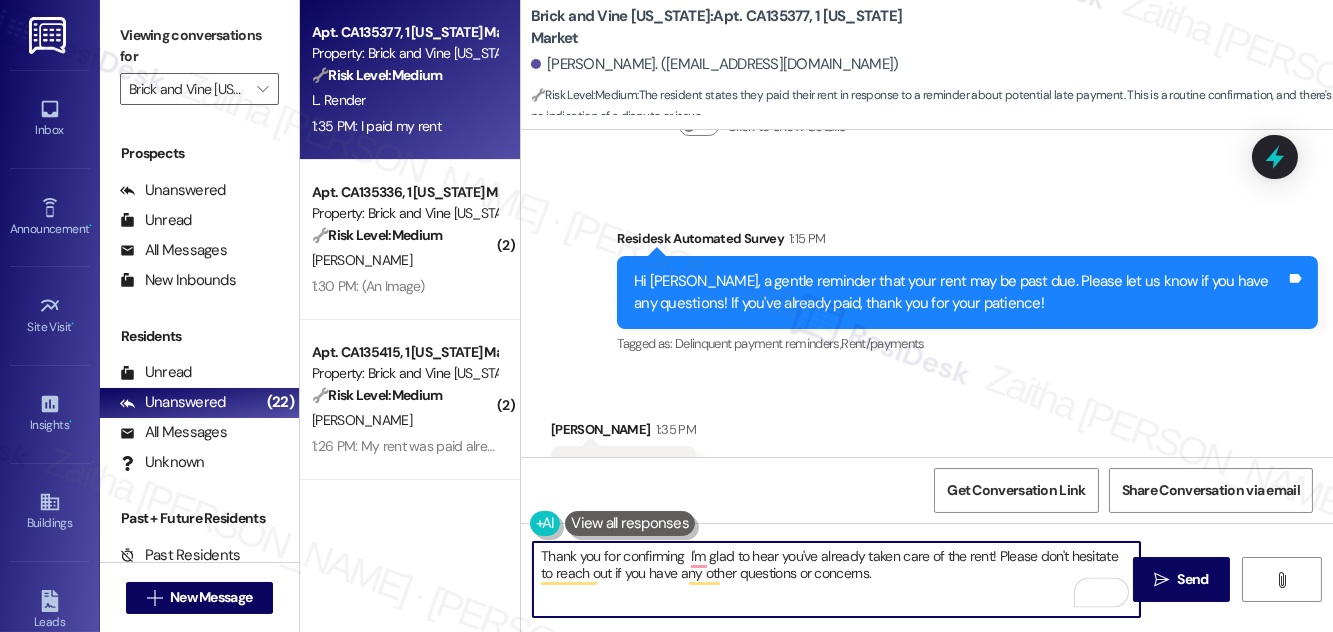 click on "Lakeisha Render 1:35 PM" at bounding box center [623, 433] 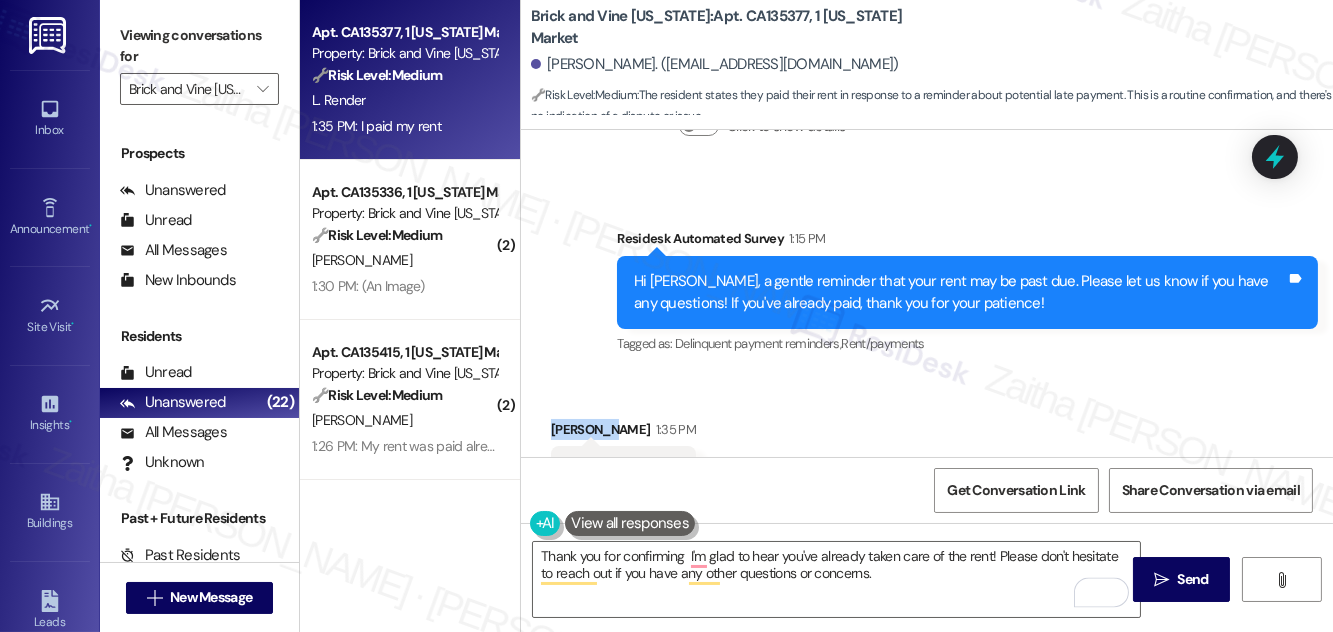 click on "Lakeisha Render 1:35 PM" at bounding box center (623, 433) 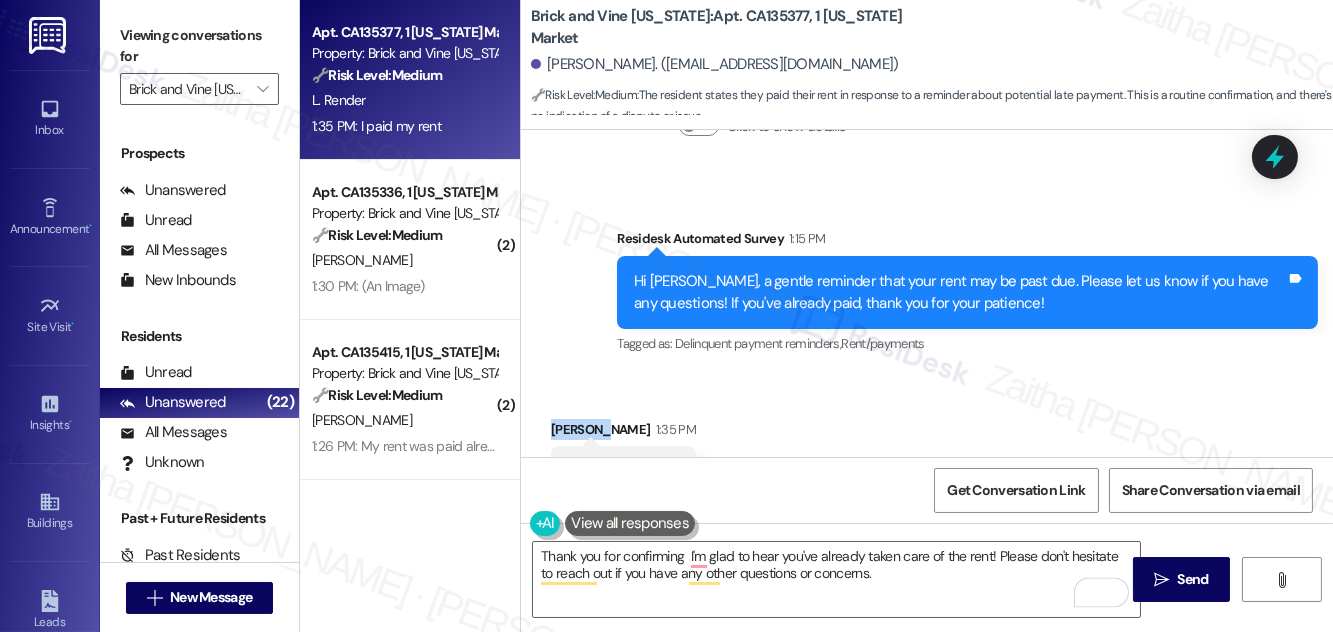 copy on "Lakeisha" 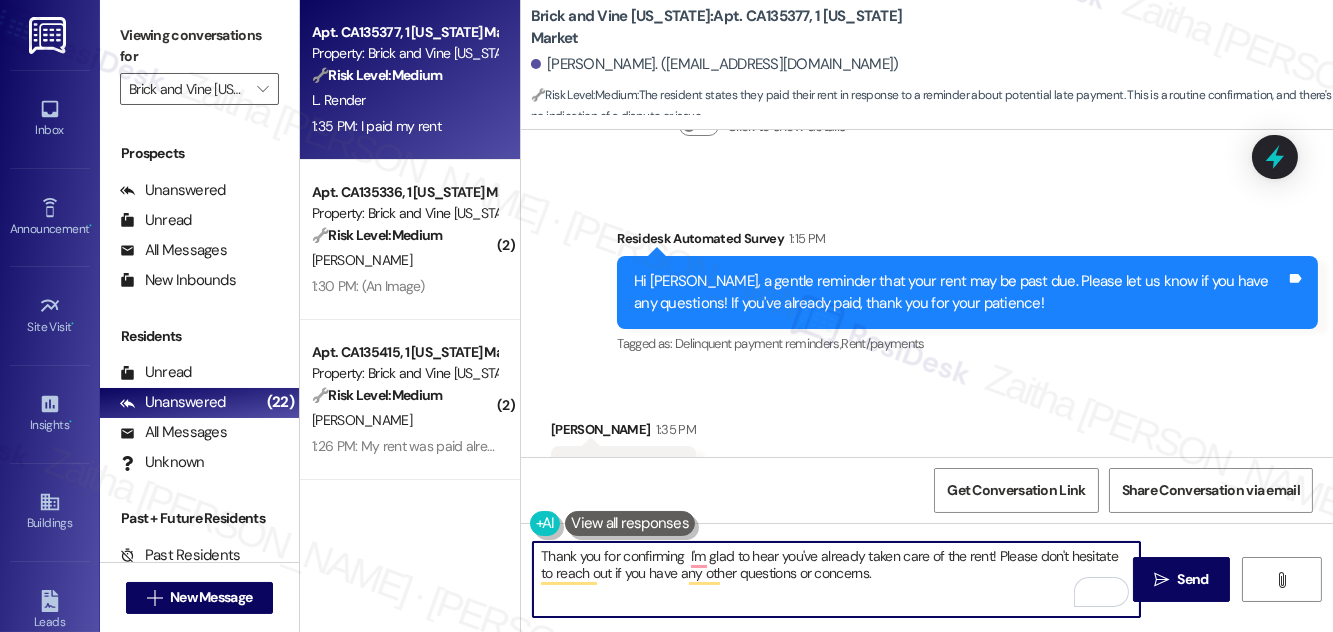 click on "Thank you for confirming  I'm glad to hear you've already taken care of the rent! Please don't hesitate to reach out if you have any other questions or concerns." at bounding box center [836, 579] 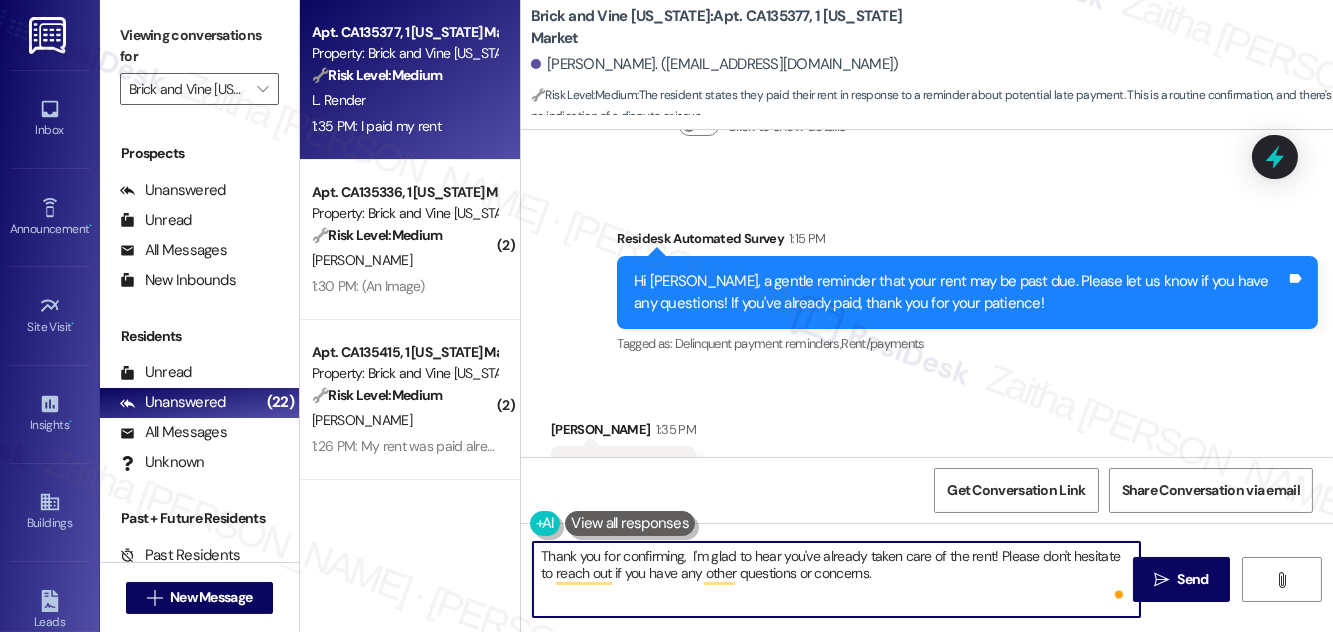 paste on "Lakeisha" 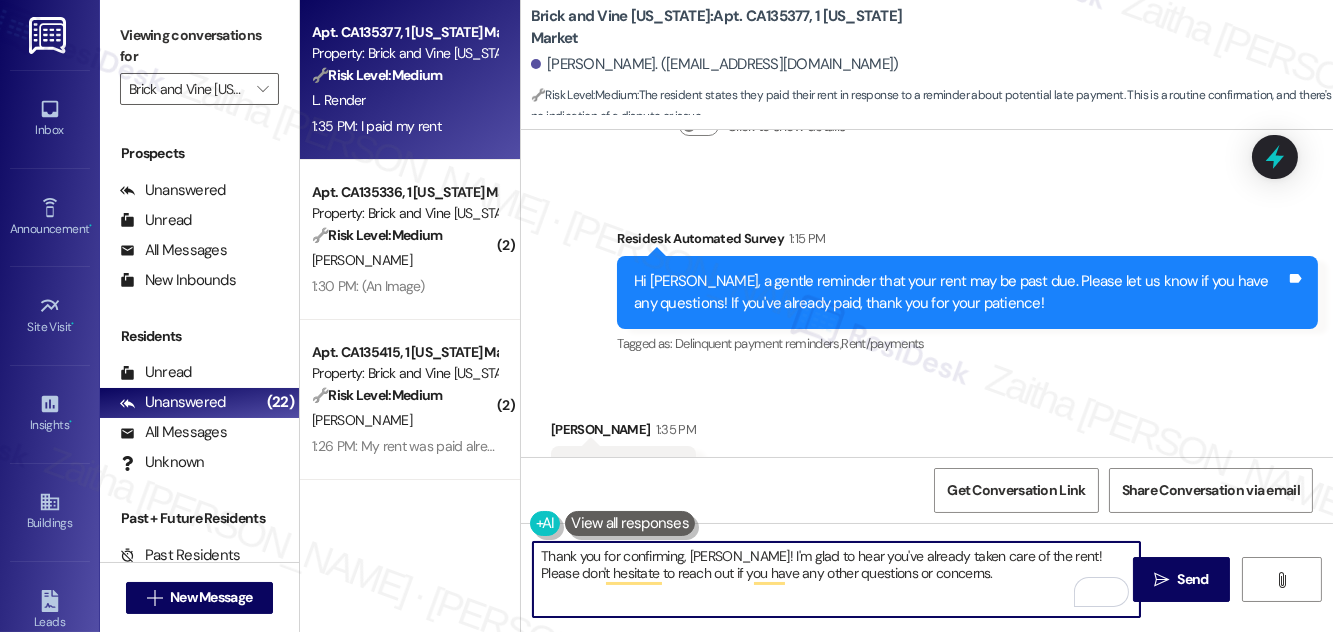 click on "Thank you for confirming, Lakeisha! I'm glad to hear you've already taken care of the rent! Please don't hesitate to reach out if you have any other questions or concerns." at bounding box center [836, 579] 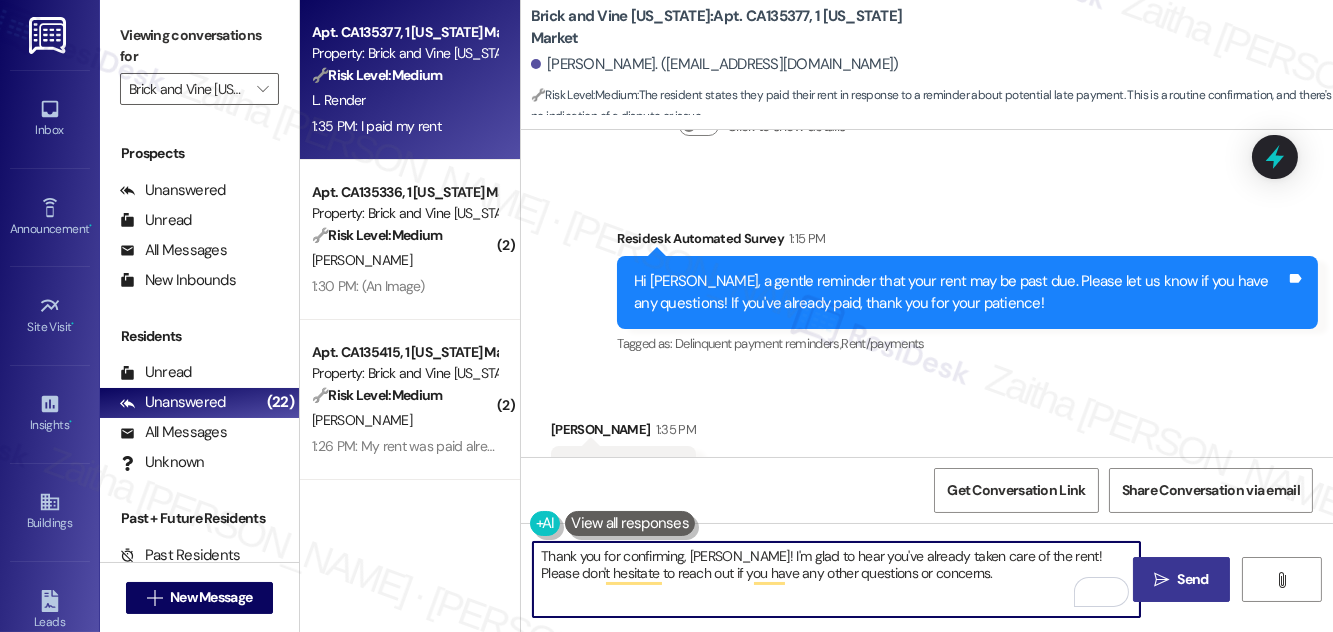 type on "Thank you for confirming, Lakeisha! I'm glad to hear you've already taken care of the rent! Please don't hesitate to reach out if you have any other questions or concerns." 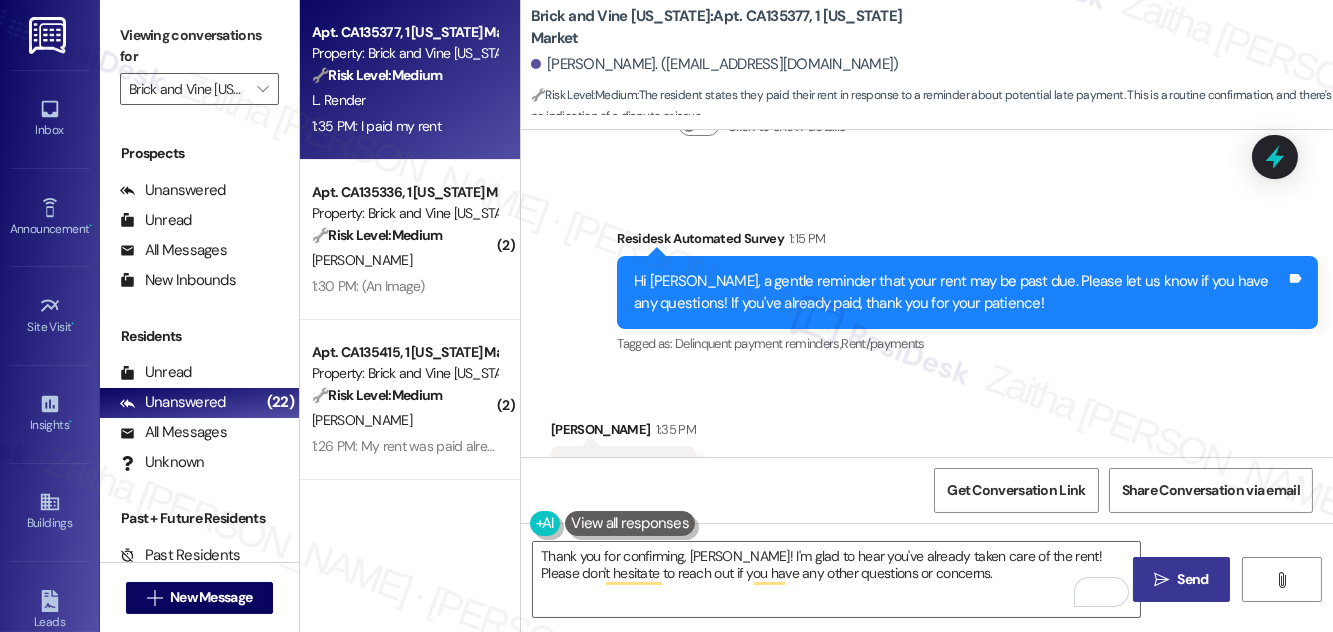 click on "Send" at bounding box center [1193, 579] 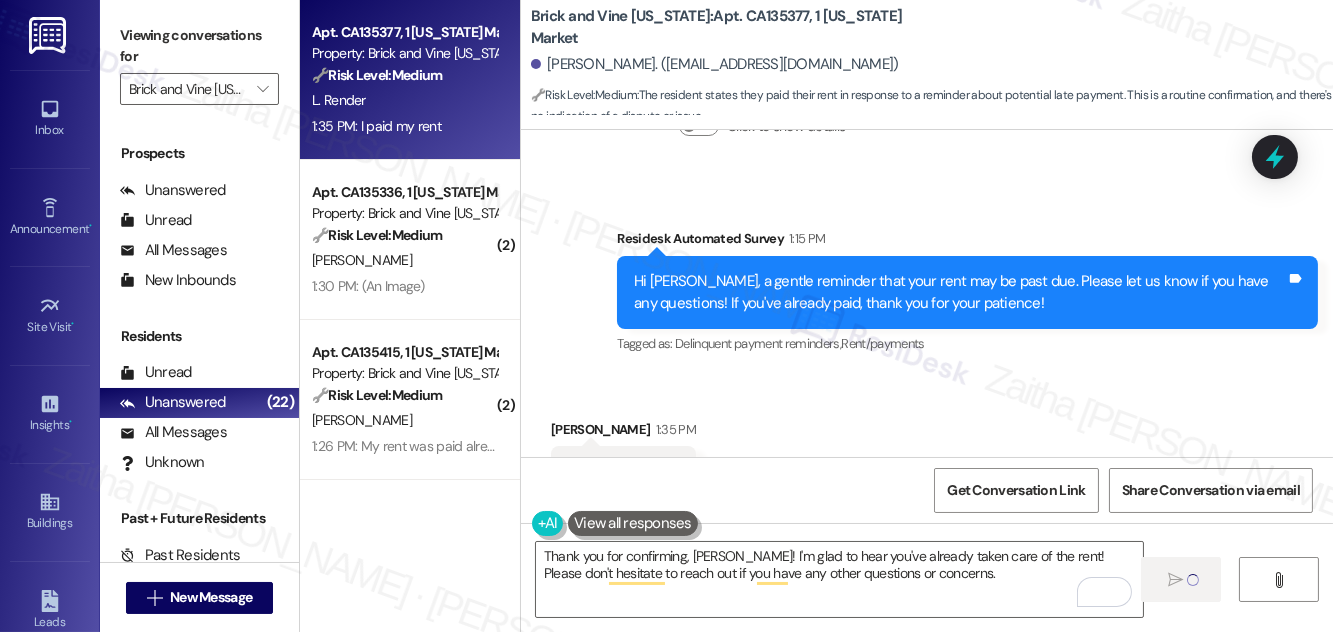 type 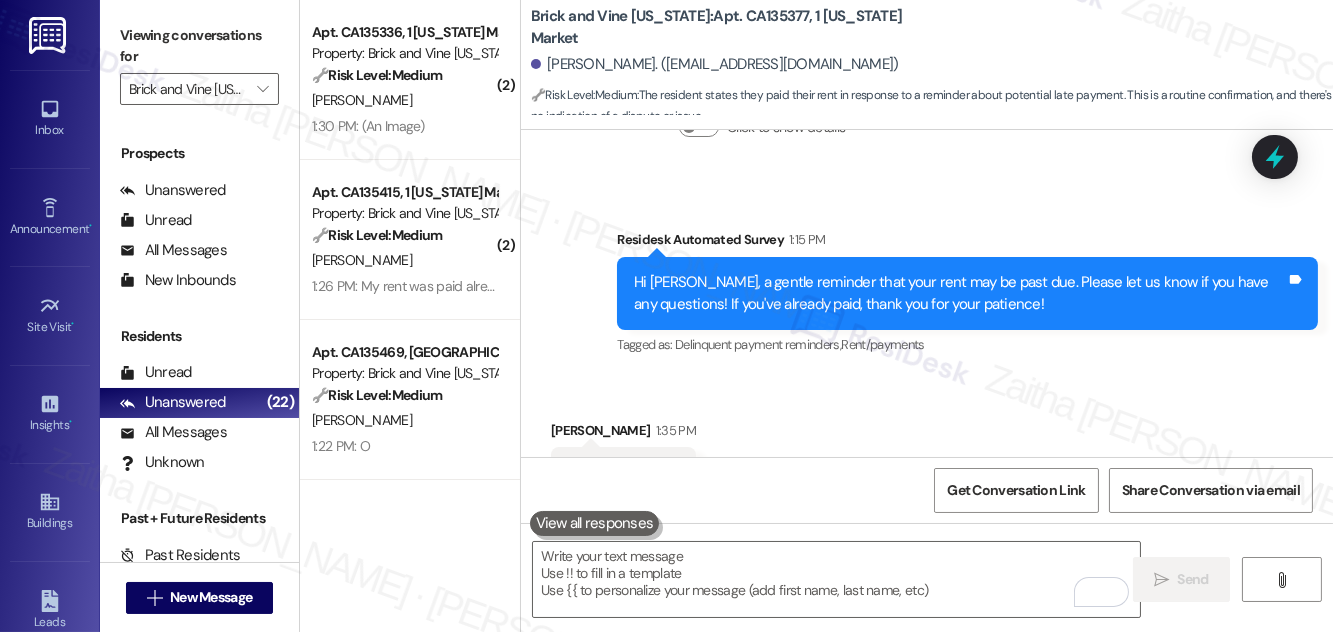 scroll, scrollTop: 6509, scrollLeft: 0, axis: vertical 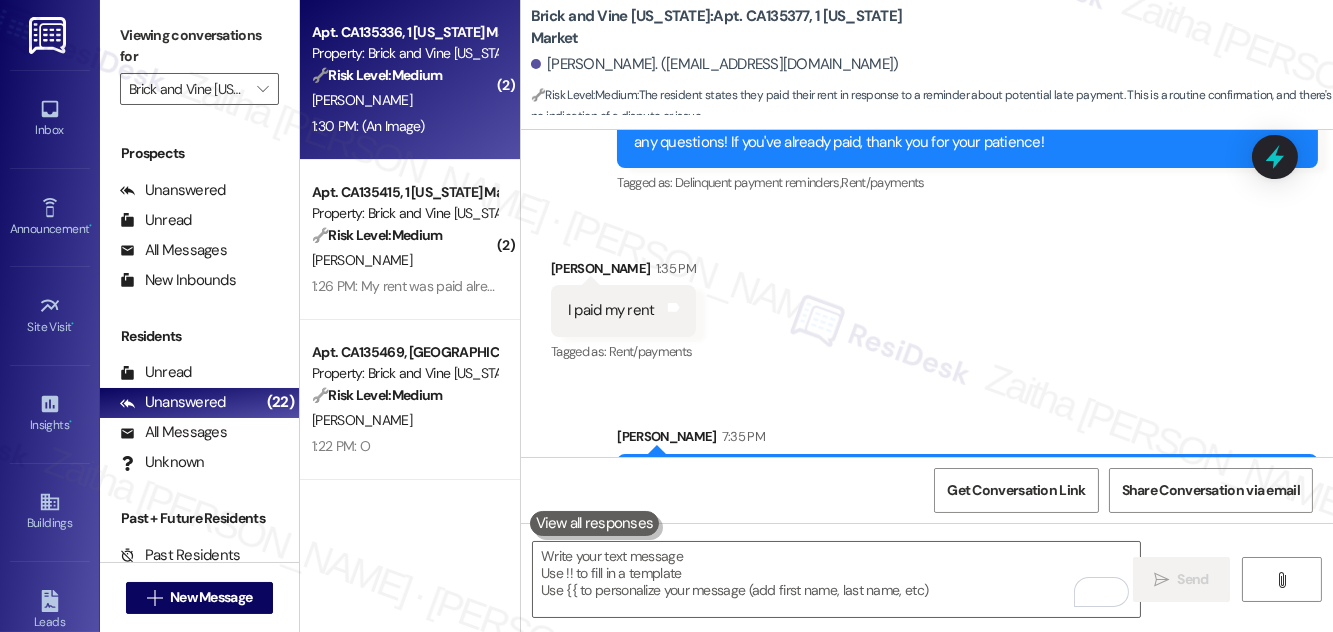 click on "1:30 PM: (An Image) 1:30 PM: (An Image)" at bounding box center [404, 126] 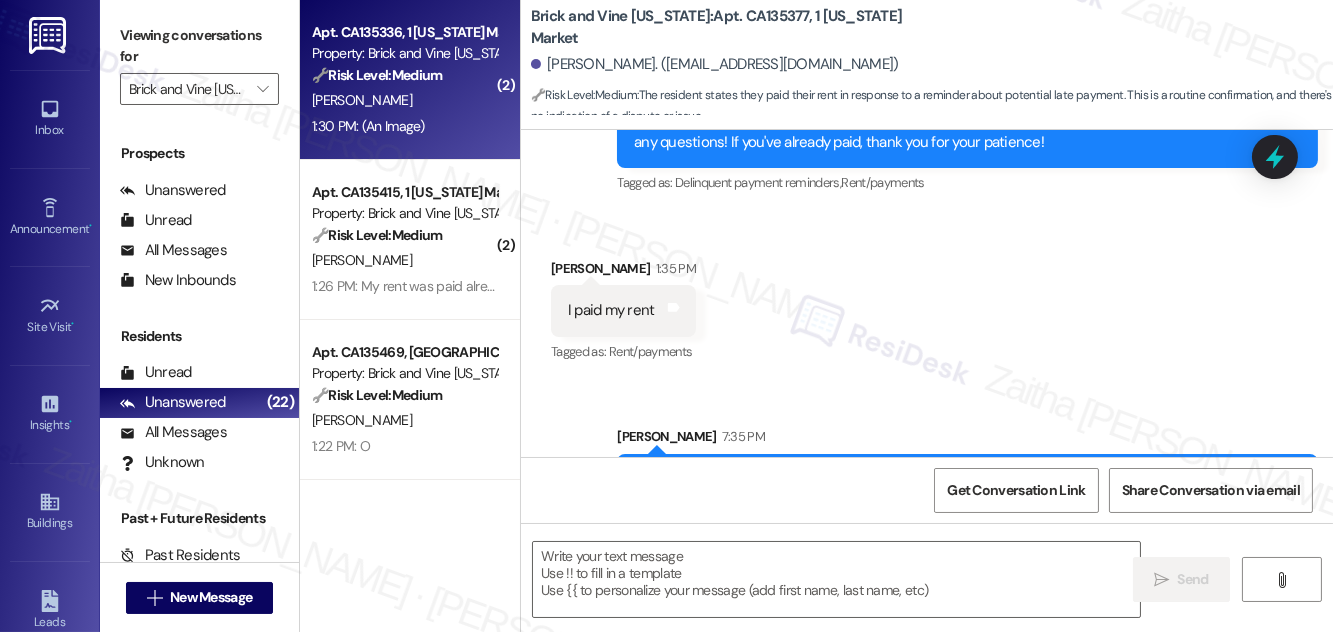 type on "Fetching suggested responses. Please feel free to read through the conversation in the meantime." 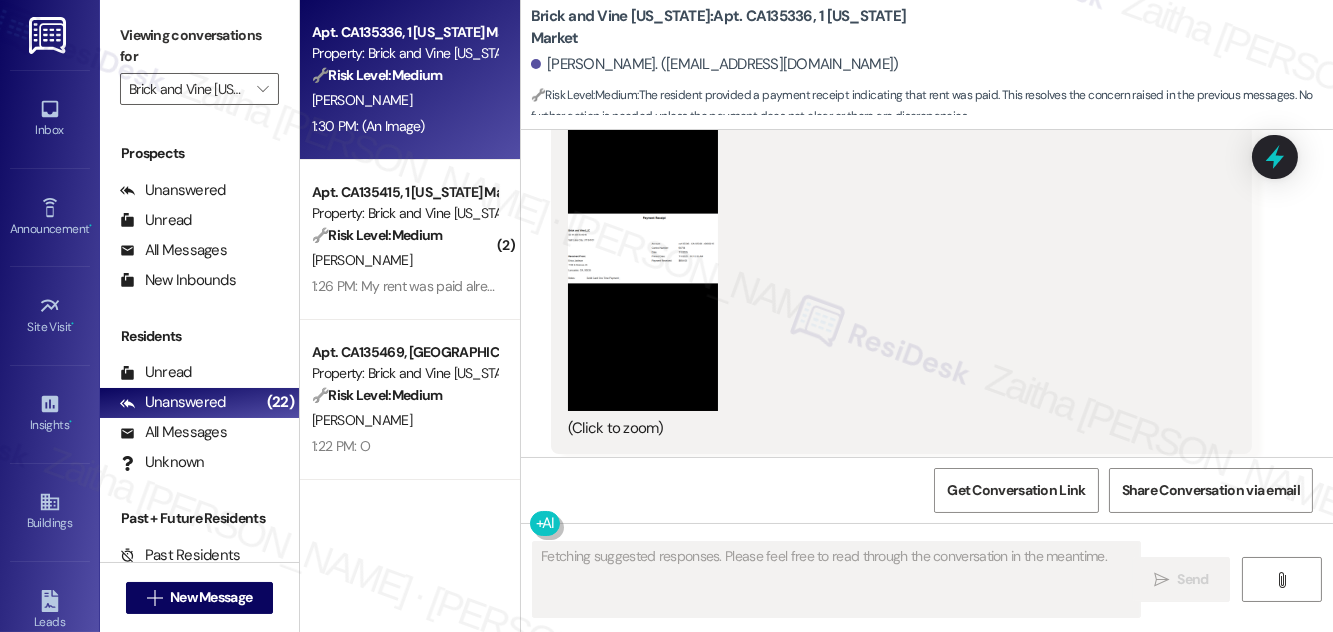 scroll, scrollTop: 4661, scrollLeft: 0, axis: vertical 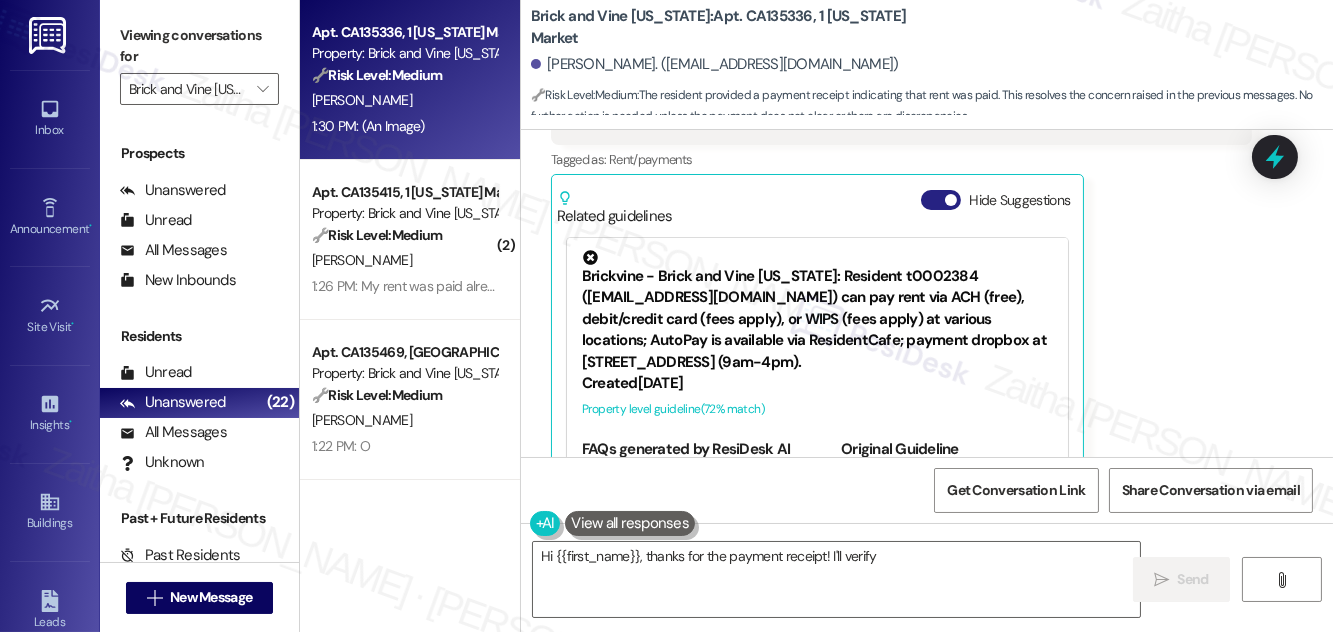 click on "Hide Suggestions" at bounding box center [941, 200] 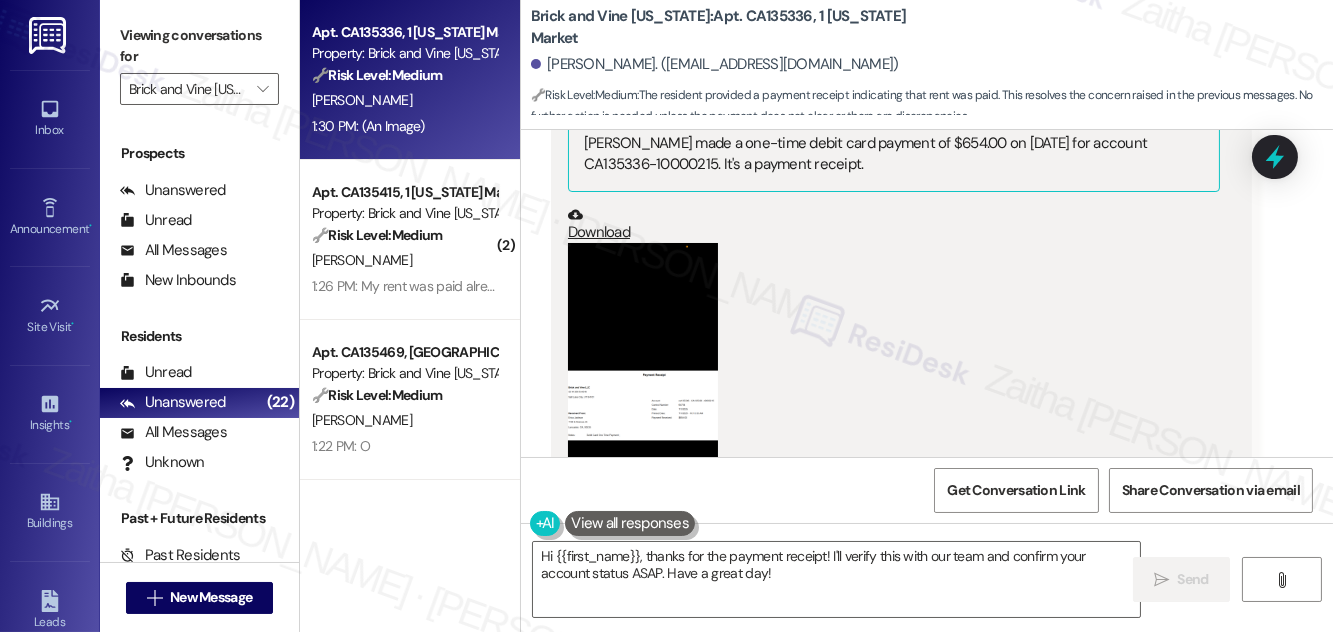 scroll, scrollTop: 4226, scrollLeft: 0, axis: vertical 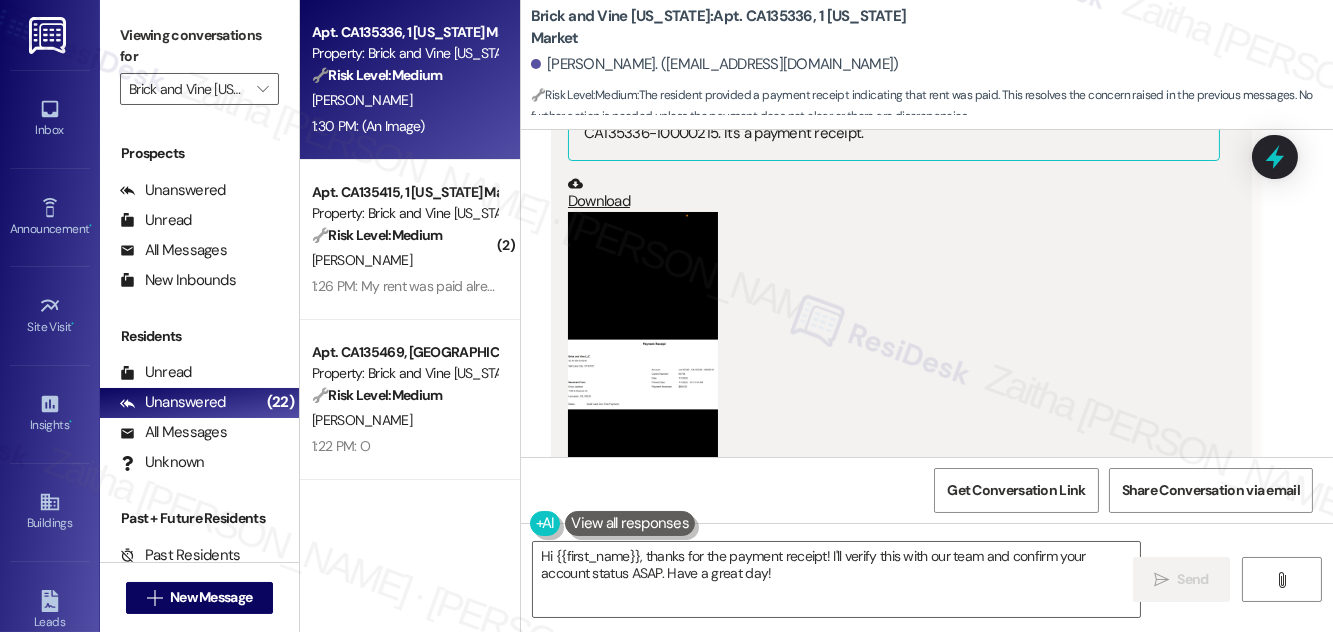 click at bounding box center (643, 374) 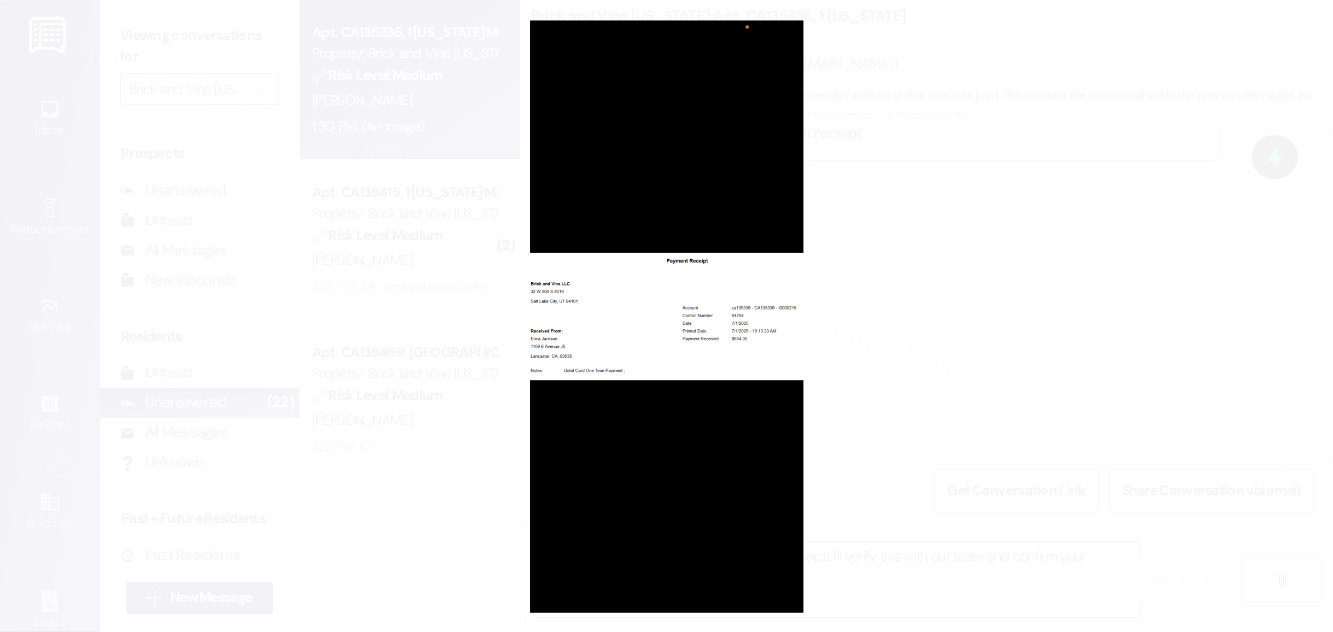 click at bounding box center [666, 316] 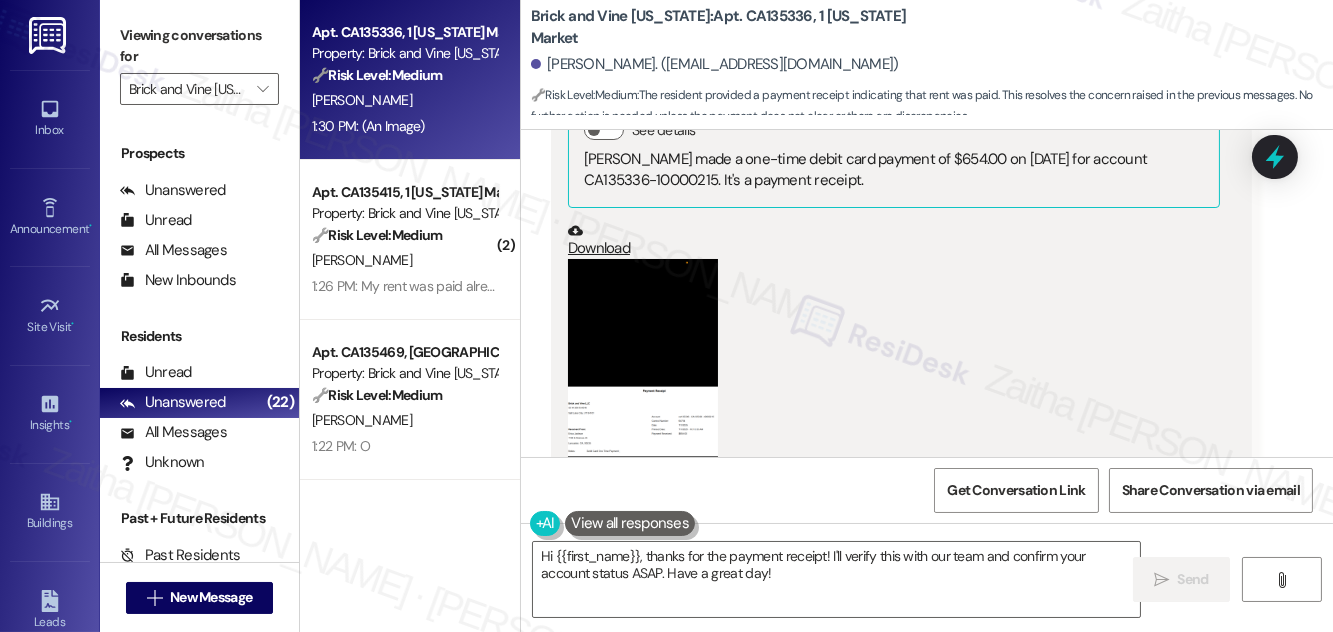 scroll, scrollTop: 4136, scrollLeft: 0, axis: vertical 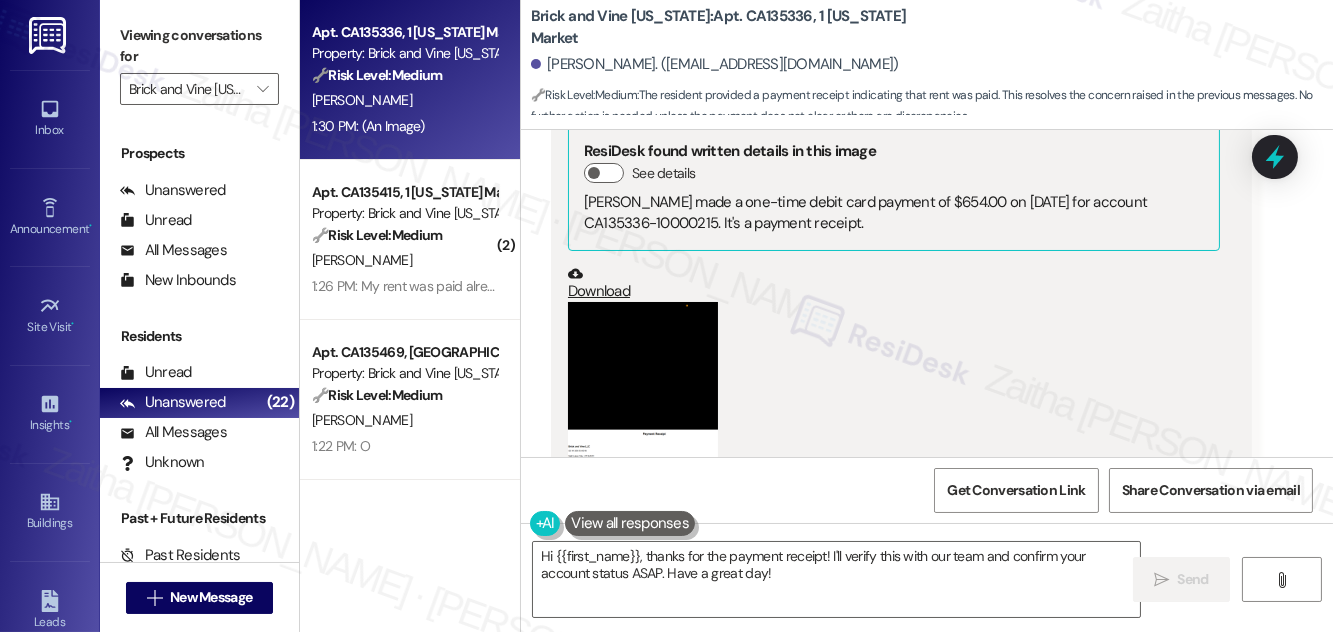 click at bounding box center [643, 464] 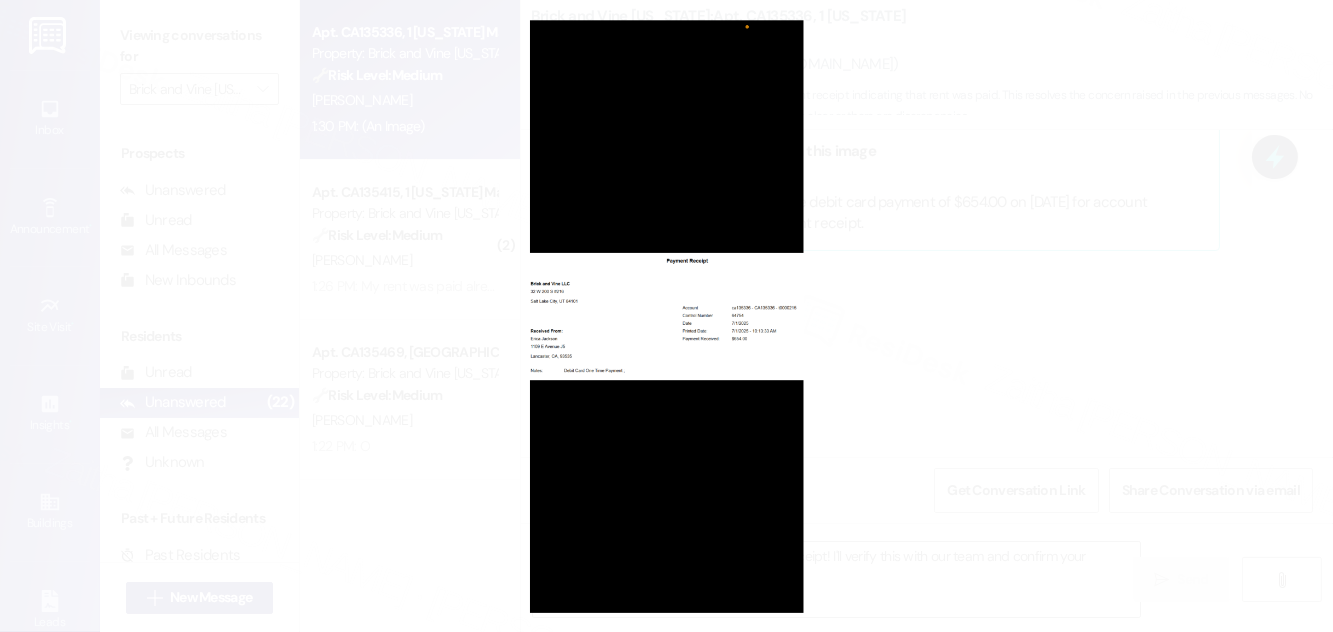 click at bounding box center [666, 316] 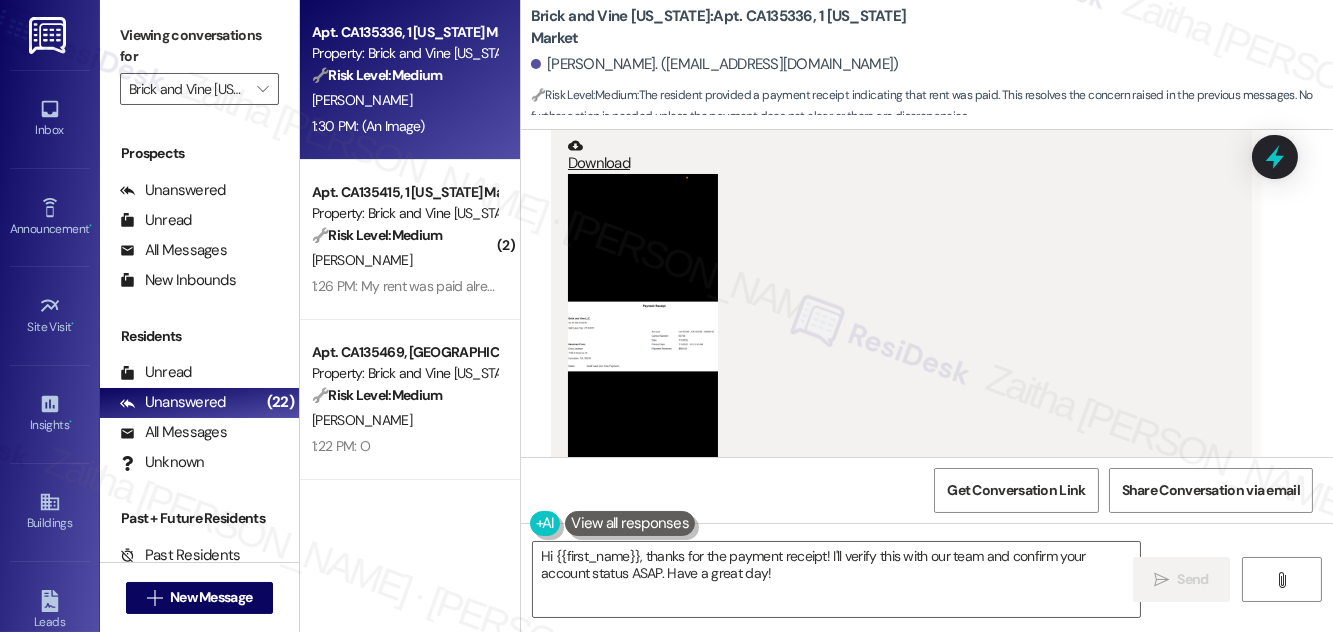 scroll, scrollTop: 4408, scrollLeft: 0, axis: vertical 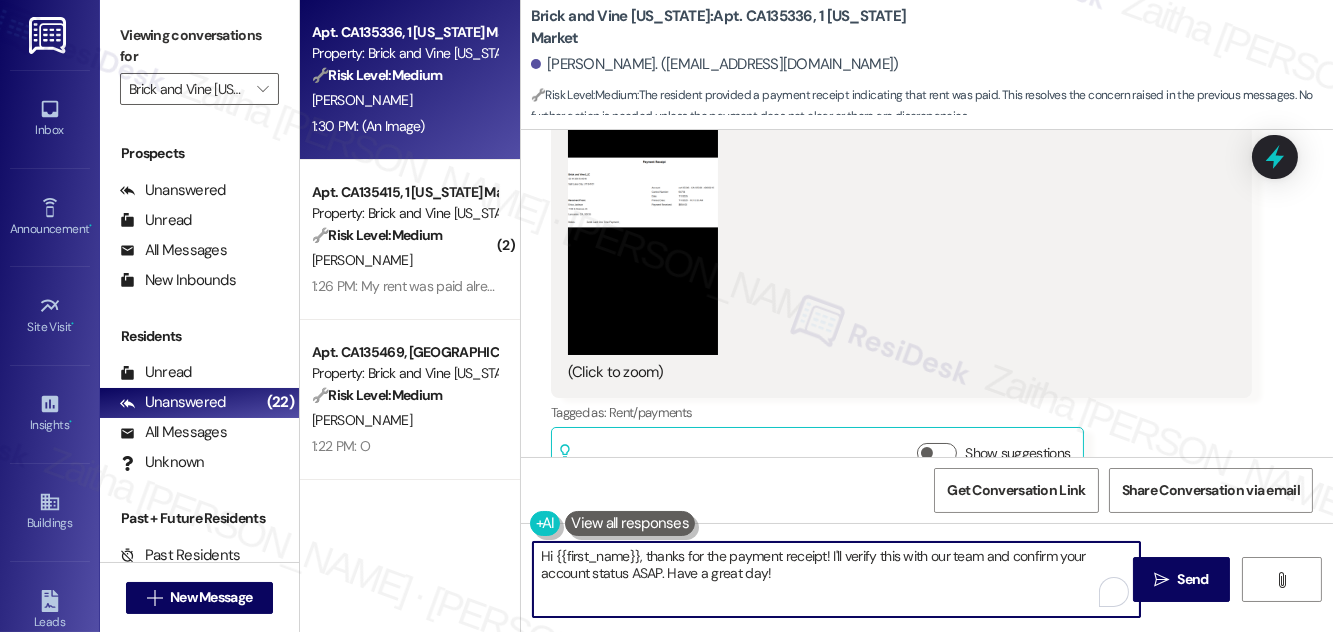 drag, startPoint x: 650, startPoint y: 554, endPoint x: 541, endPoint y: 555, distance: 109.004585 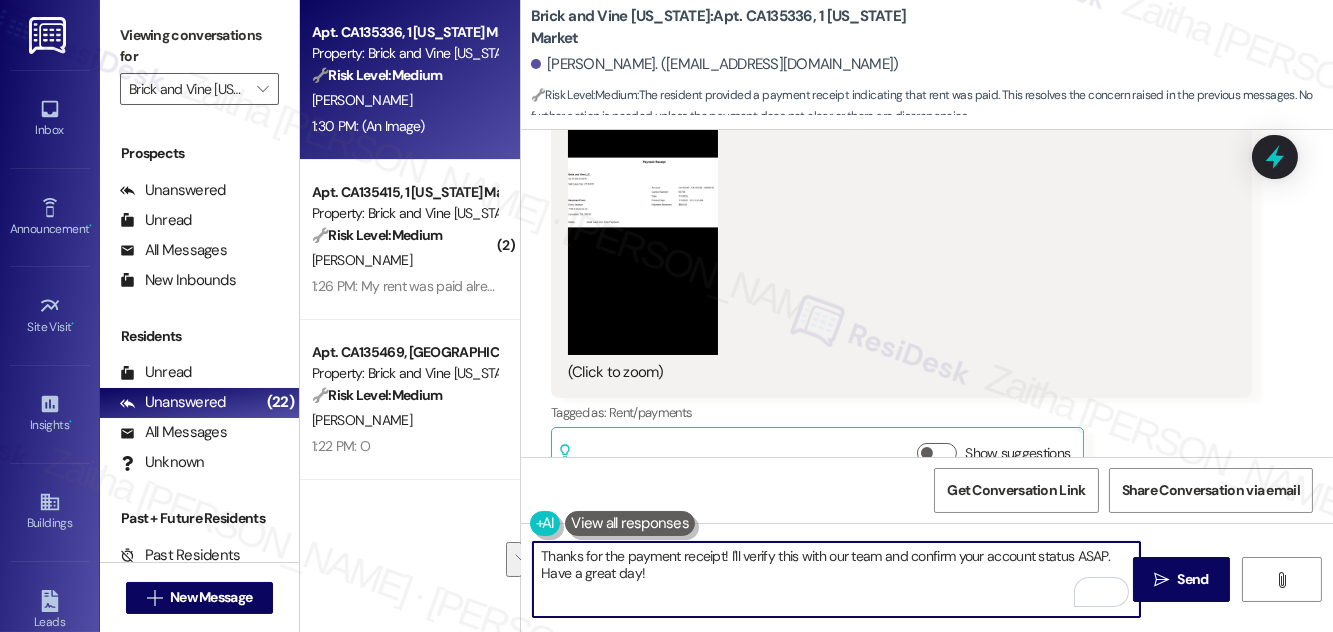 drag, startPoint x: 726, startPoint y: 552, endPoint x: 732, endPoint y: 571, distance: 19.924858 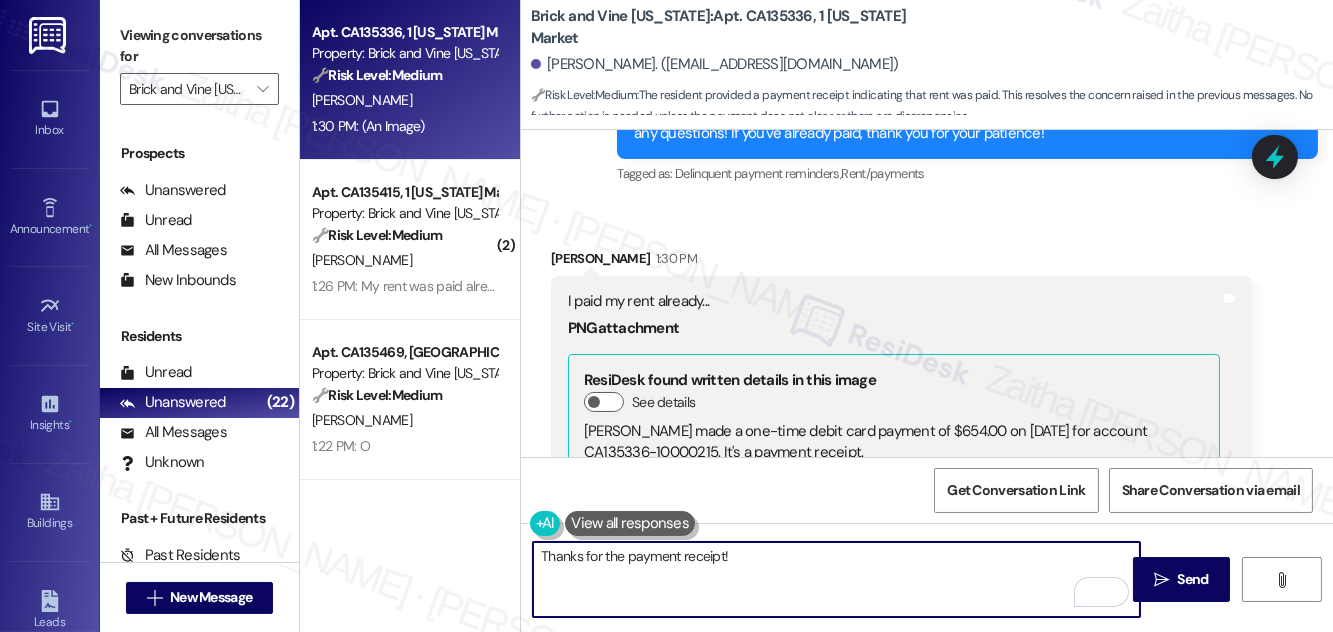 scroll, scrollTop: 3863, scrollLeft: 0, axis: vertical 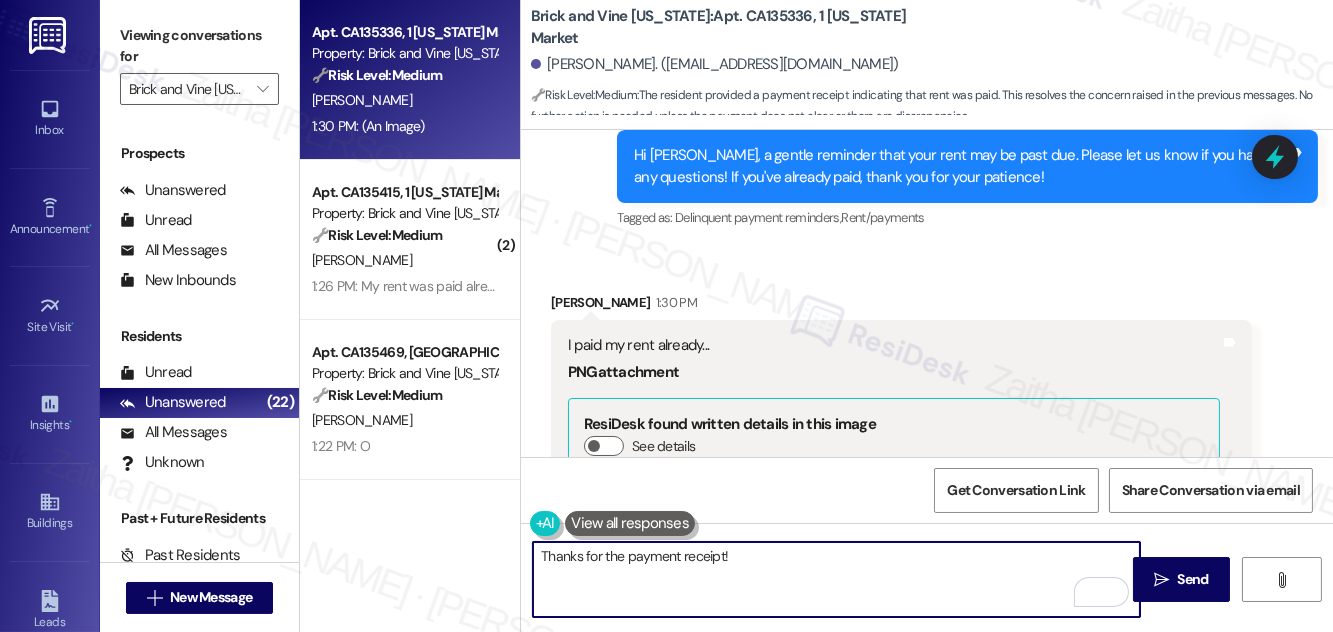 click on "Erica Jackson 1:30 PM" at bounding box center (901, 306) 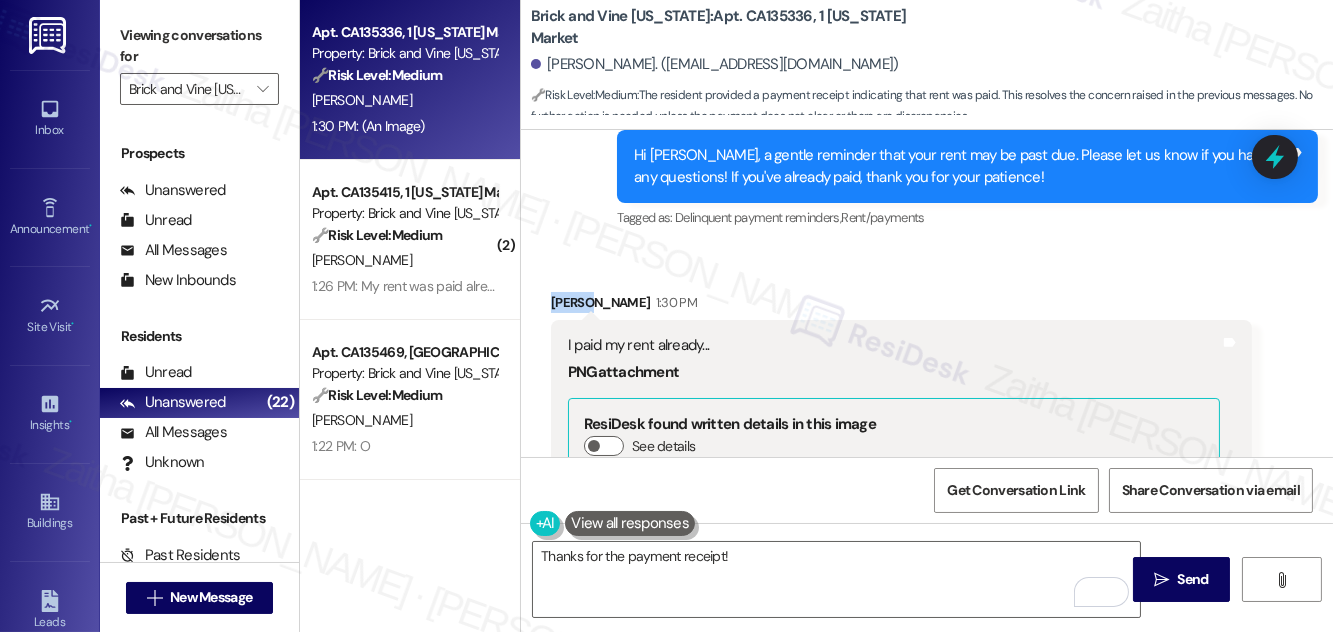click on "Erica Jackson 1:30 PM" at bounding box center (901, 306) 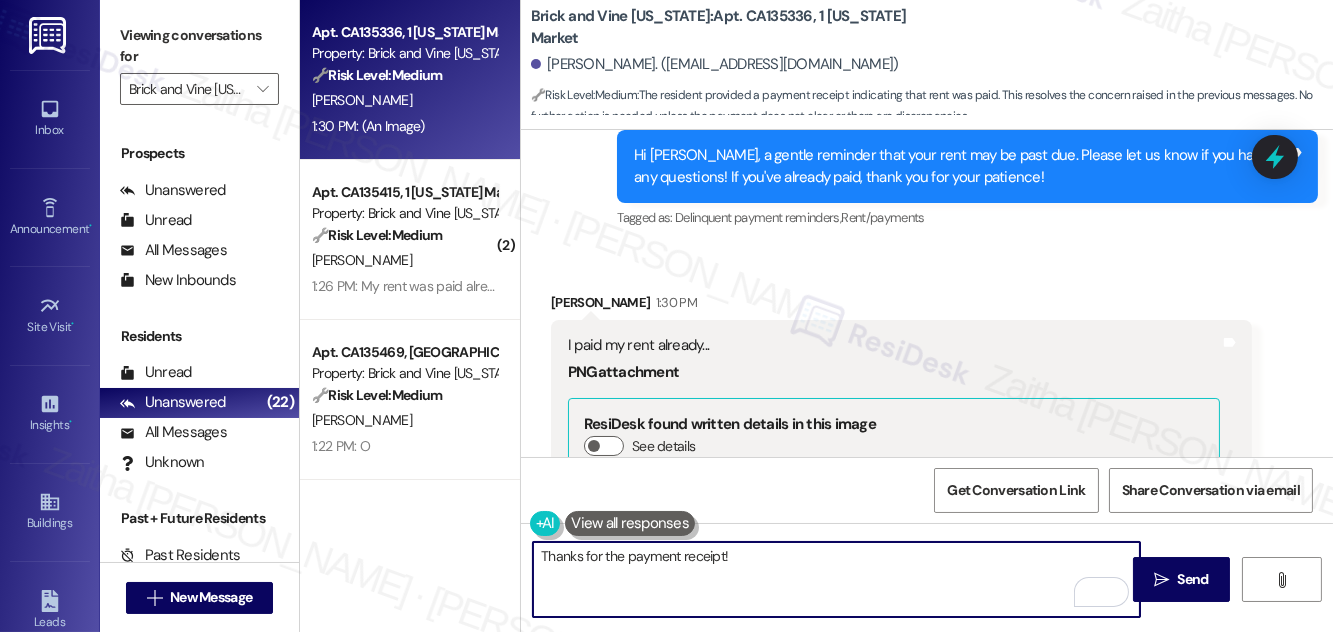 click on "Thanks for the payment receipt!" at bounding box center [836, 579] 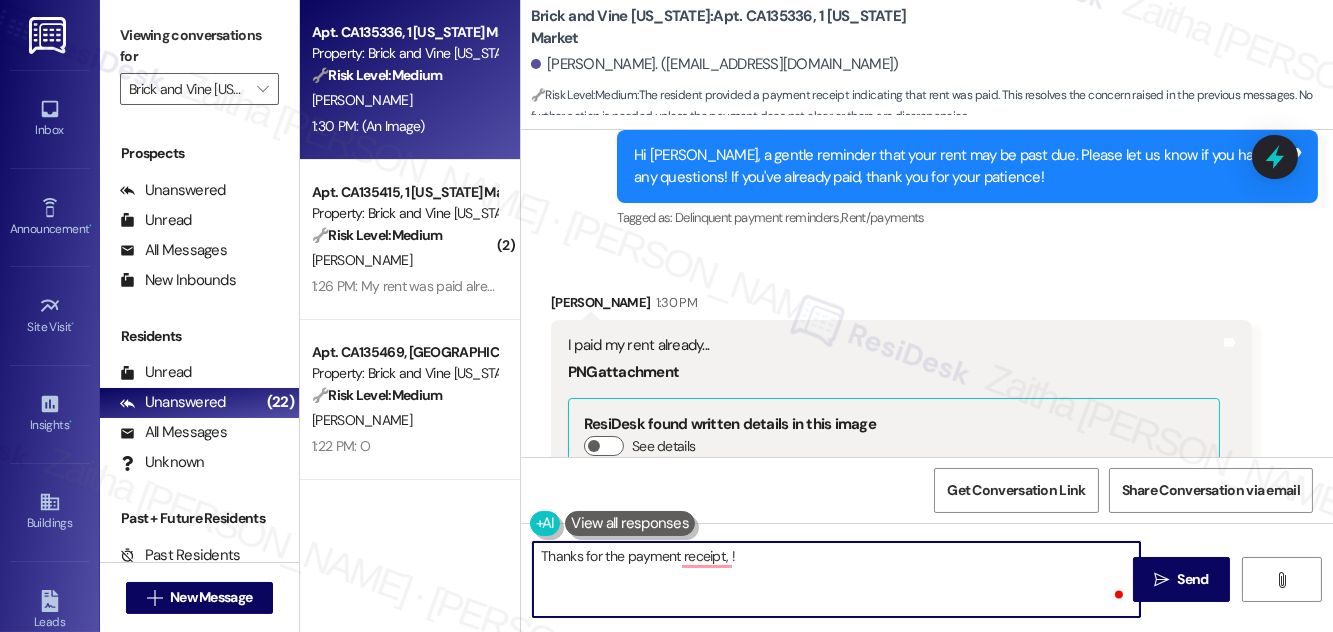 paste on "Erica" 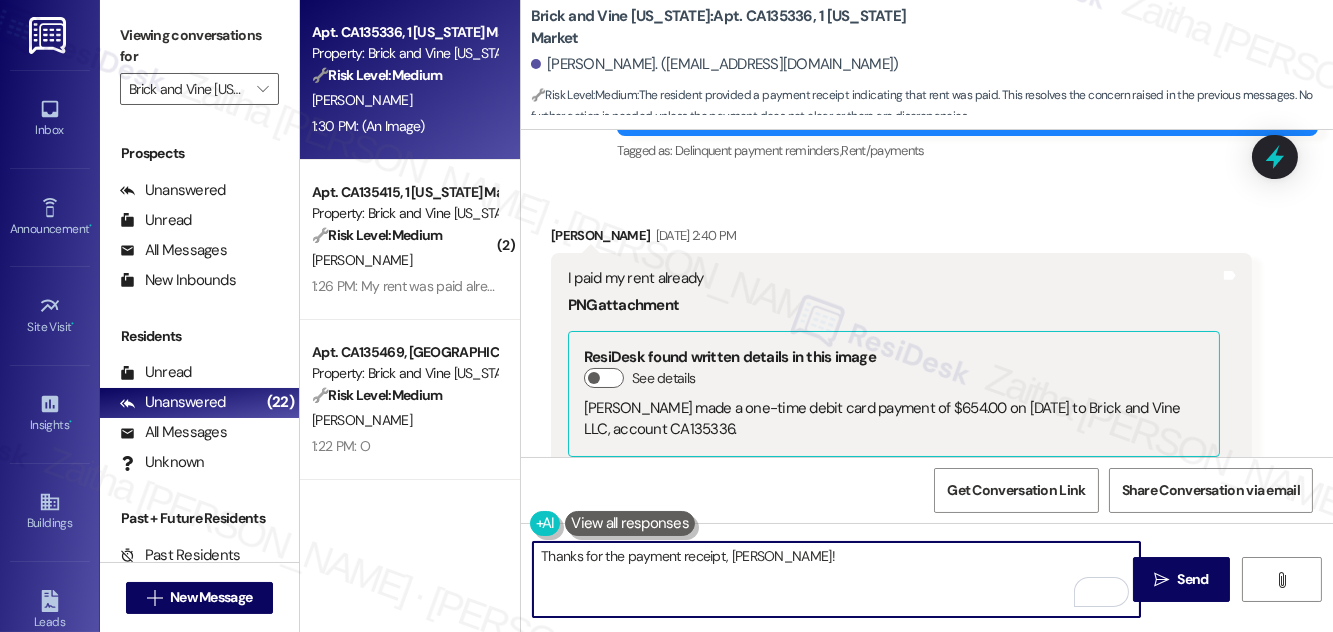 scroll, scrollTop: 2954, scrollLeft: 0, axis: vertical 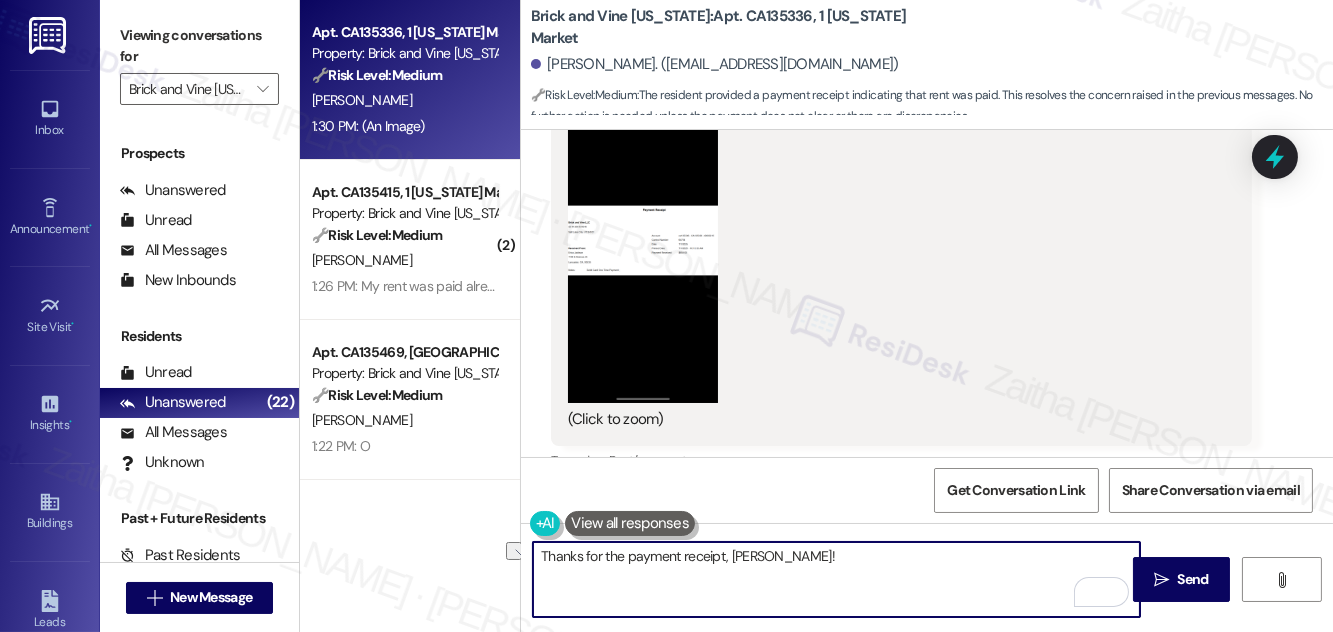 drag, startPoint x: 603, startPoint y: 554, endPoint x: 821, endPoint y: 557, distance: 218.02065 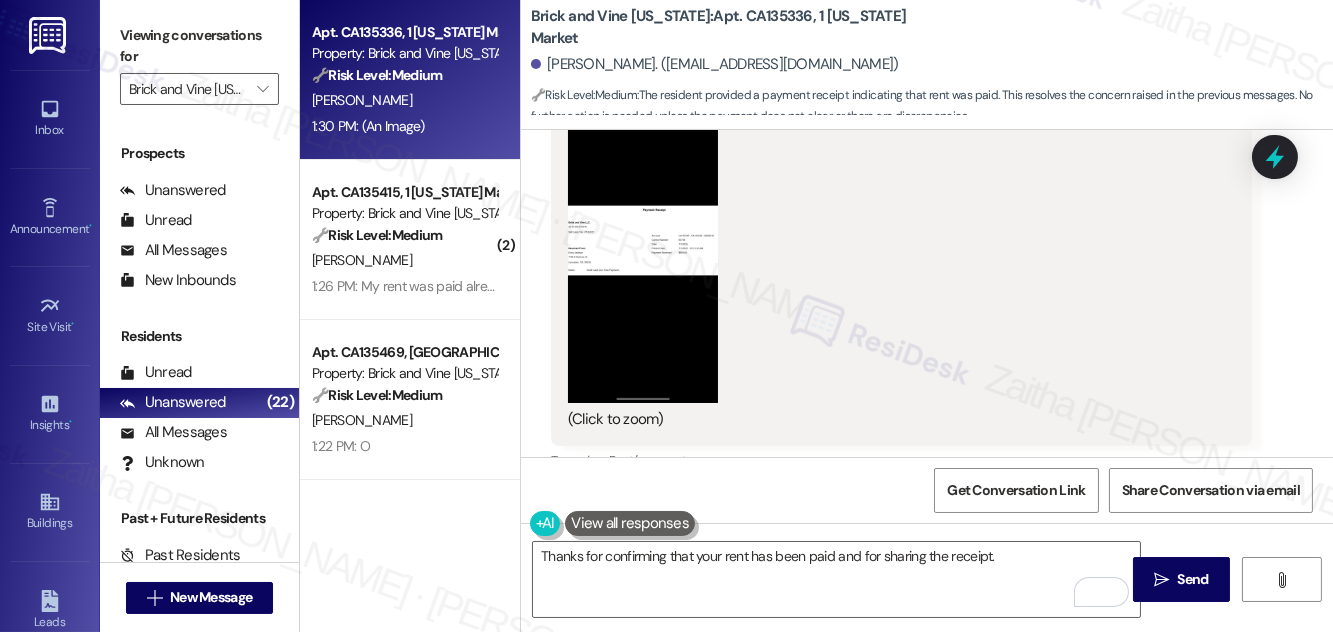 click at bounding box center (630, 523) 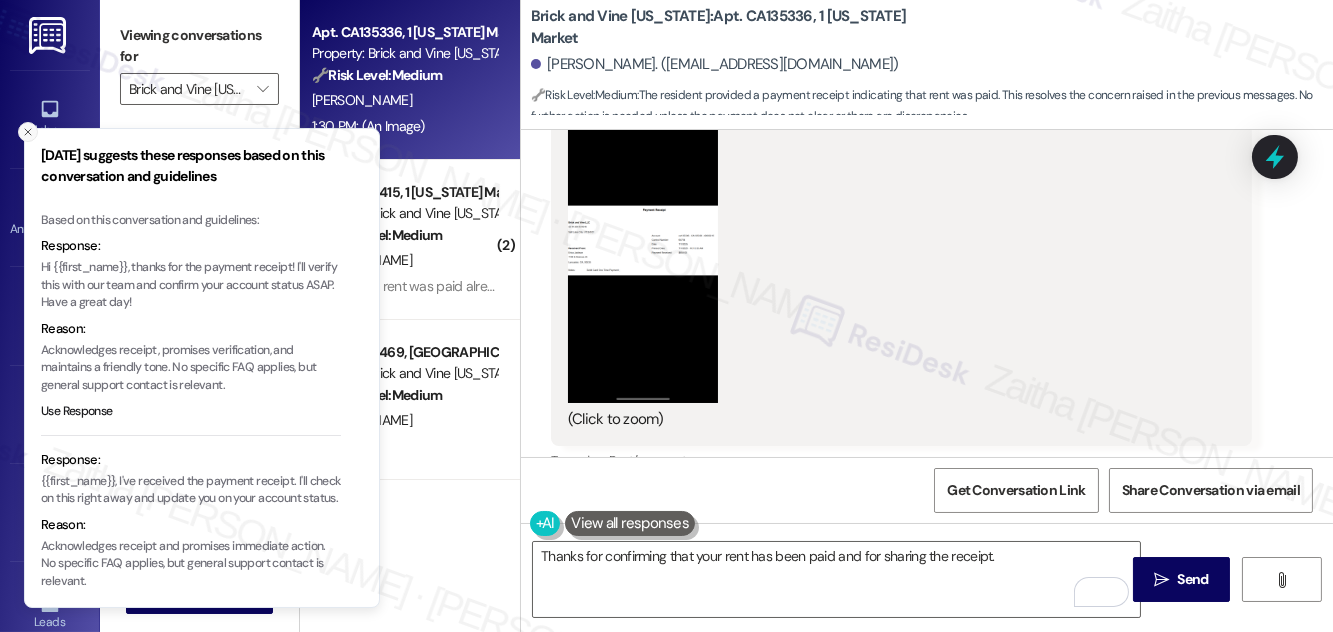 click 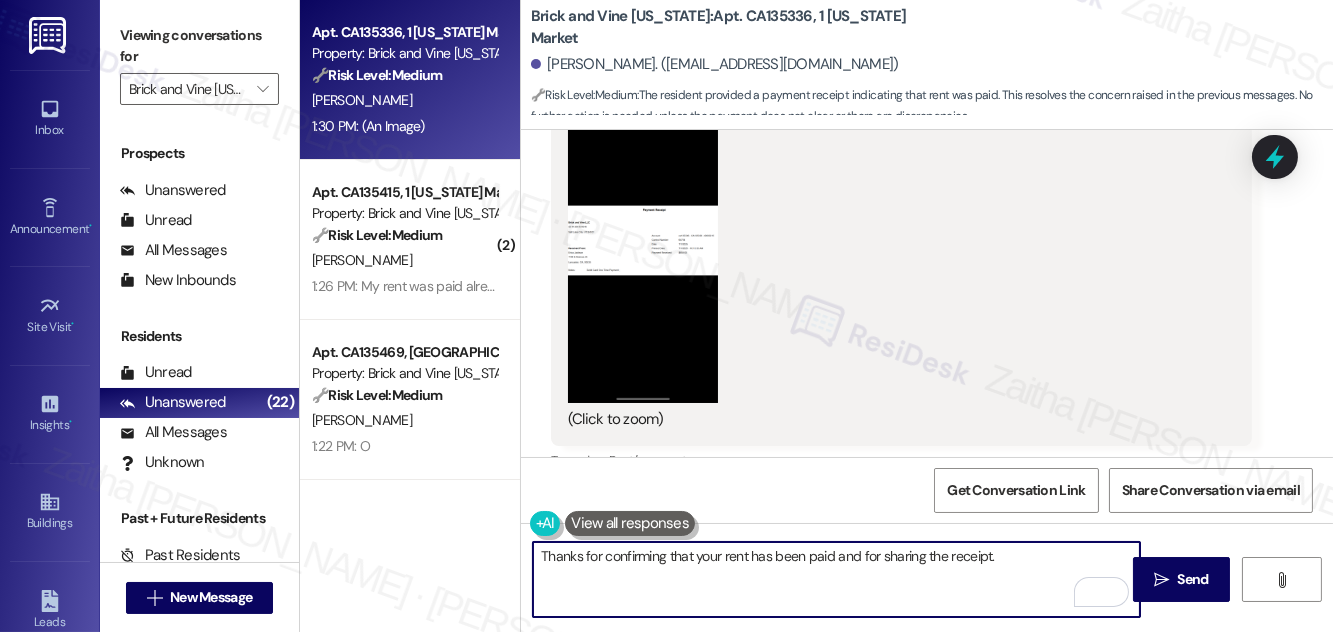 click on "Thanks for confirming that your rent has been paid and for sharing the receipt." at bounding box center [836, 579] 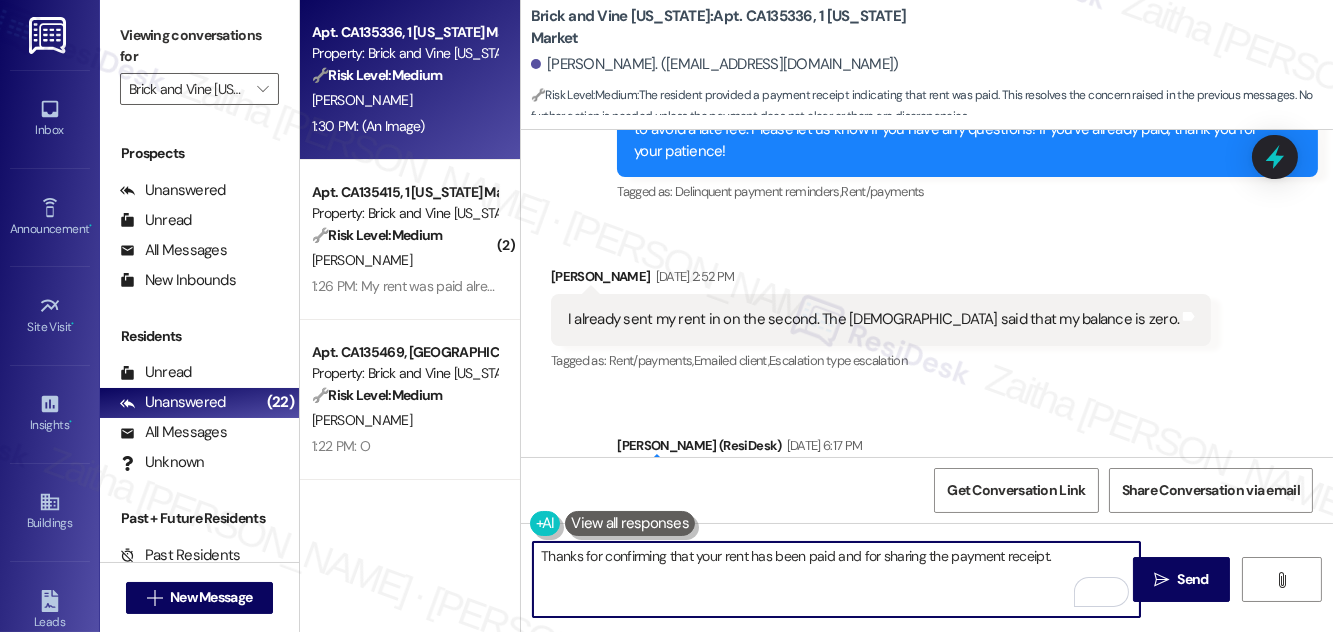 scroll, scrollTop: 1363, scrollLeft: 0, axis: vertical 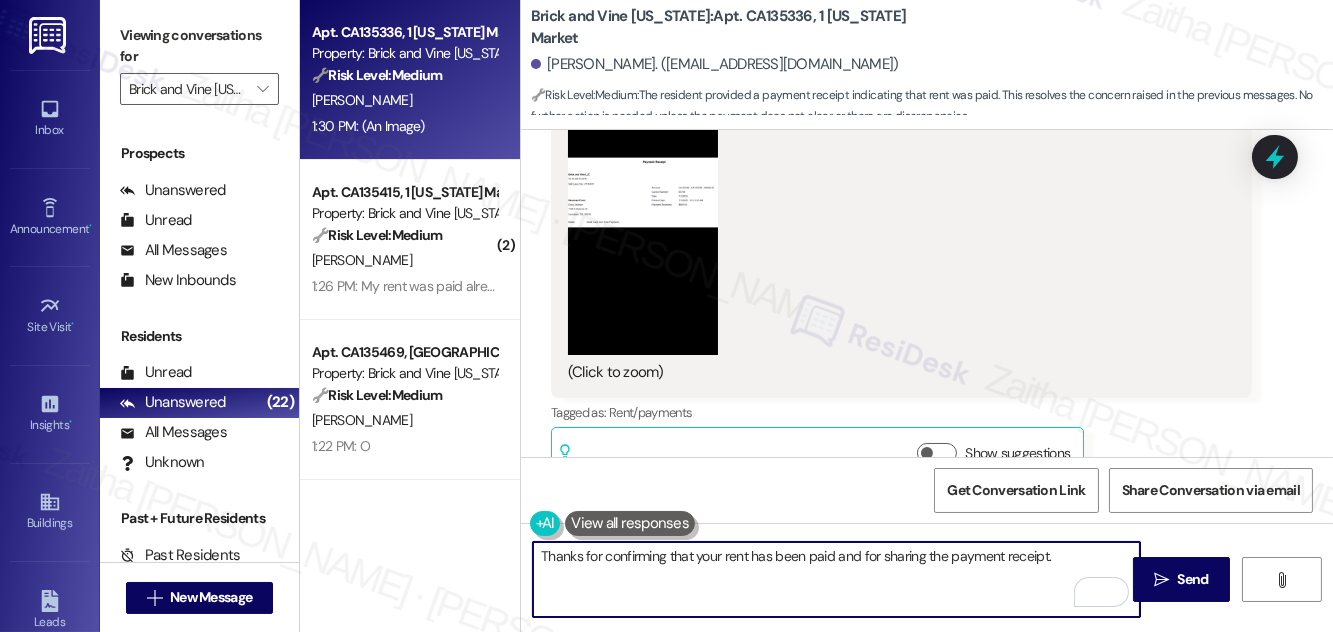 click on "Thanks for confirming that your rent has been paid and for sharing the payment receipt." at bounding box center (836, 579) 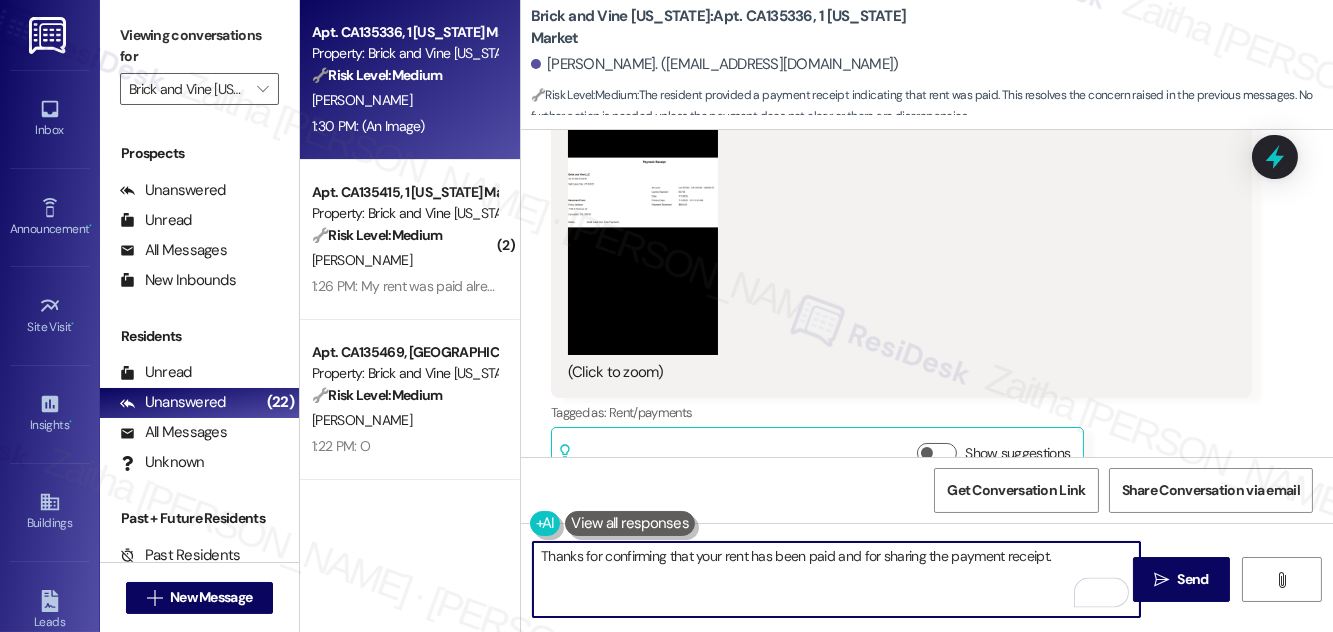 paste on "Please don't hesitate to reach out if you have any other questions or concerns." 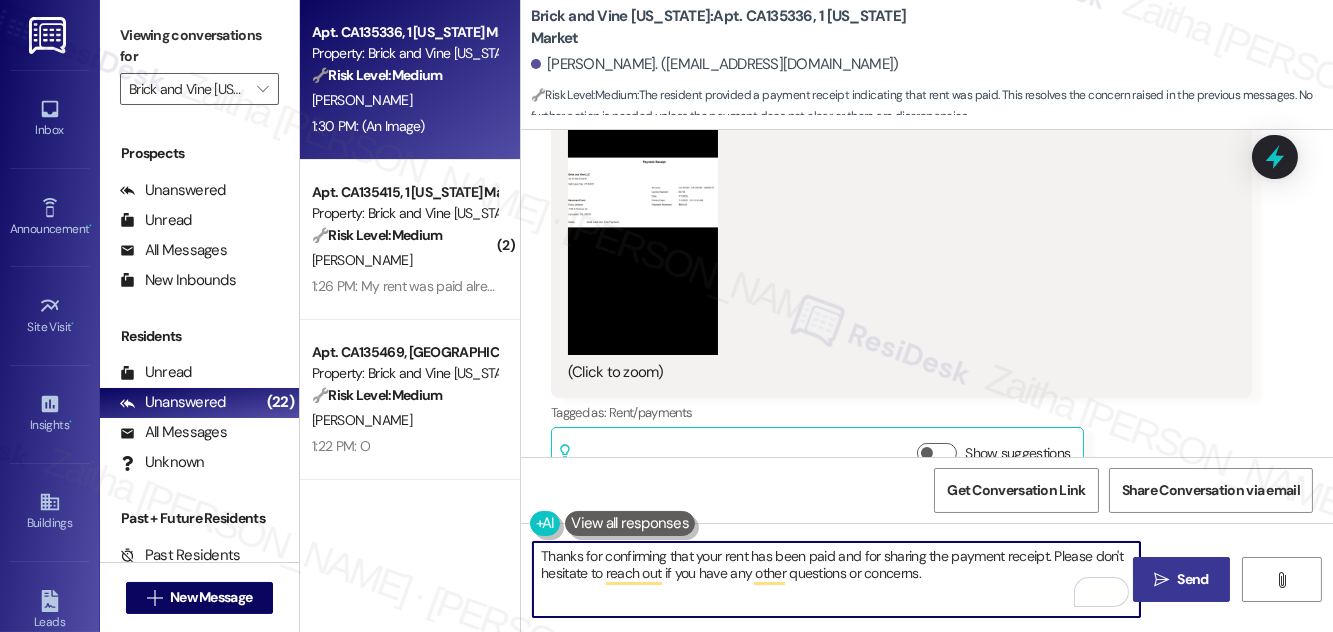 type on "Thanks for confirming that your rent has been paid and for sharing the payment receipt. Please don't hesitate to reach out if you have any other questions or concerns." 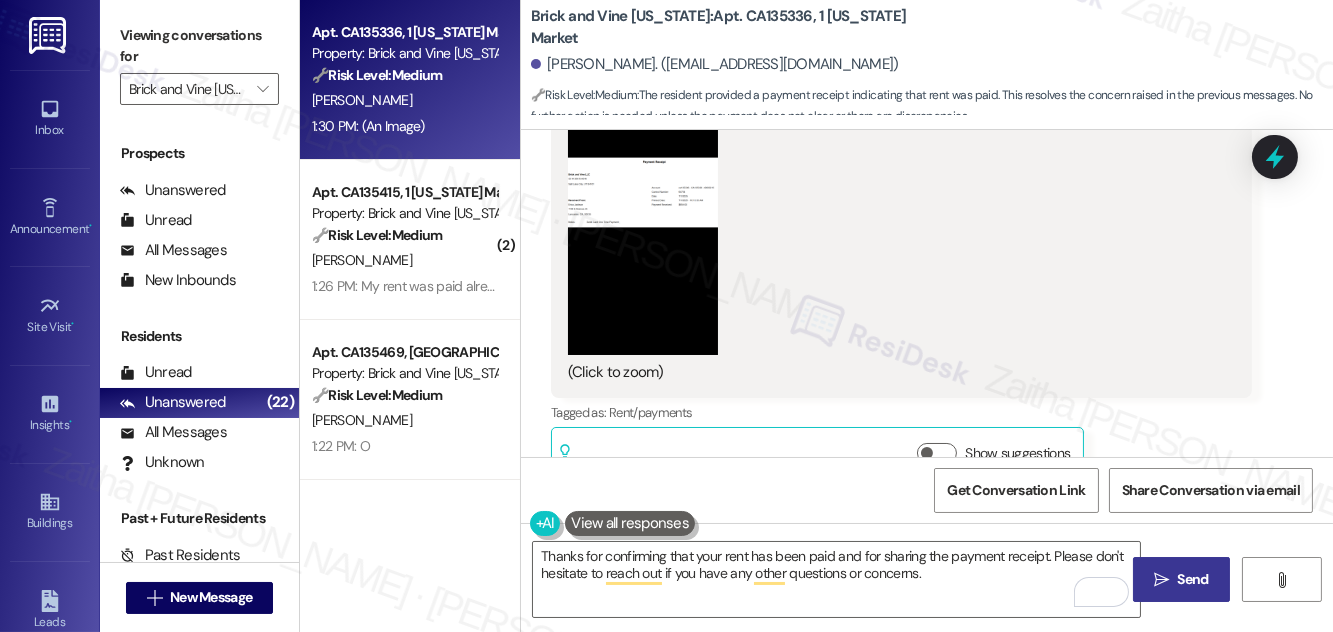 click on "Send" at bounding box center [1193, 579] 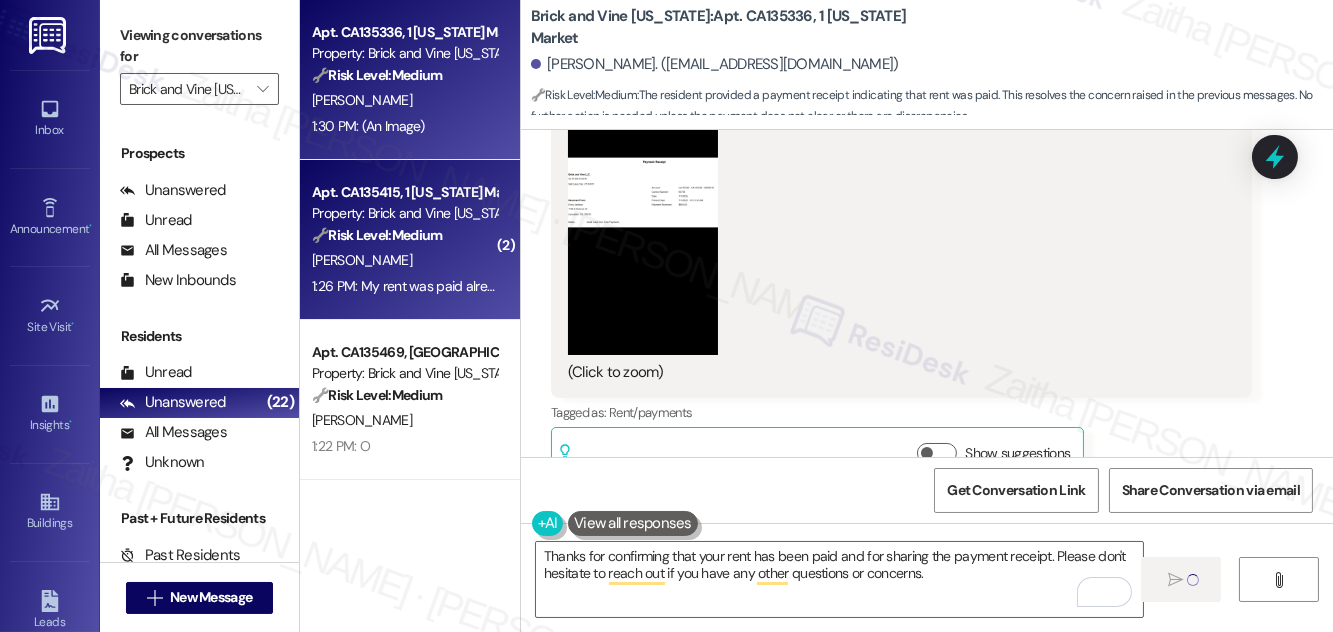 type 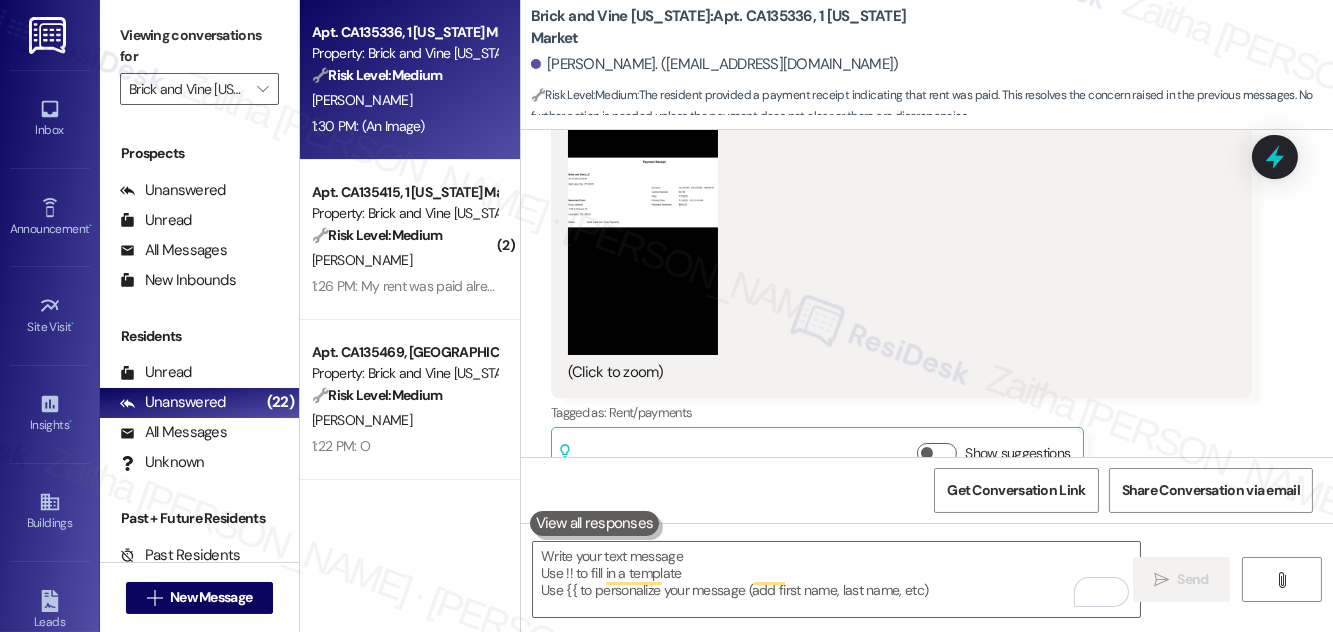 scroll, scrollTop: 4408, scrollLeft: 0, axis: vertical 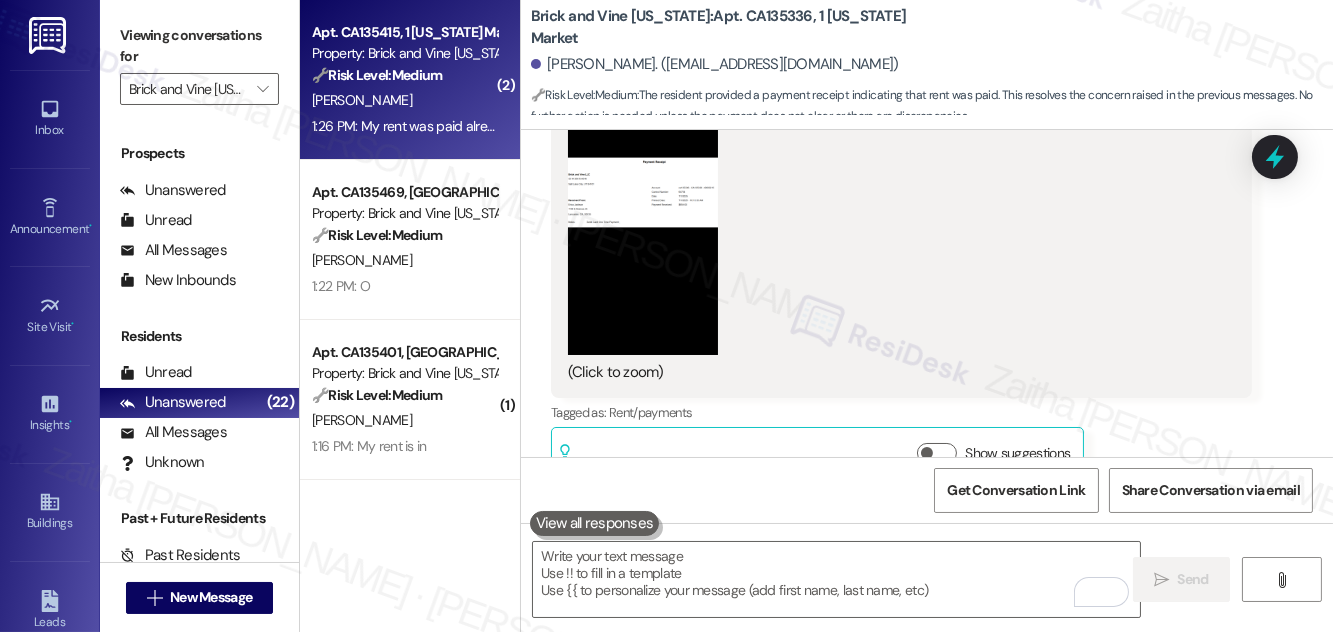 click on "[PERSON_NAME]" at bounding box center (404, 100) 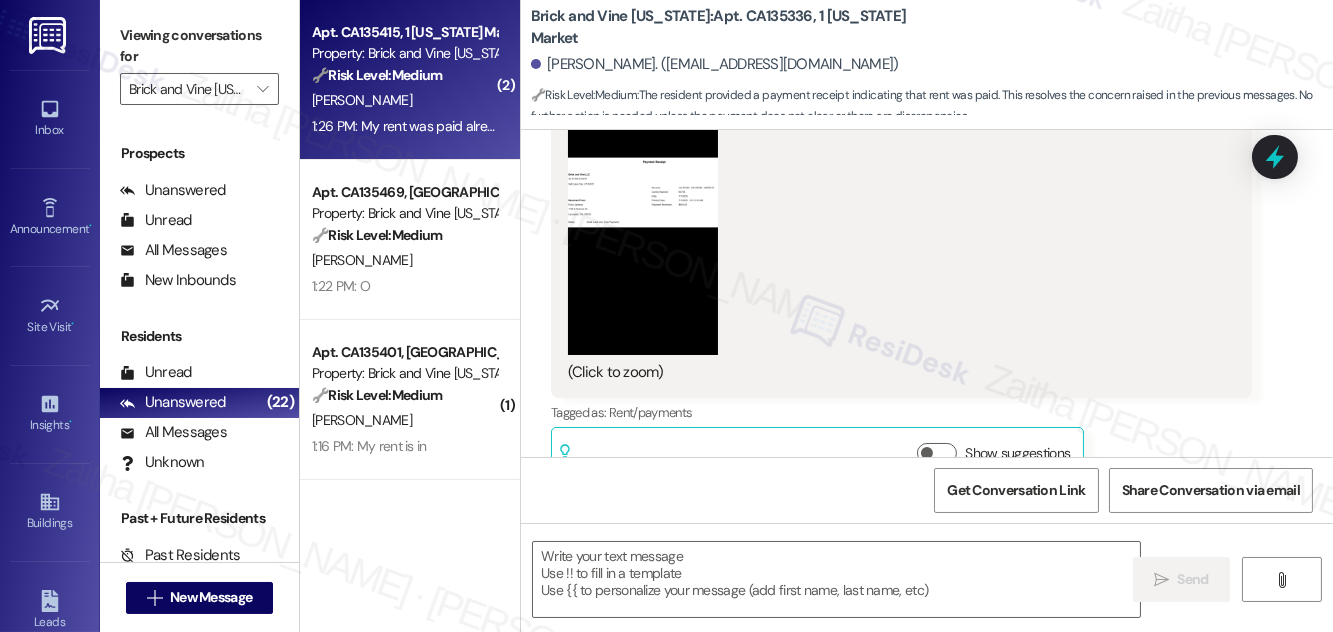 type on "Fetching suggested responses. Please feel free to read through the conversation in the meantime." 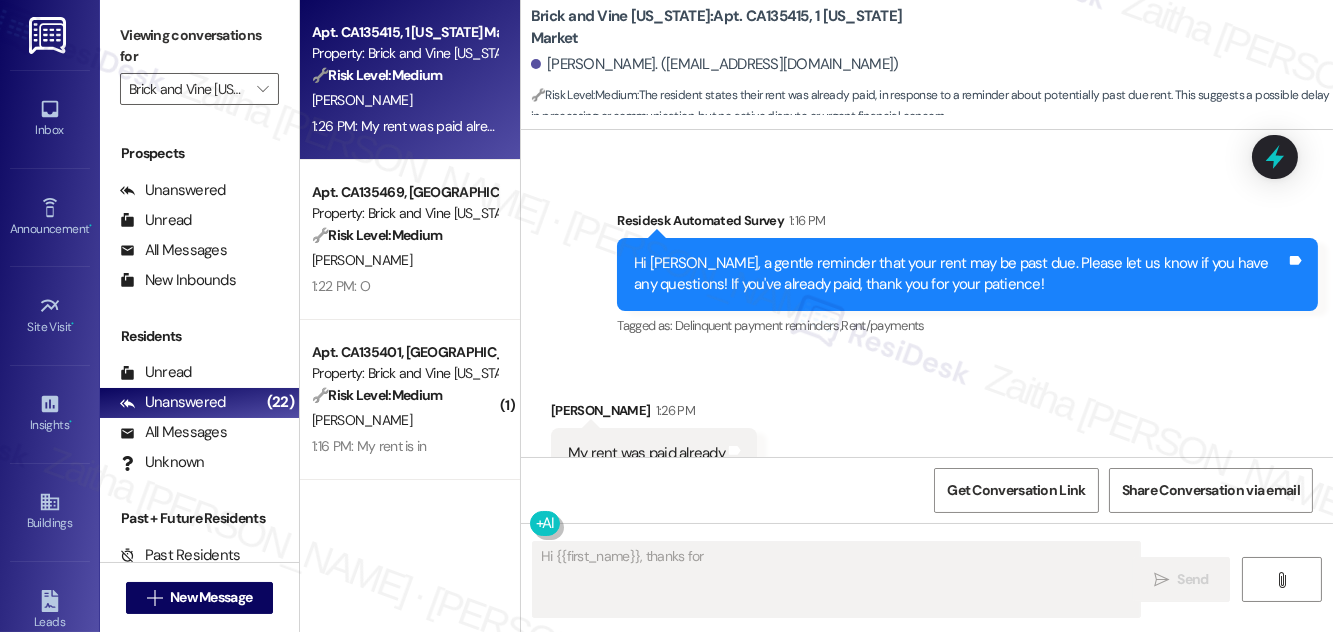 scroll, scrollTop: 9852, scrollLeft: 0, axis: vertical 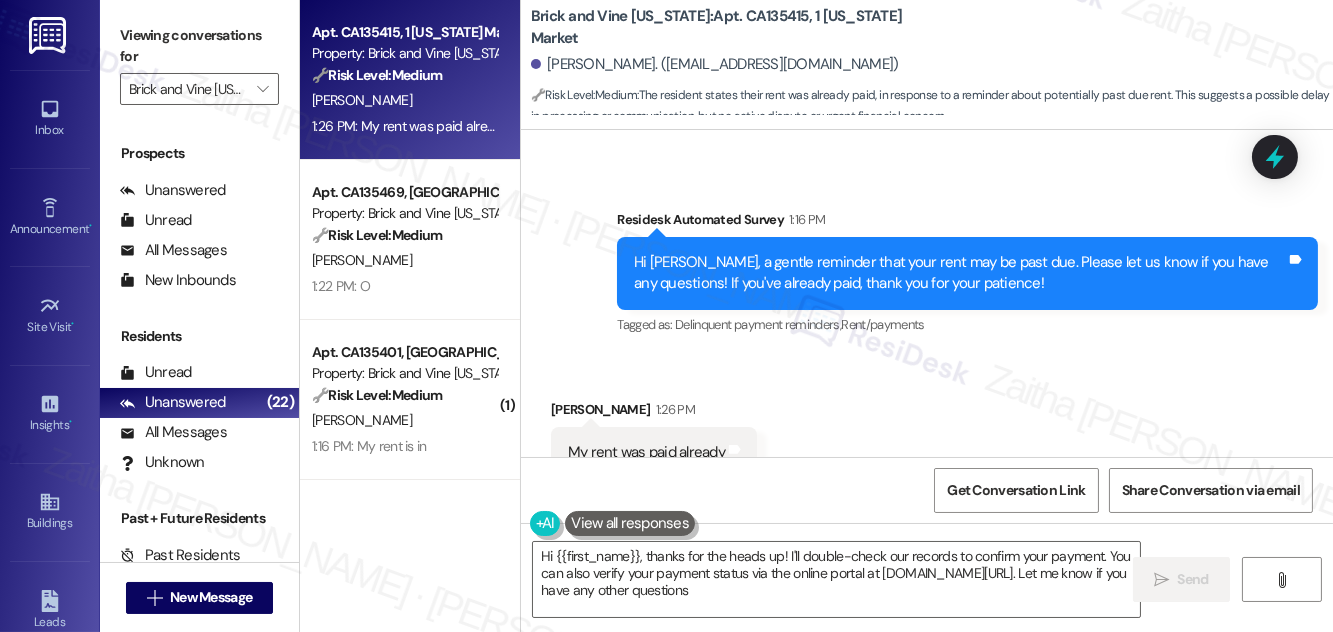 type on "Hi {{first_name}}, thanks for the heads up! I'll double-check our records to confirm your payment. You can also verify your payment status via the online portal at [DOMAIN_NAME][URL]. Let me know if you have any other questions!" 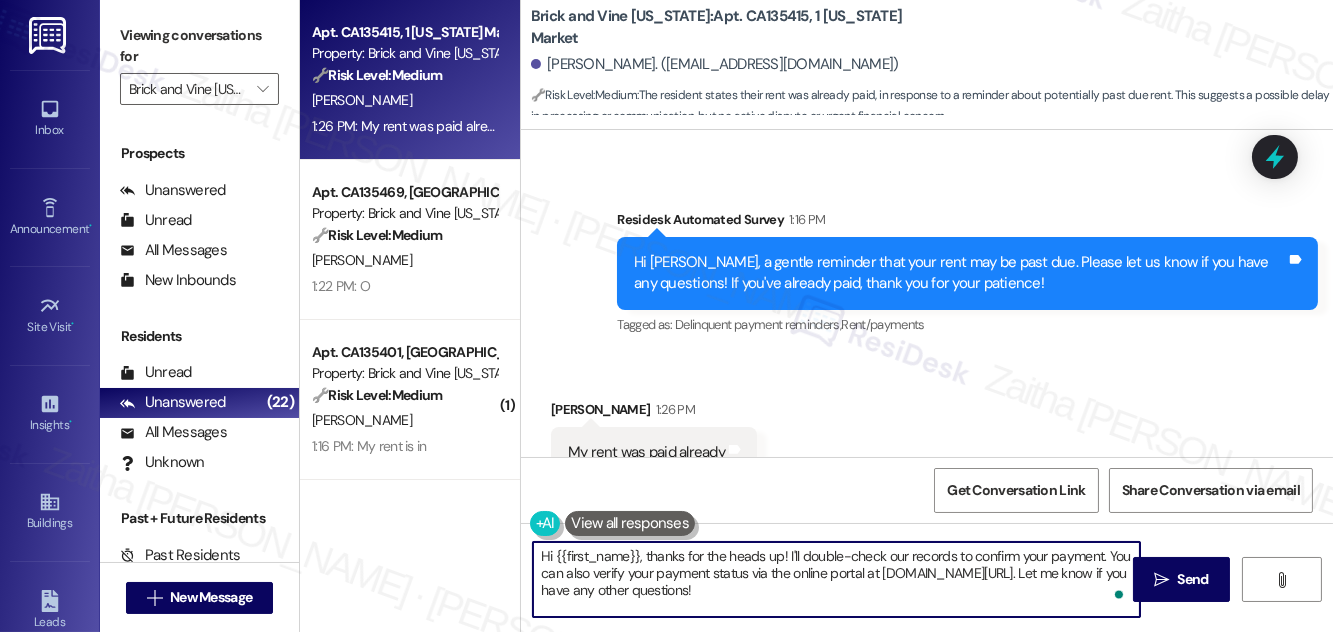 drag, startPoint x: 540, startPoint y: 552, endPoint x: 773, endPoint y: 592, distance: 236.40854 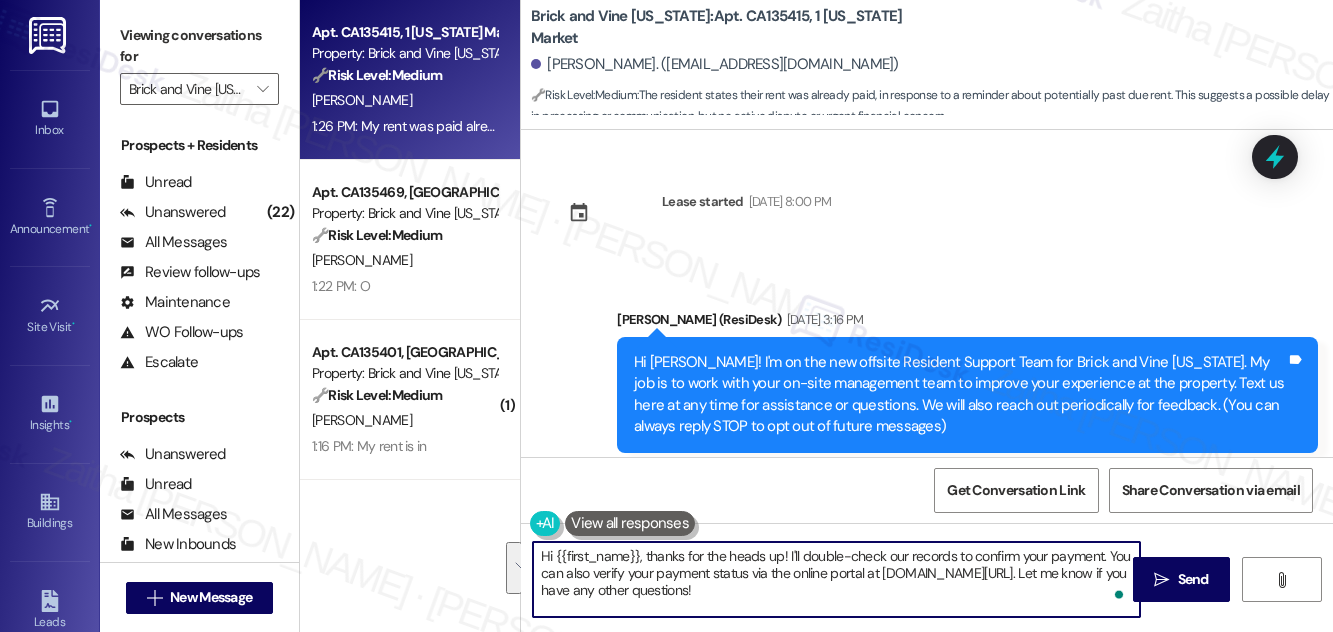 scroll, scrollTop: 0, scrollLeft: 0, axis: both 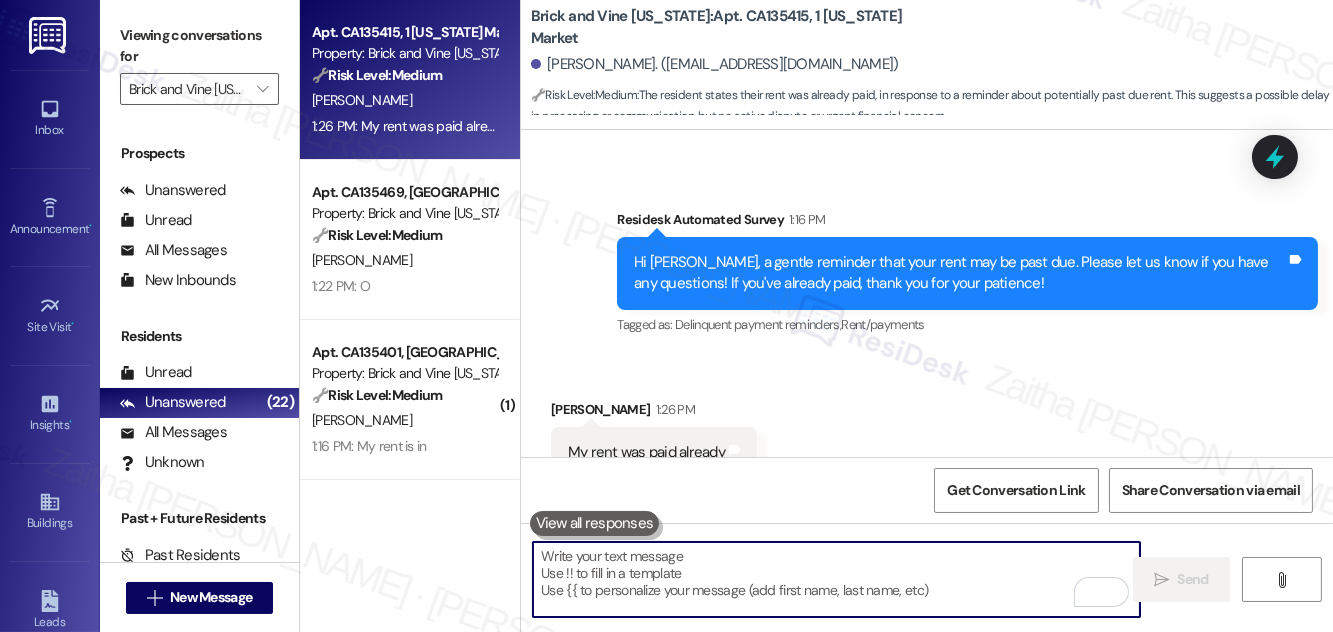 type on "T" 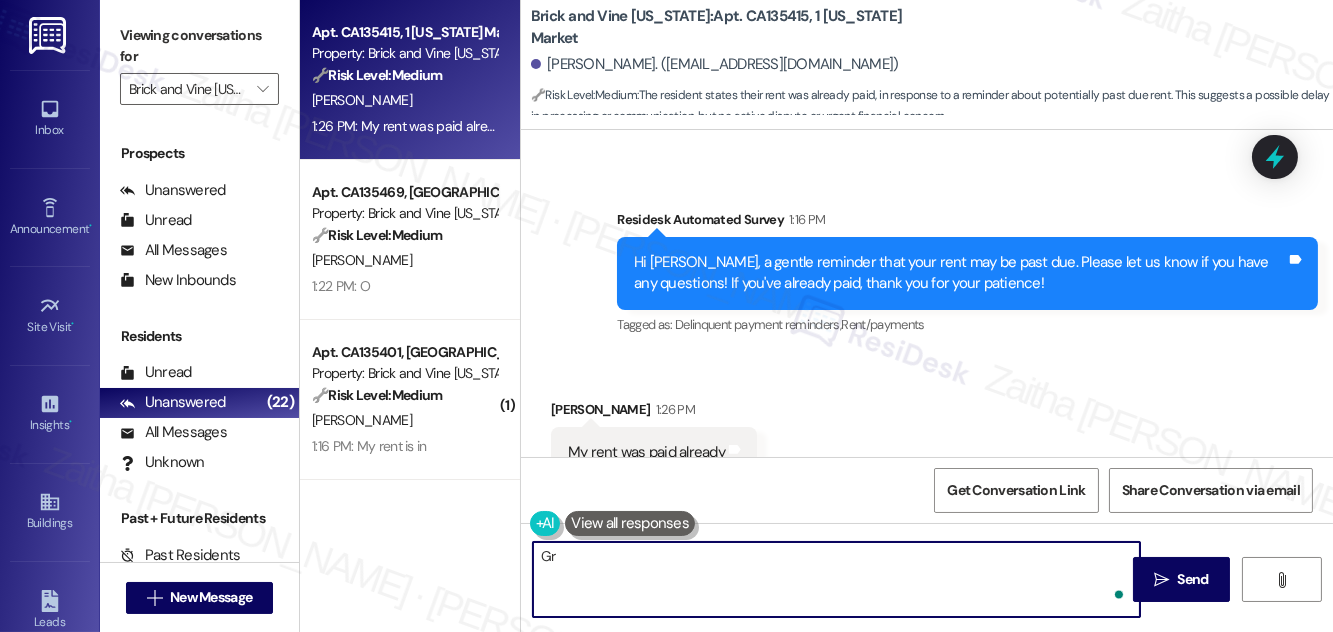 type on "G" 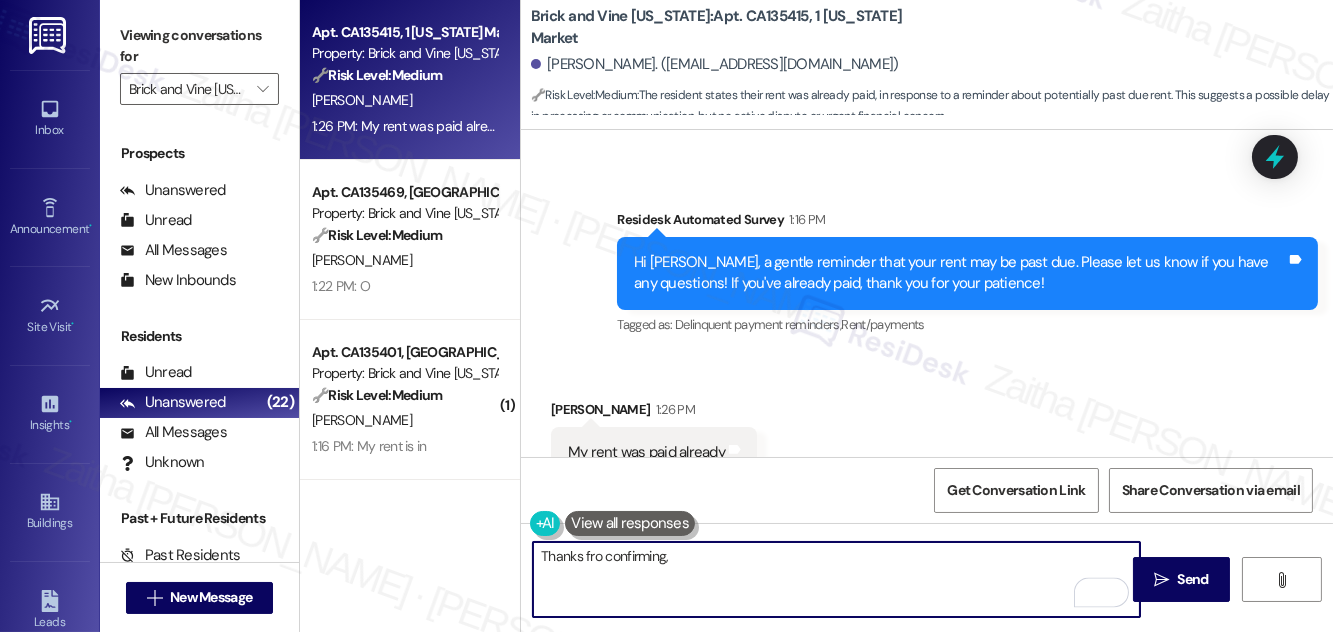 click on "Received via SMS [PERSON_NAME] 1:26 PM My rent was paid already  Tags and notes Tagged as:   Rent/payments Click to highlight conversations about Rent/payments" at bounding box center [654, 453] 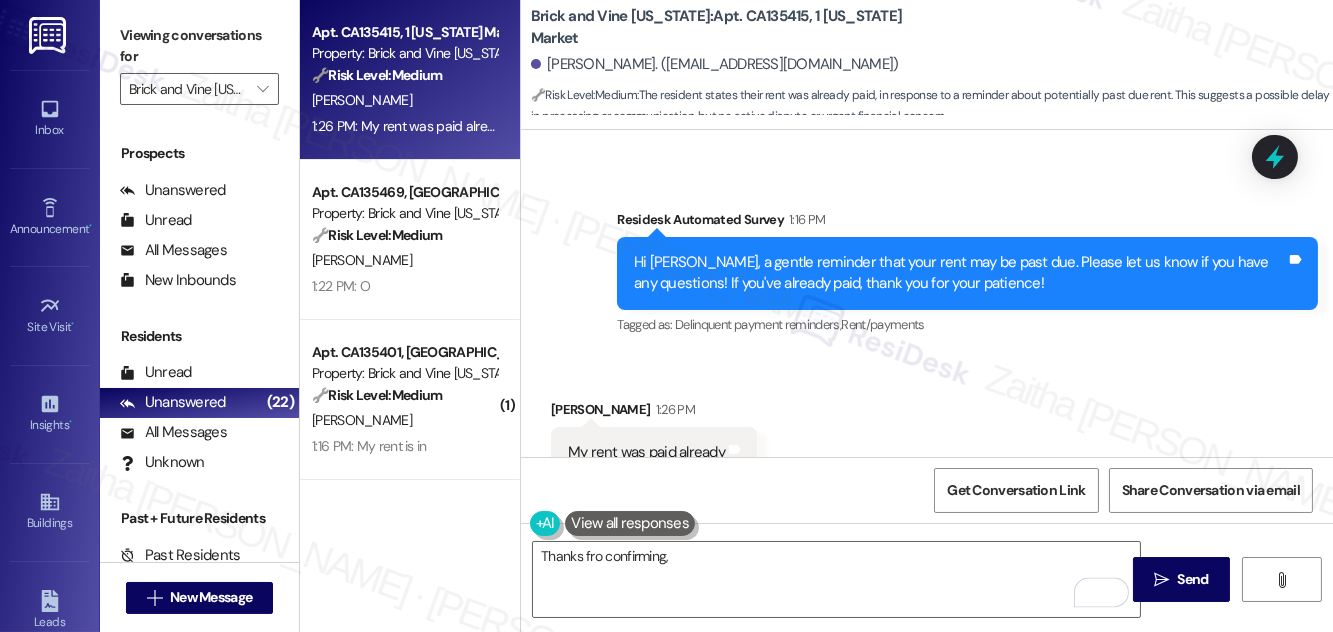 click on "[PERSON_NAME] 1:26 PM" at bounding box center (654, 413) 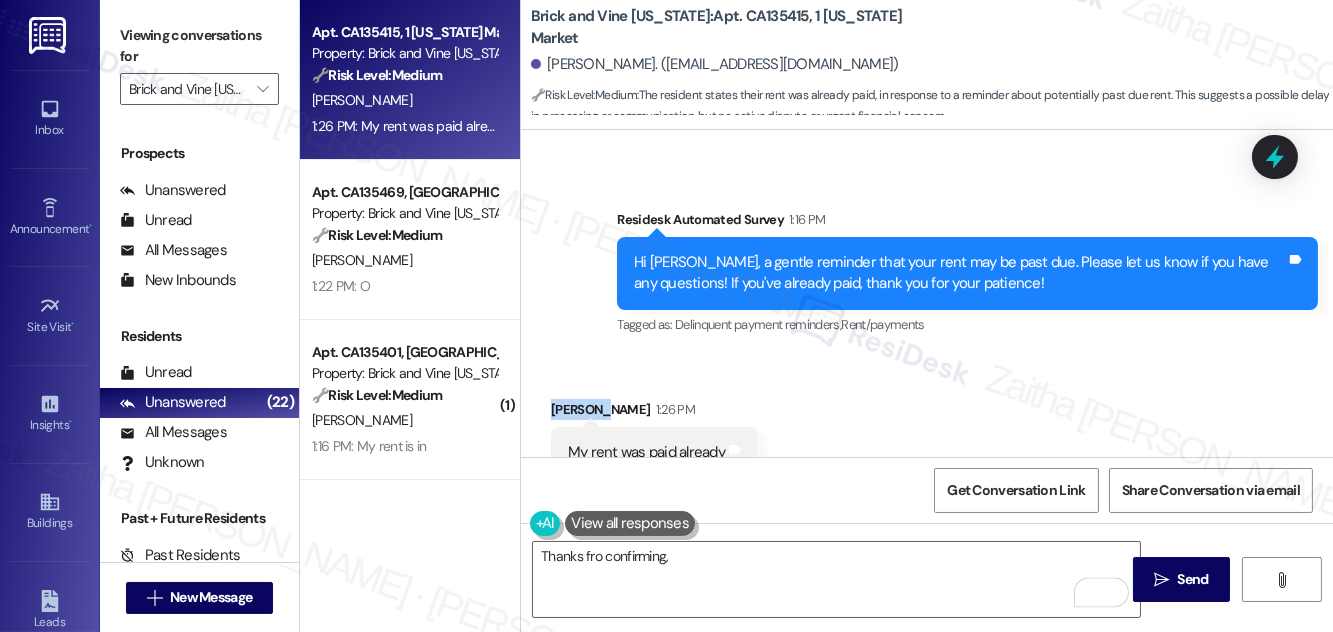 click on "[PERSON_NAME] 1:26 PM" at bounding box center (654, 413) 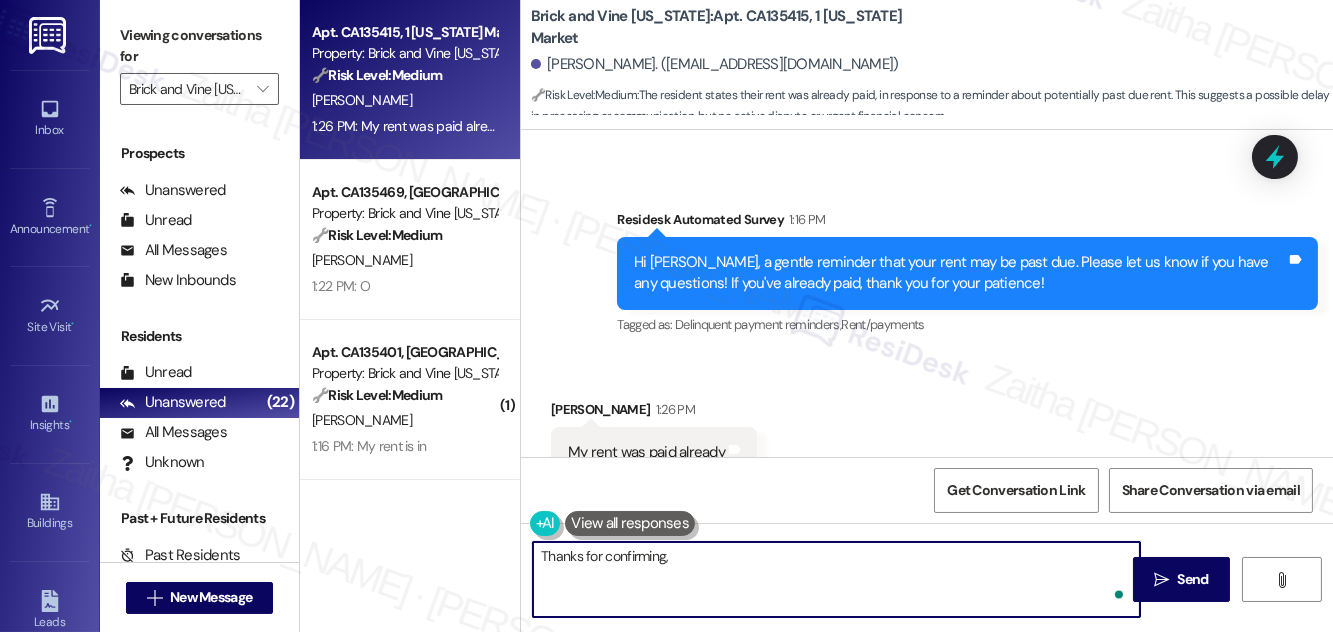 click on "Thanks for confirming," at bounding box center (836, 579) 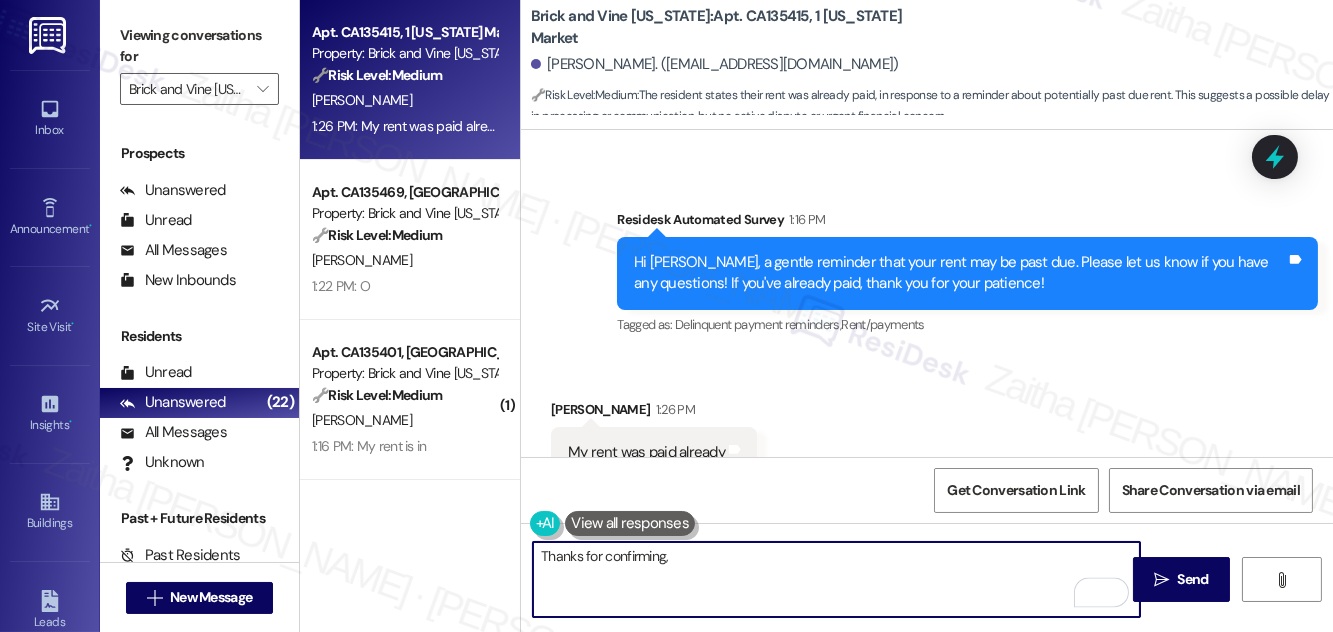 paste on "[PERSON_NAME]" 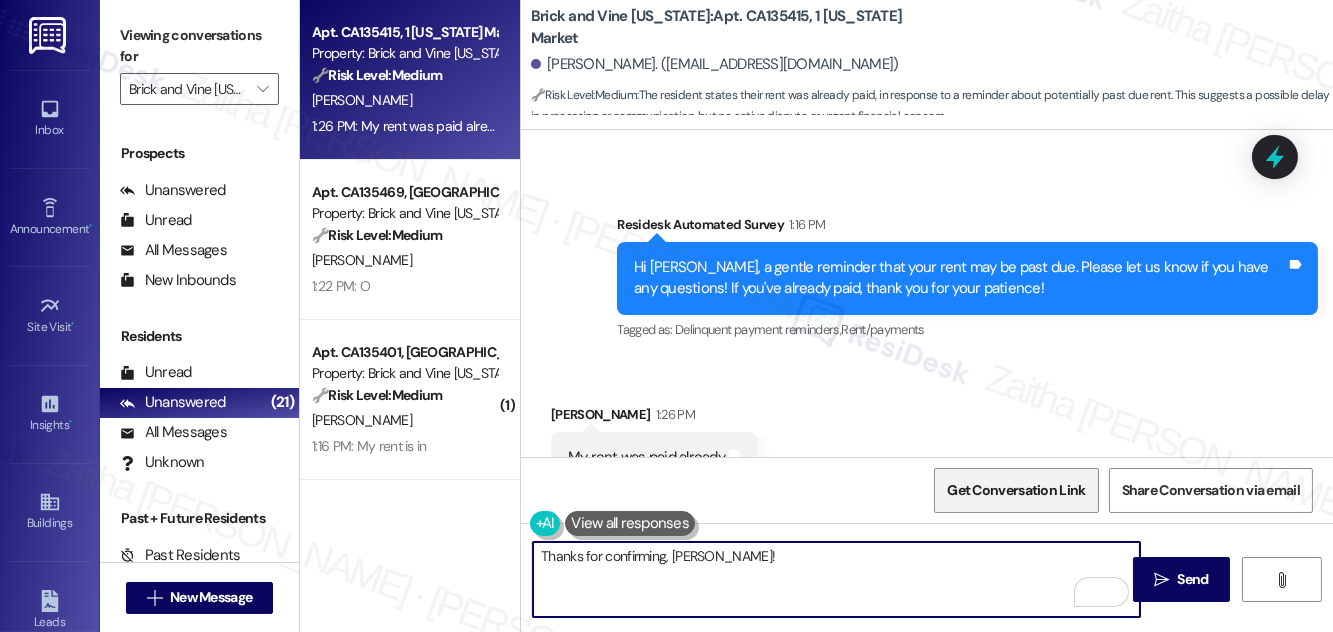 scroll, scrollTop: 9852, scrollLeft: 0, axis: vertical 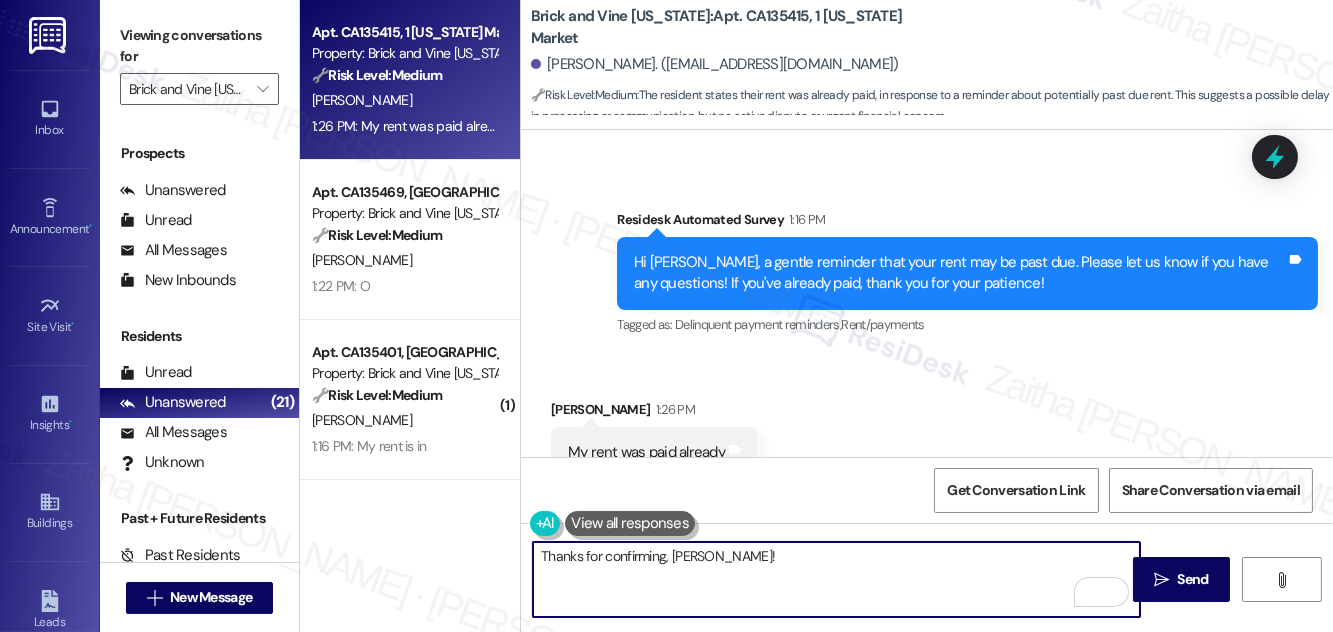 paste on "I'm glad to hear you've already taken care of the rent! Please don't hesitate to reach out if you have any other questions or concerns" 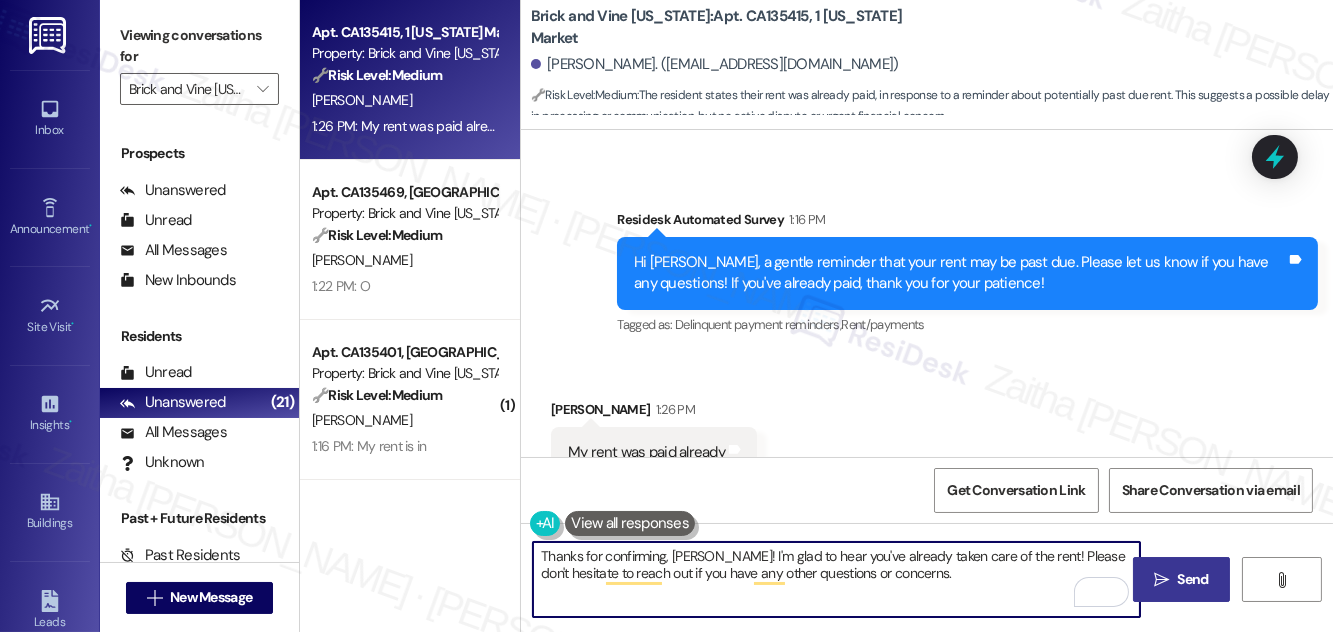 type on "Thanks for confirming, [PERSON_NAME]! I'm glad to hear you've already taken care of the rent! Please don't hesitate to reach out if you have any other questions or concerns." 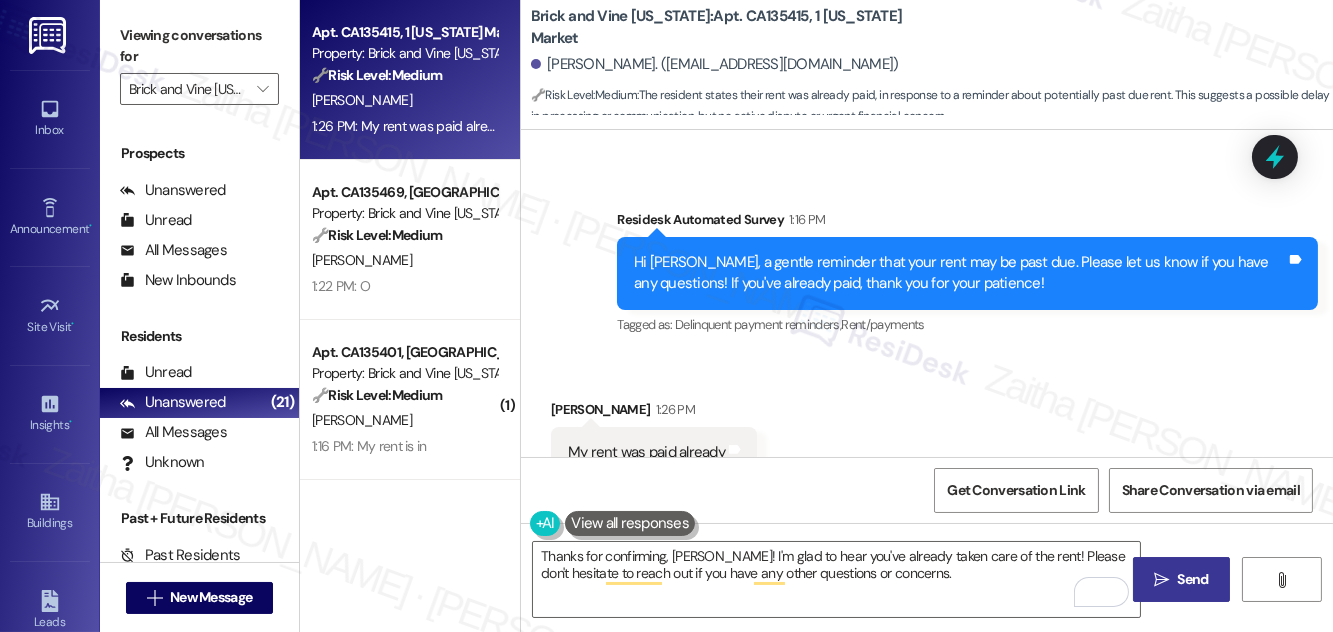 click on "Send" at bounding box center (1193, 579) 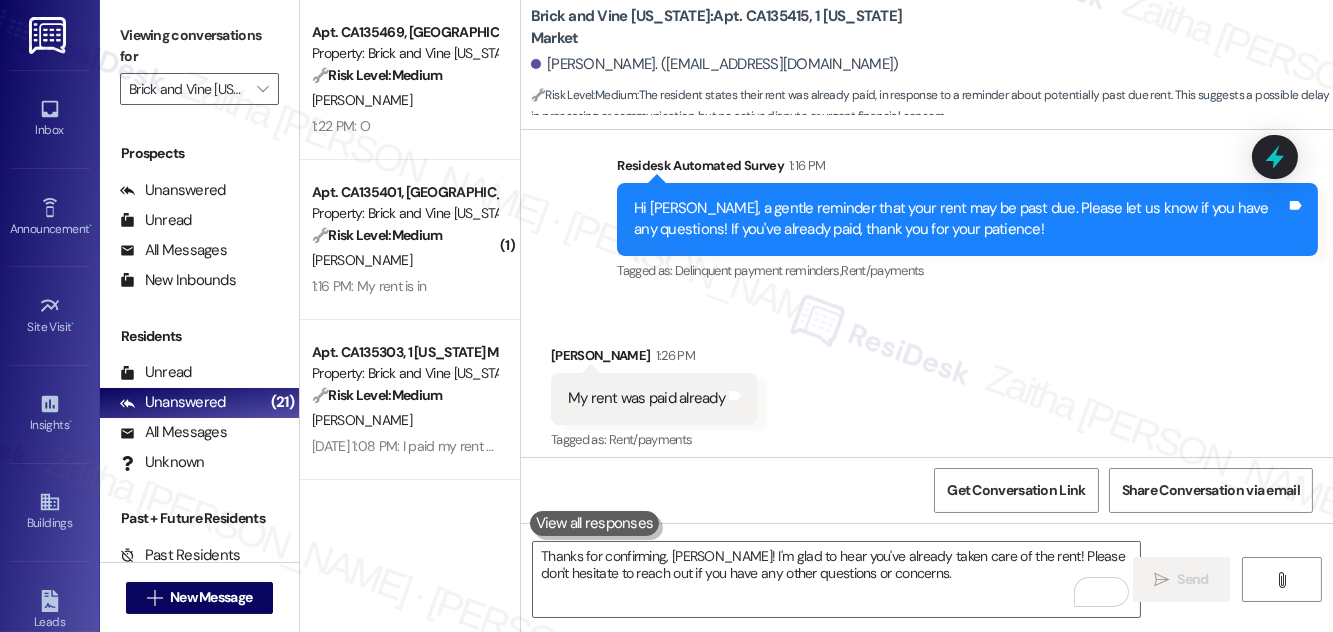 scroll, scrollTop: 10013, scrollLeft: 0, axis: vertical 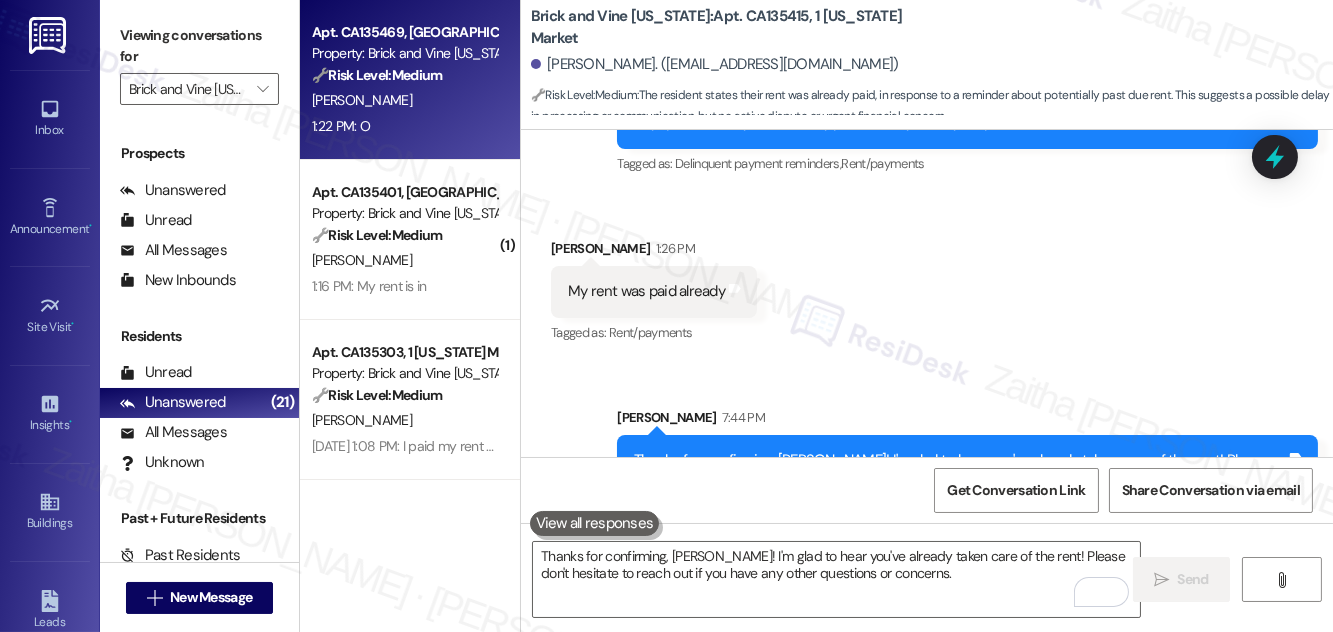 click on "1:22 PM: O 1:22 PM: O" at bounding box center (404, 126) 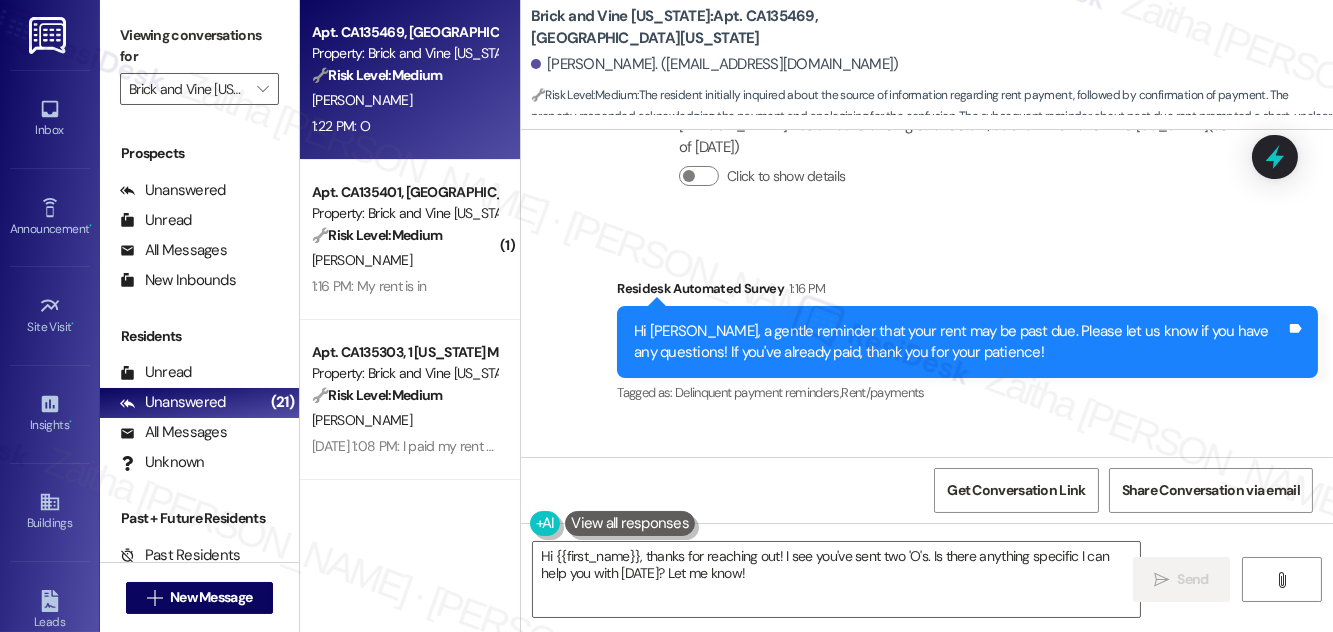 scroll, scrollTop: 22021, scrollLeft: 0, axis: vertical 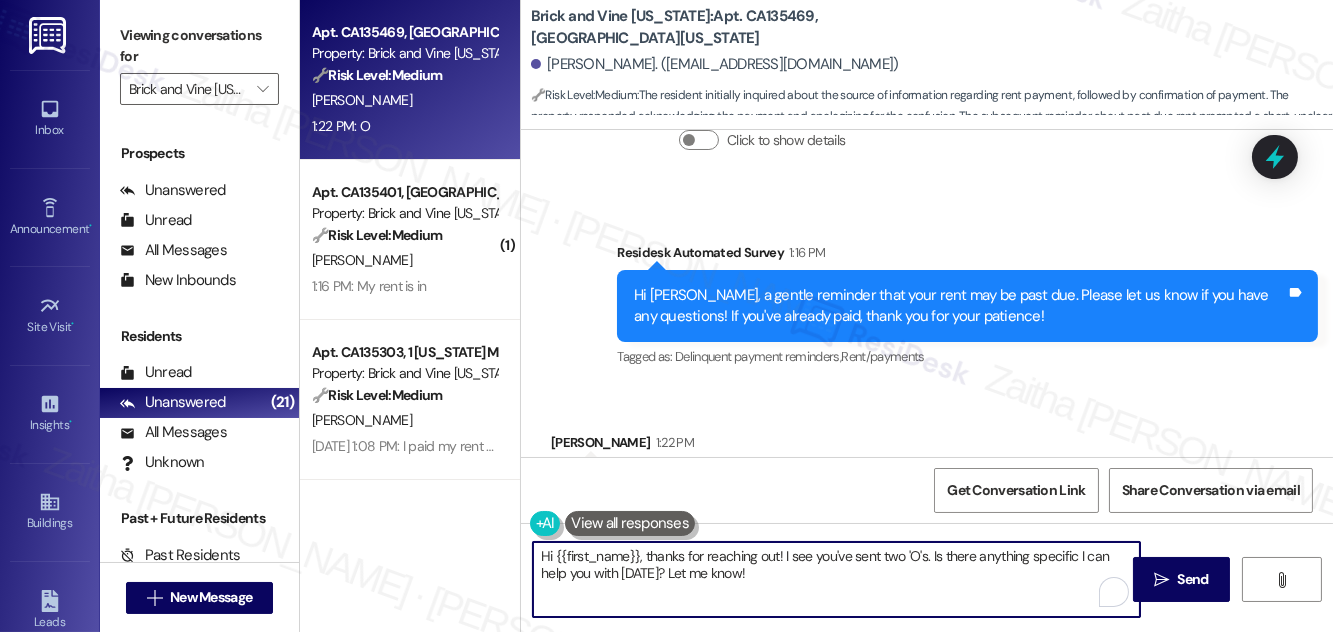 click on "Hi {{first_name}}, thanks for reaching out! I see you've sent two 'O's. Is there anything specific I can help you with [DATE]? Let me know!" at bounding box center (836, 579) 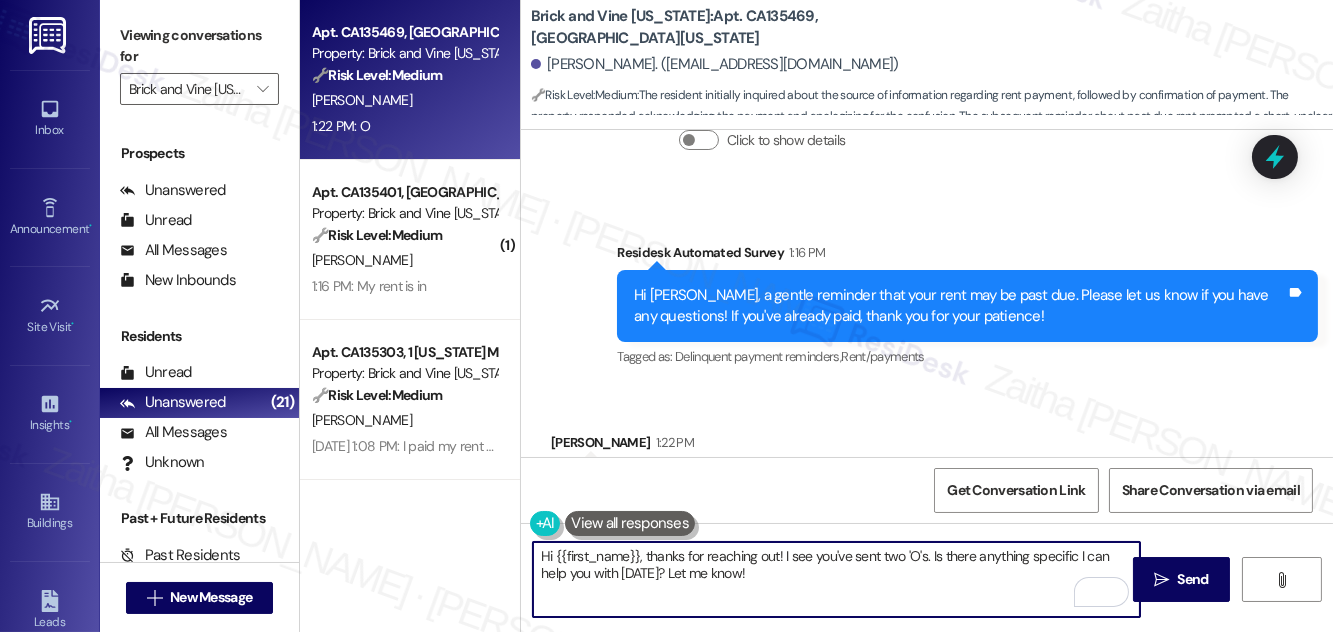 click on "Hi {{first_name}}, thanks for reaching out! I see you've sent two 'O's. Is there anything specific I can help you with [DATE]? Let me know!" at bounding box center (836, 579) 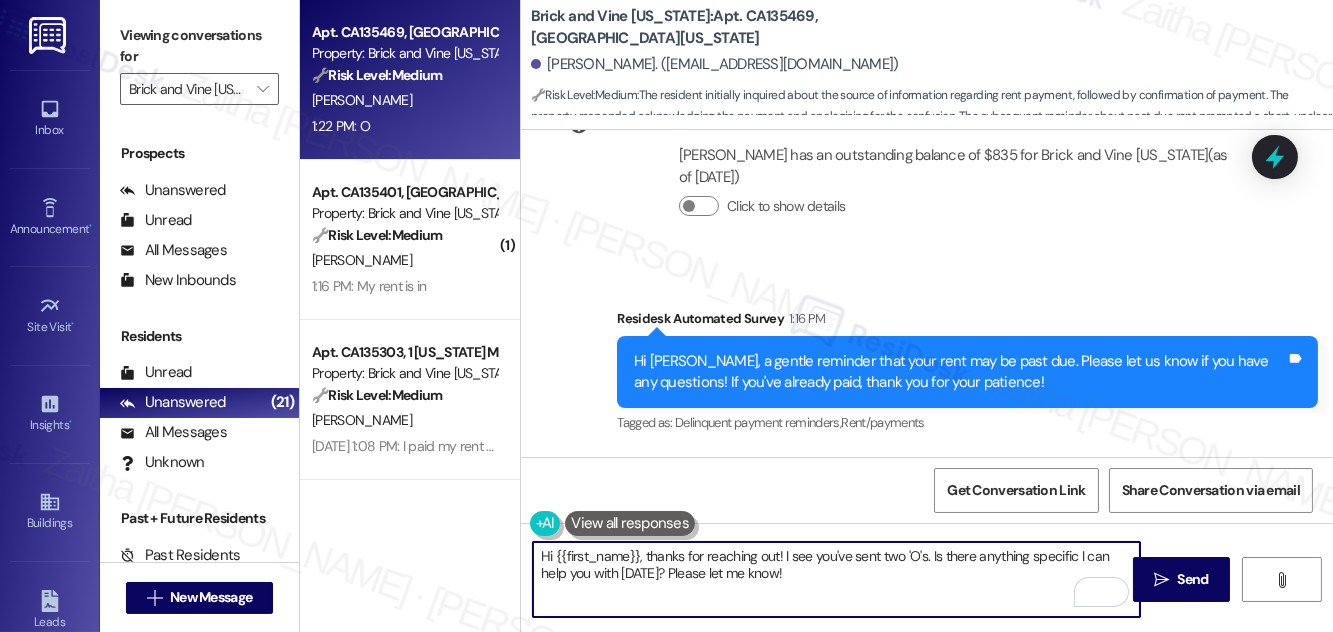 scroll, scrollTop: 22021, scrollLeft: 0, axis: vertical 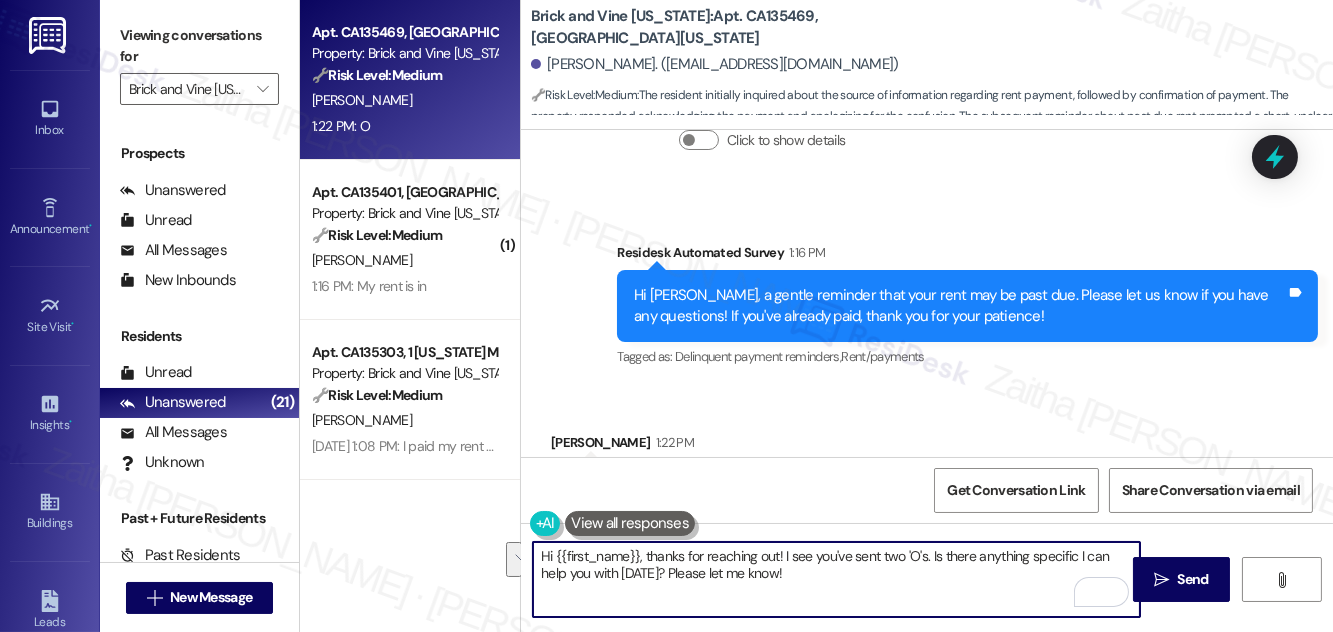 drag, startPoint x: 702, startPoint y: 554, endPoint x: 812, endPoint y: 572, distance: 111.463 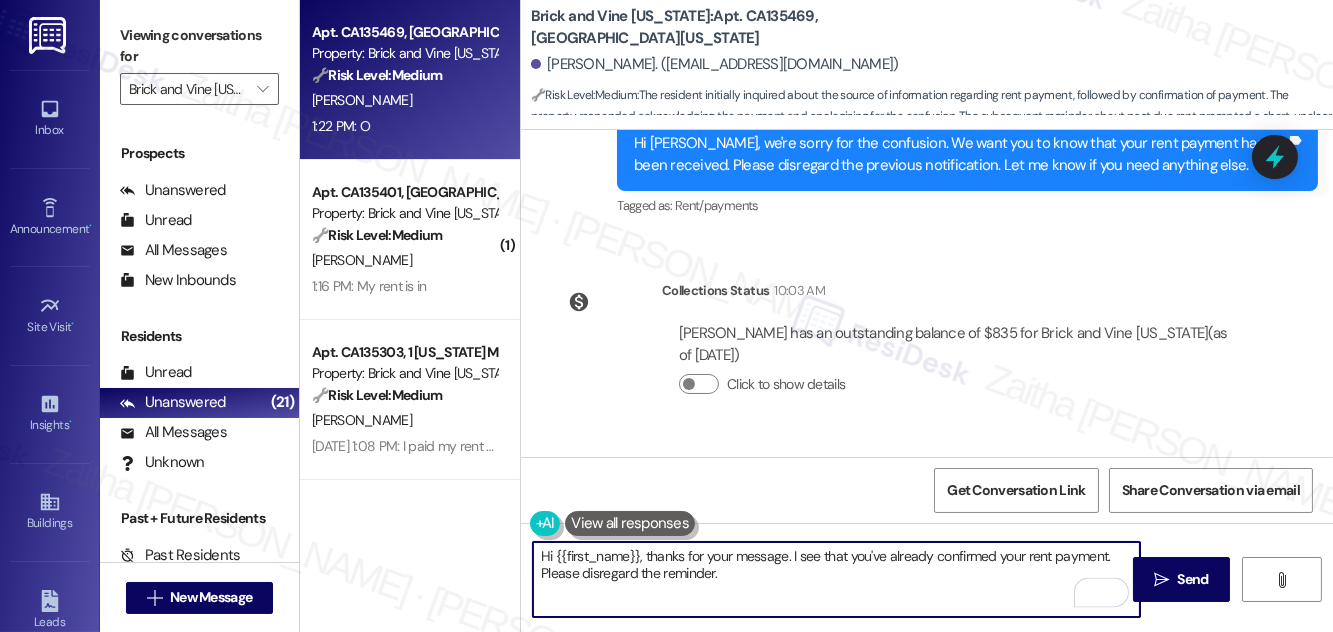 scroll, scrollTop: 21749, scrollLeft: 0, axis: vertical 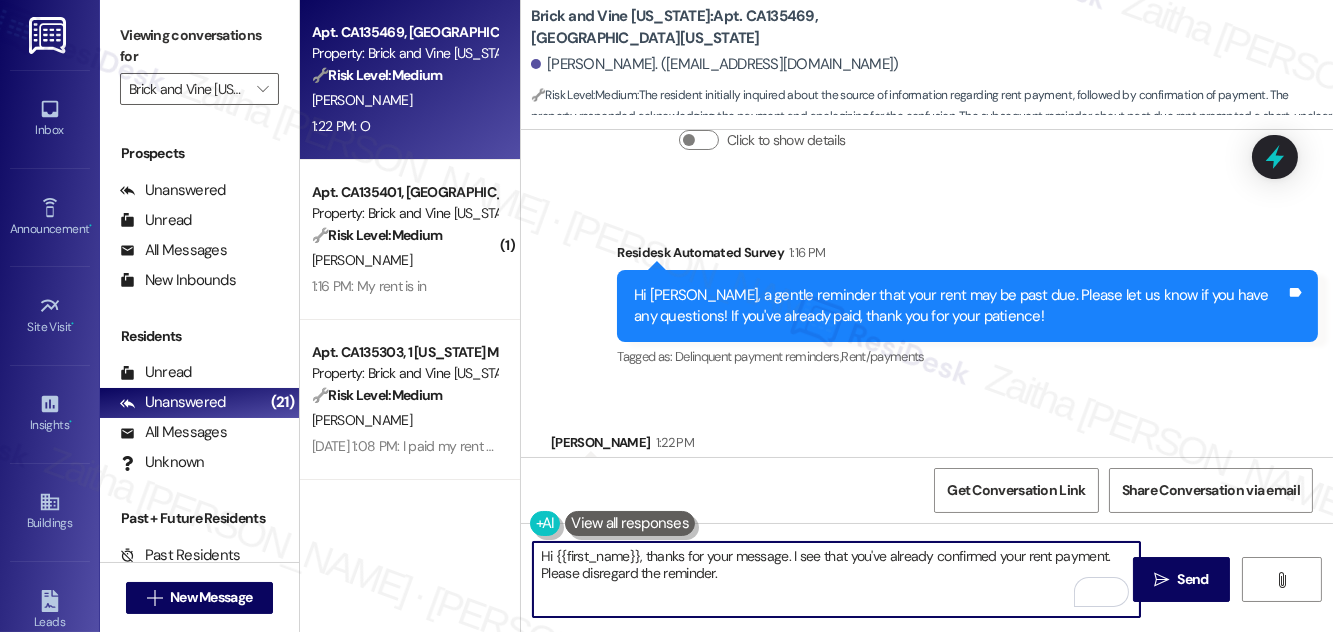 paste on "Sometimes, it may take a few days for payments to be processed and posted." 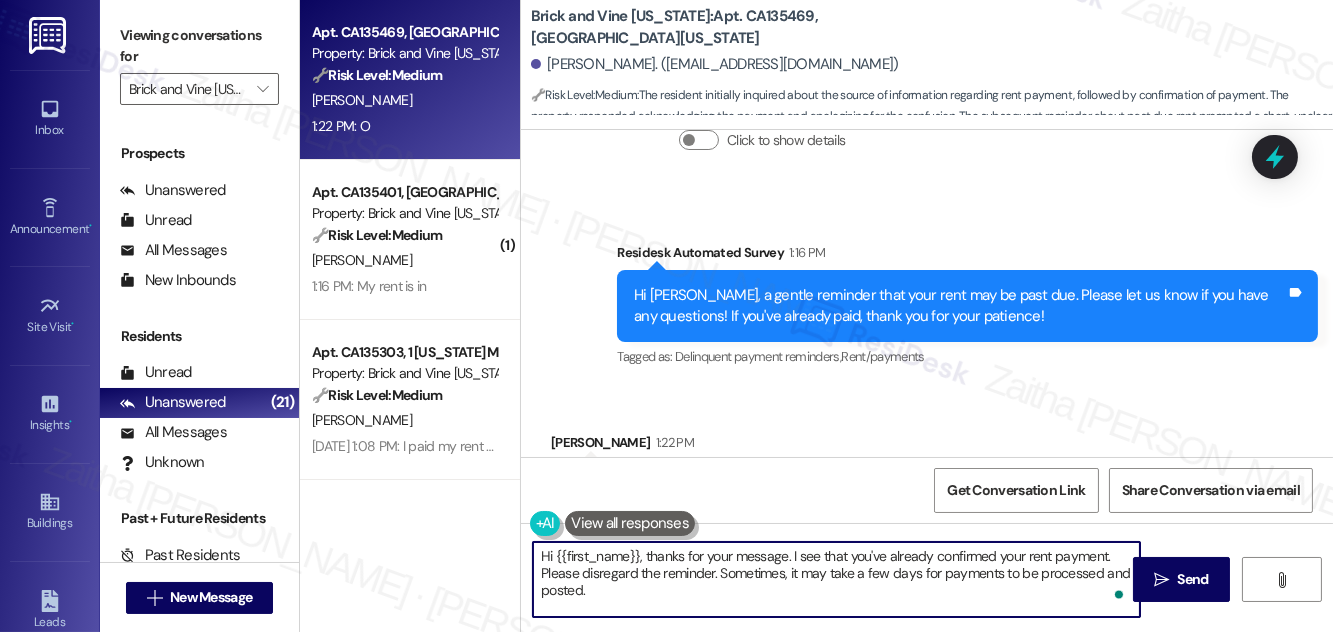 scroll, scrollTop: 21930, scrollLeft: 0, axis: vertical 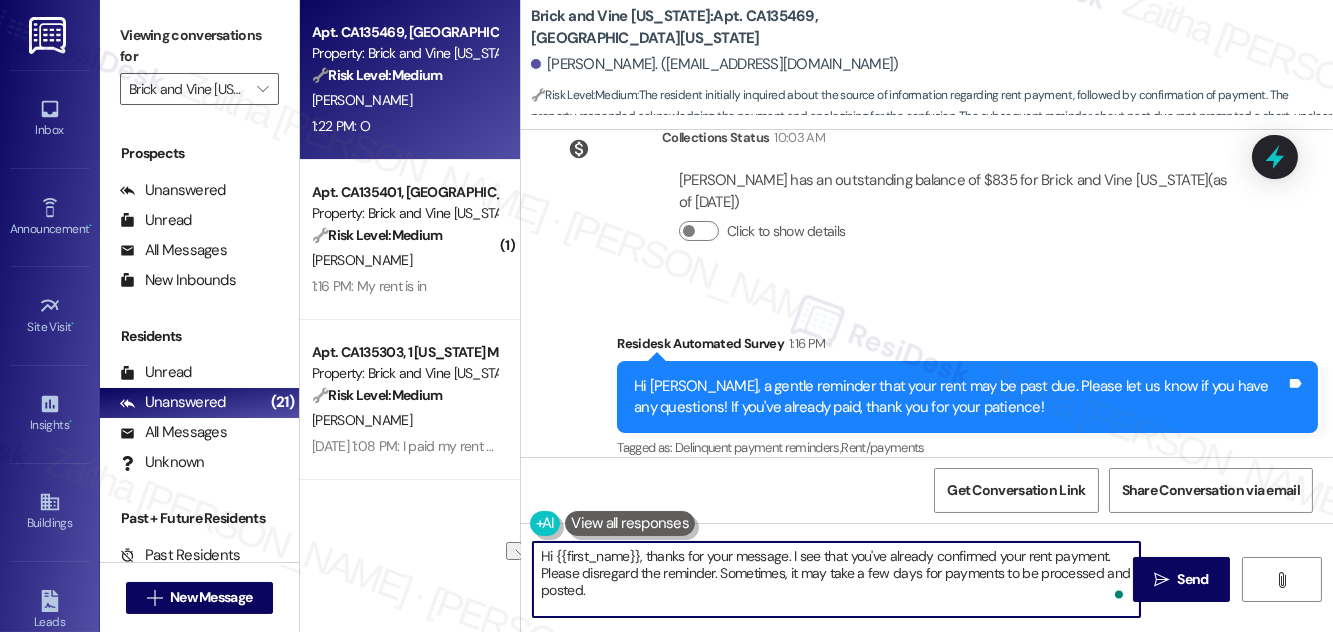 drag, startPoint x: 649, startPoint y: 553, endPoint x: 534, endPoint y: 556, distance: 115.03912 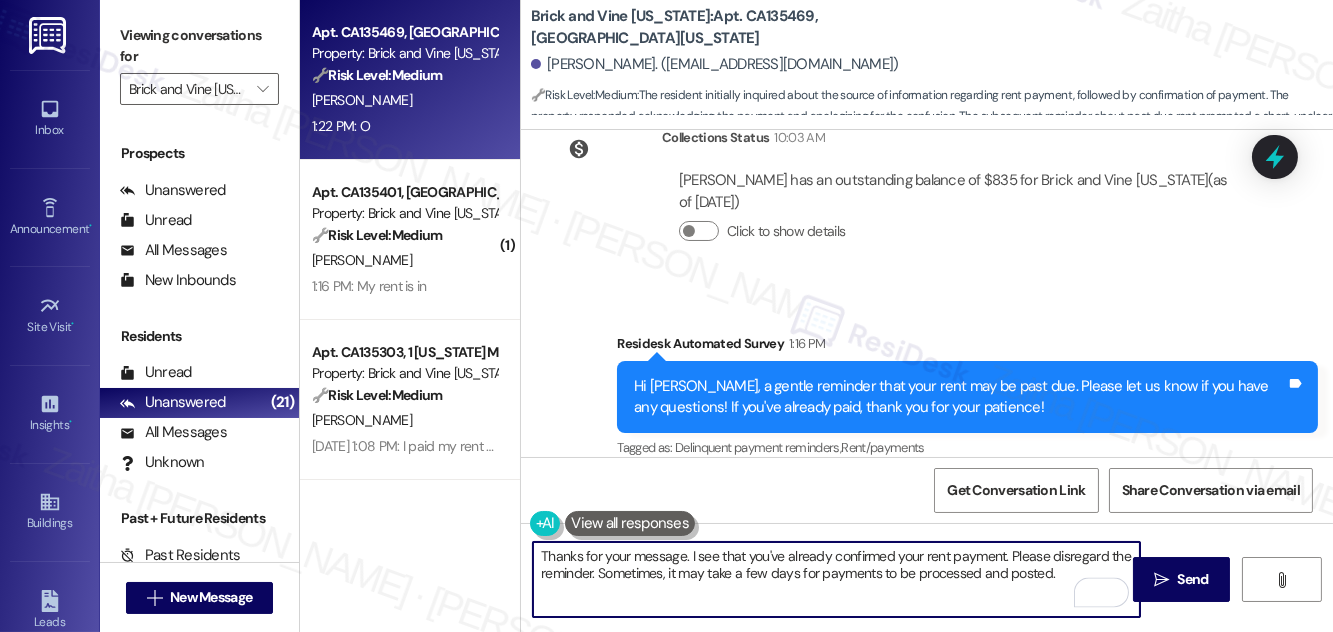 click on "[PERSON_NAME] 1:22 PM" at bounding box center [622, 537] 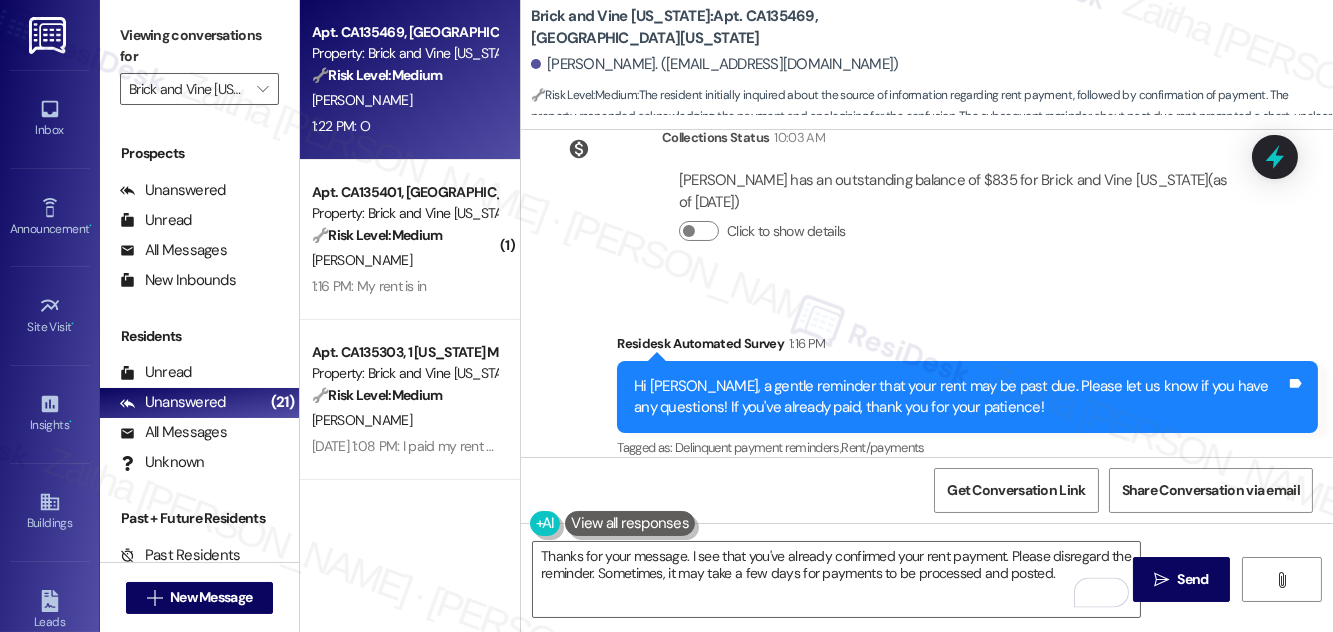 click on "[PERSON_NAME] 1:22 PM" at bounding box center (622, 537) 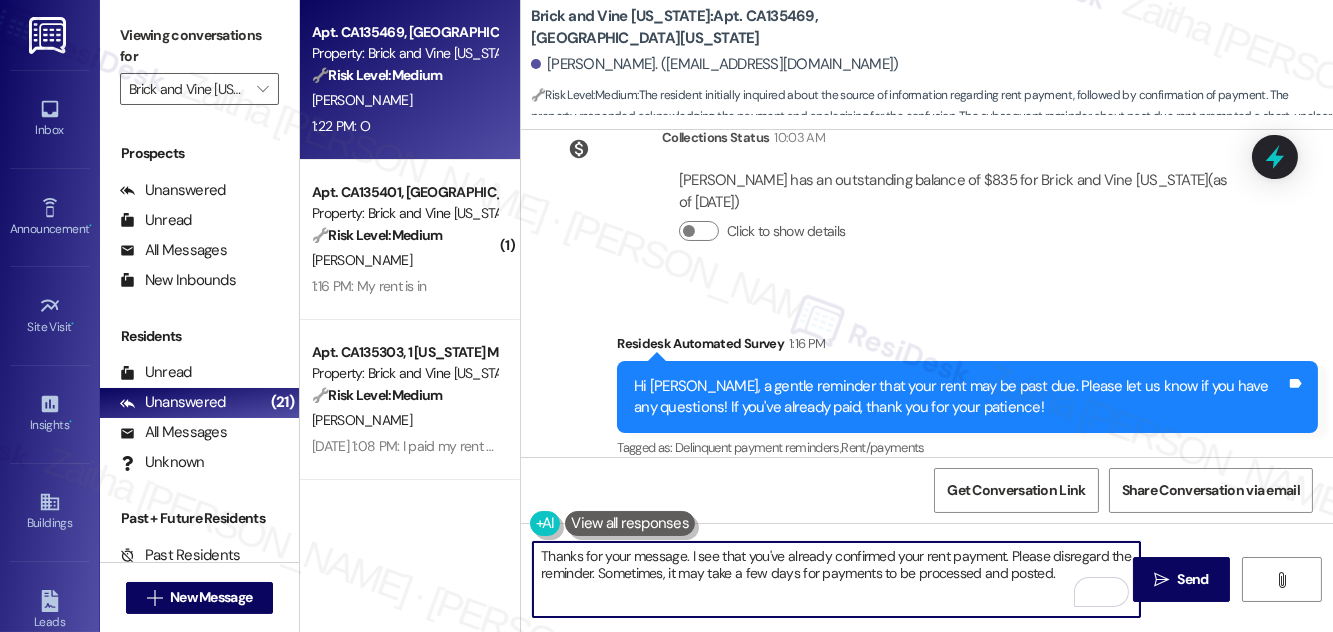 click on "Thanks for your message. I see that you've already confirmed your rent payment. Please disregard the reminder. Sometimes, it may take a few days for payments to be processed and posted." at bounding box center (836, 579) 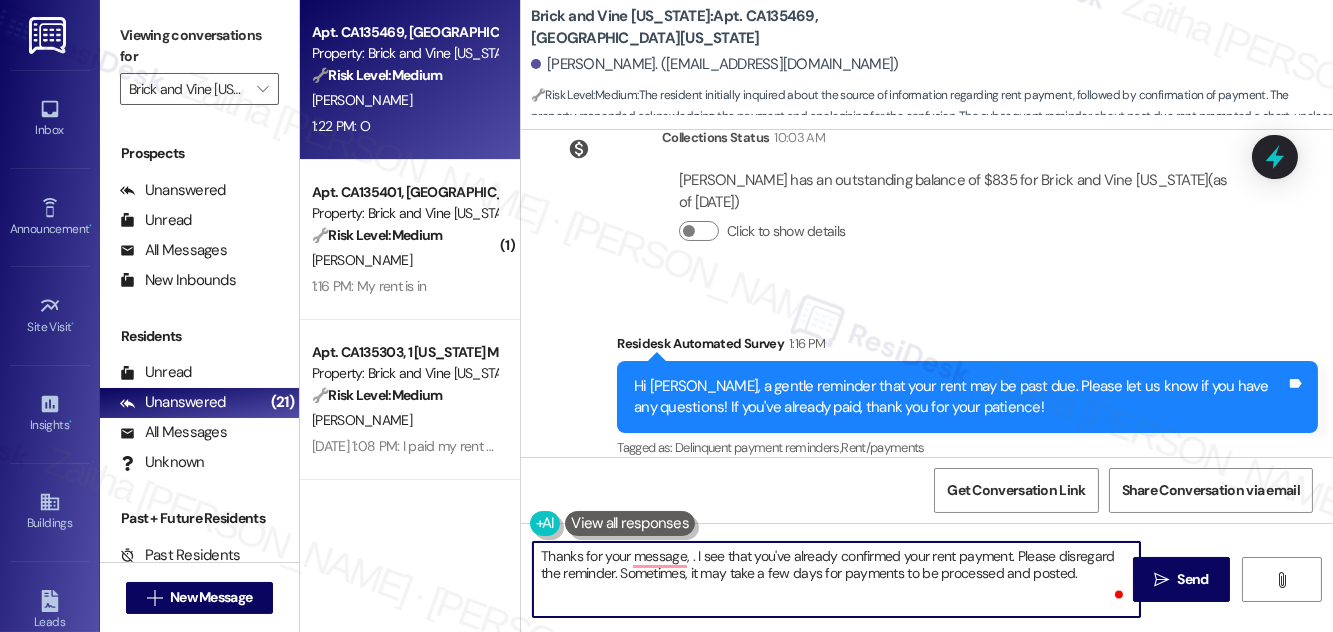 paste on "[PERSON_NAME]" 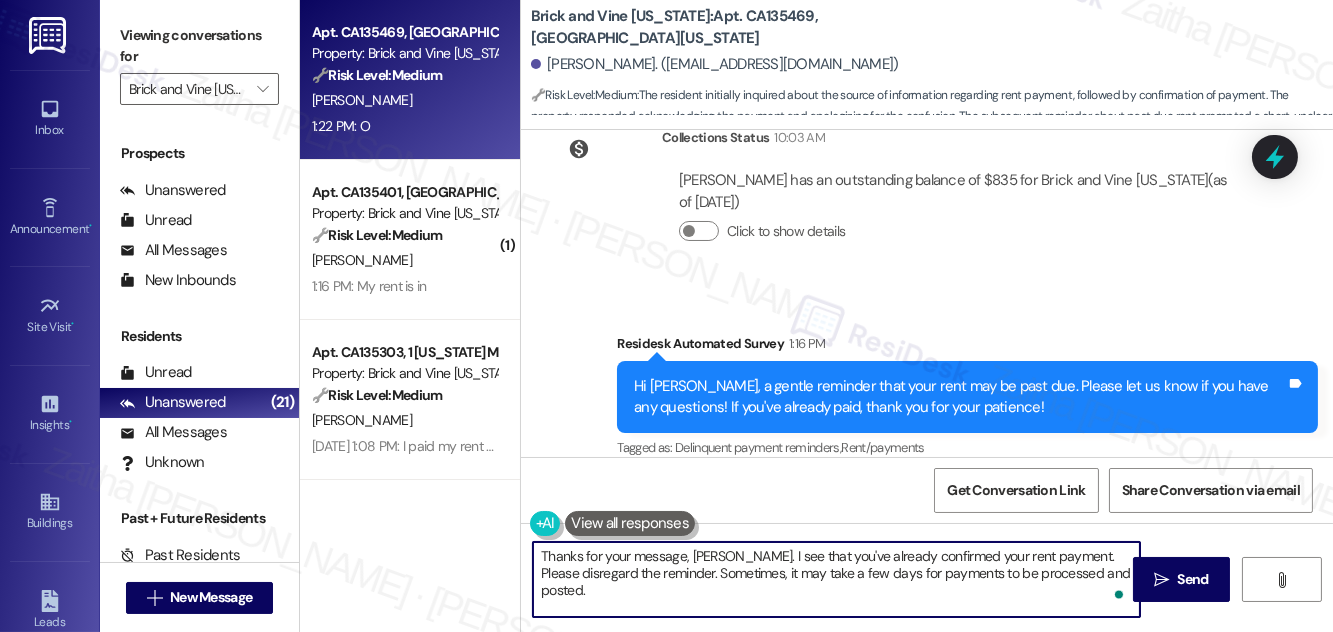 drag, startPoint x: 1049, startPoint y: 556, endPoint x: 1053, endPoint y: 571, distance: 15.524175 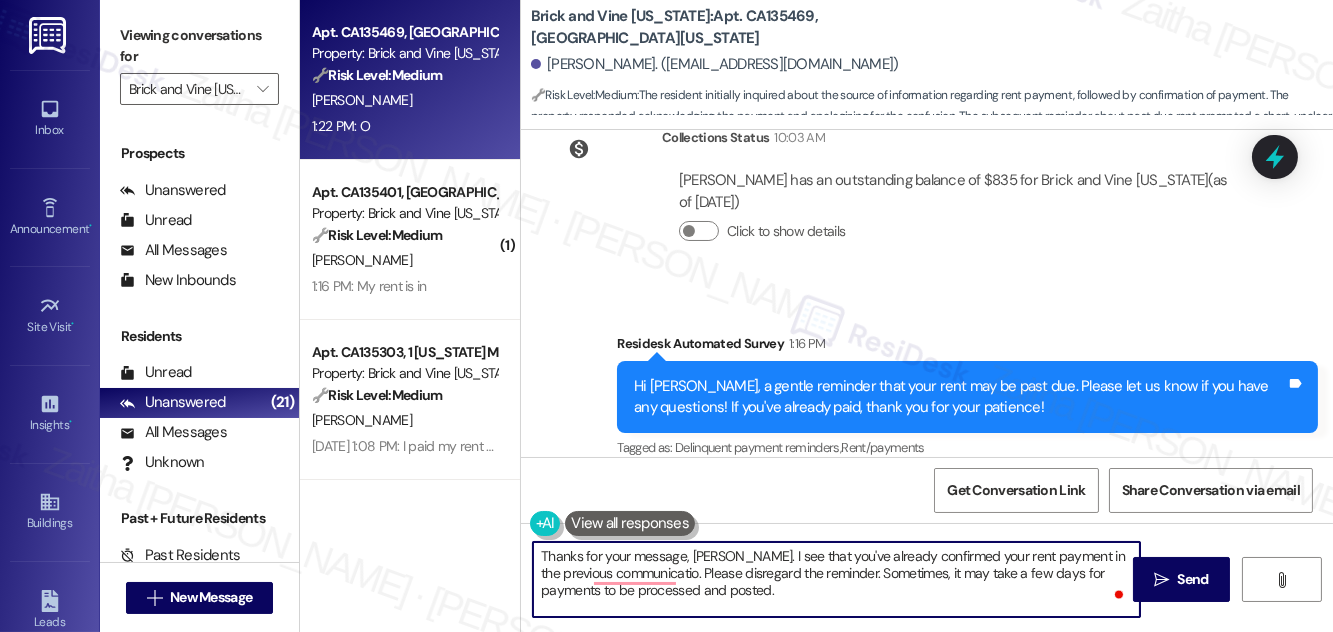 type on "Thanks for your message, [PERSON_NAME]. I see that you've already confirmed your rent payment in the previous communication. Please disregard the reminder. Sometimes, it may take a few days for payments to be processed and posted." 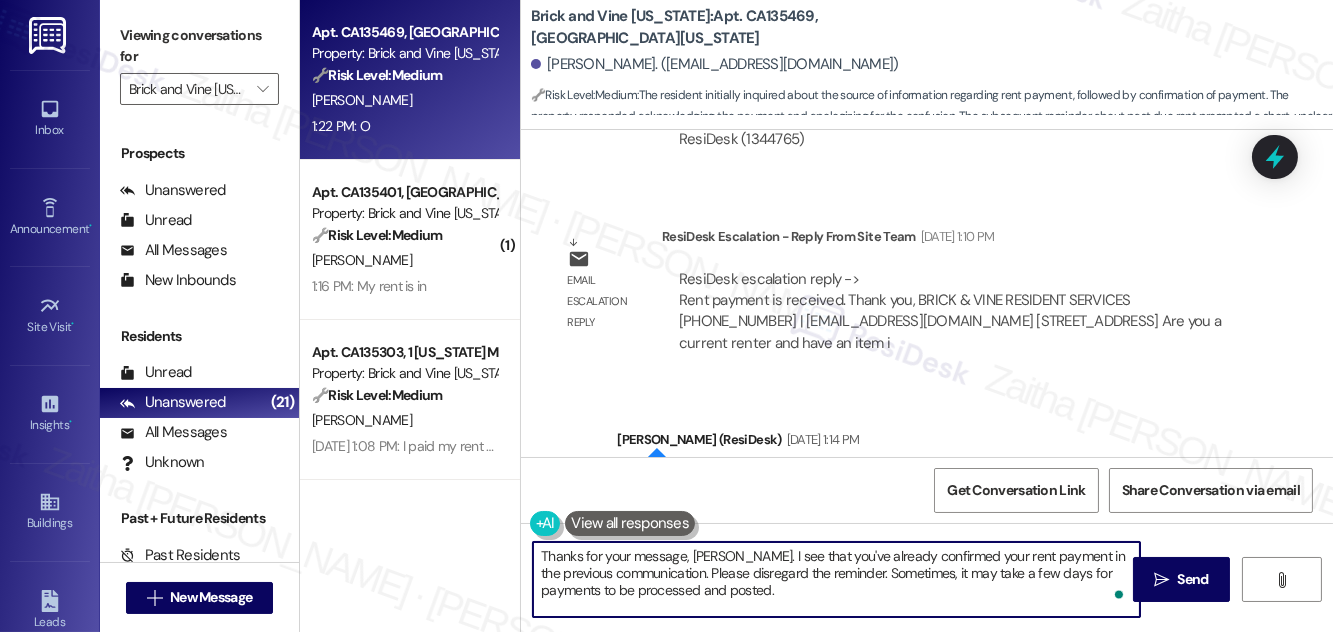 scroll, scrollTop: 21385, scrollLeft: 0, axis: vertical 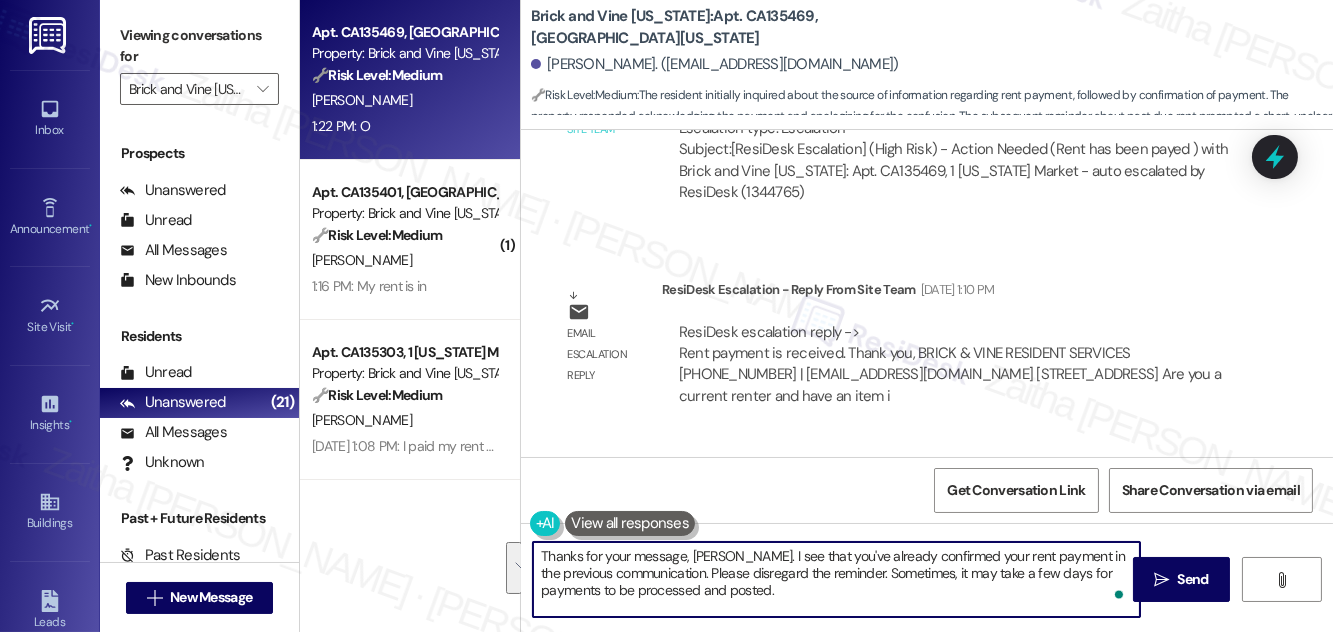 drag, startPoint x: 783, startPoint y: 591, endPoint x: 541, endPoint y: 551, distance: 245.28351 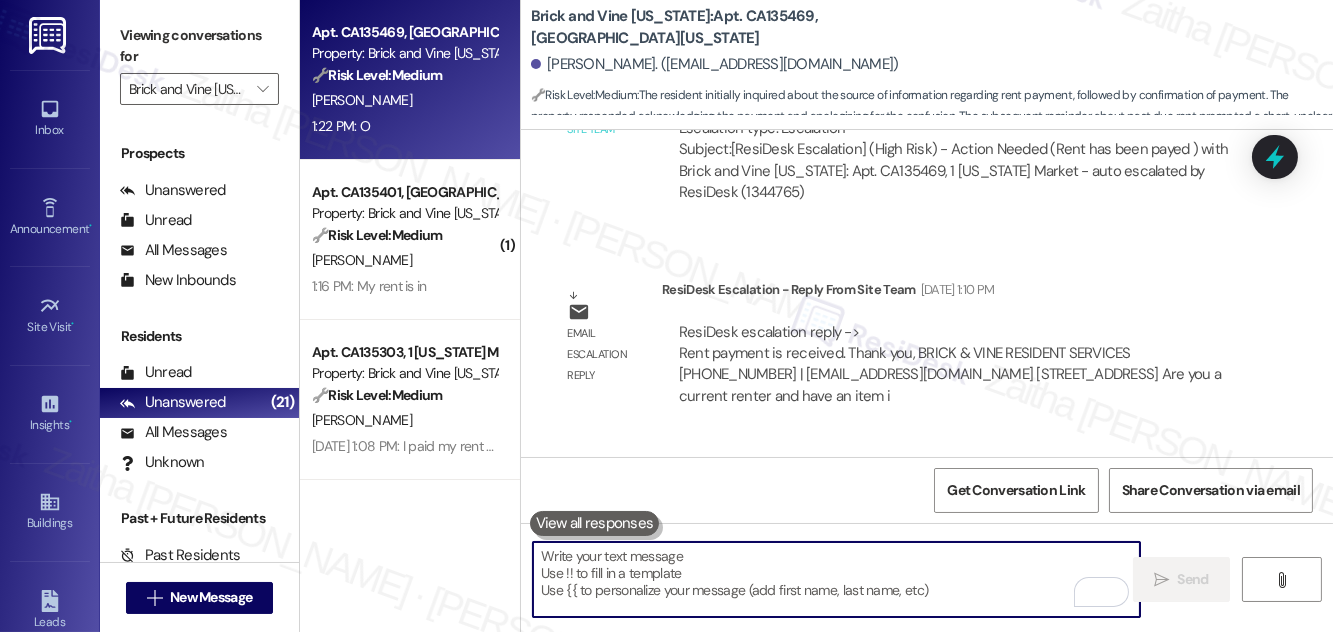 paste on "Thanks for your message, [PERSON_NAME]. I see that you already confirmed your rent payment in your earlier communication—please feel free to disregard the reminder. Sometimes it can take a few days for payments to fully process and reflect in the system." 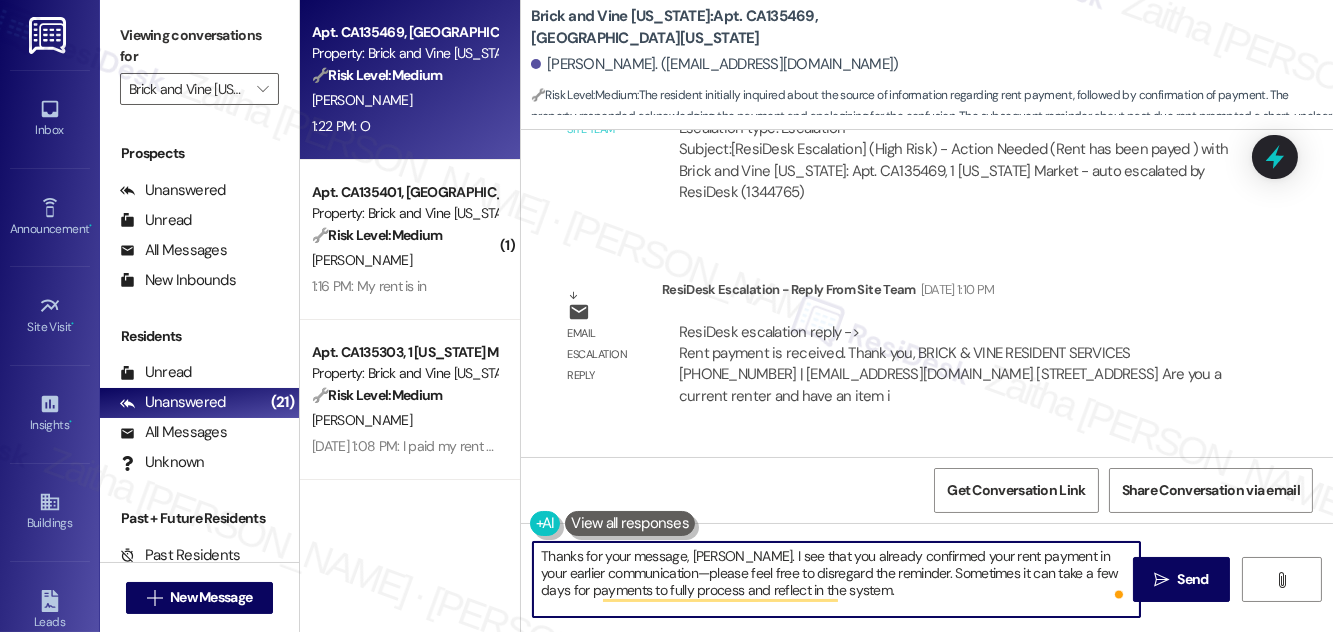 click on "Thanks for your message, [PERSON_NAME]. I see that you already confirmed your rent payment in your earlier communication—please feel free to disregard the reminder. Sometimes it can take a few days for payments to fully process and reflect in the system." at bounding box center [836, 579] 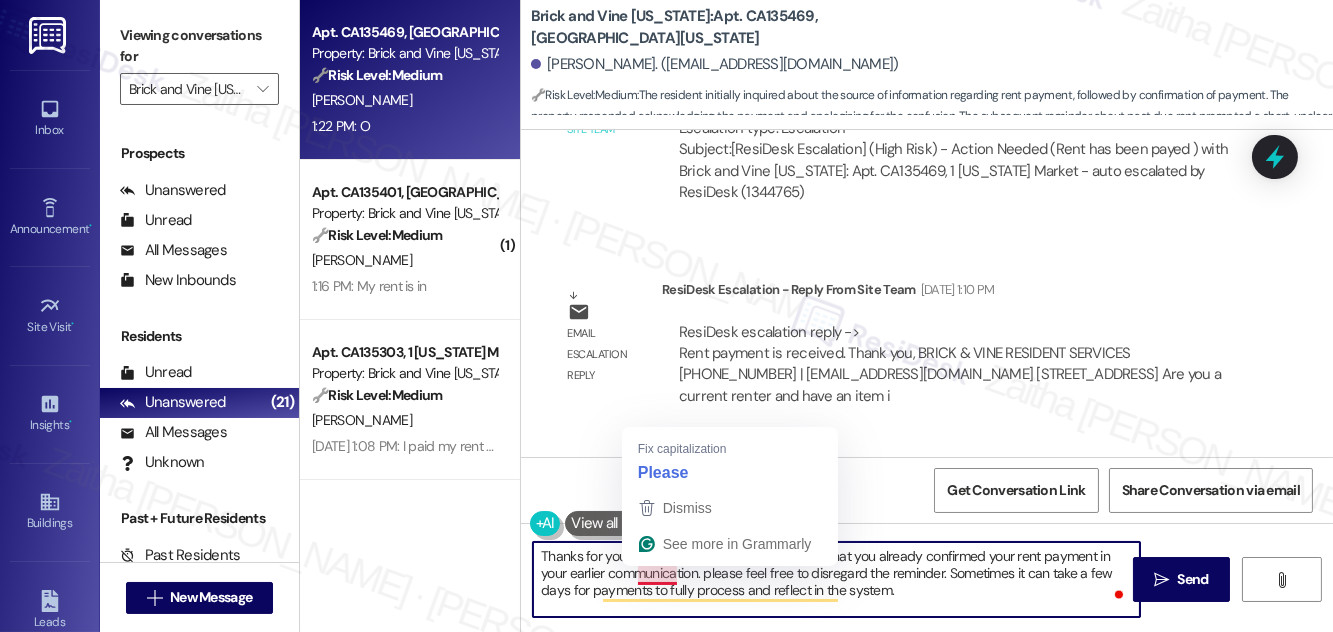 click on "Thanks for your message, [PERSON_NAME]. I see that you already confirmed your rent payment in your earlier communication. please feel free to disregard the reminder. Sometimes it can take a few days for payments to fully process and reflect in the system." at bounding box center (836, 579) 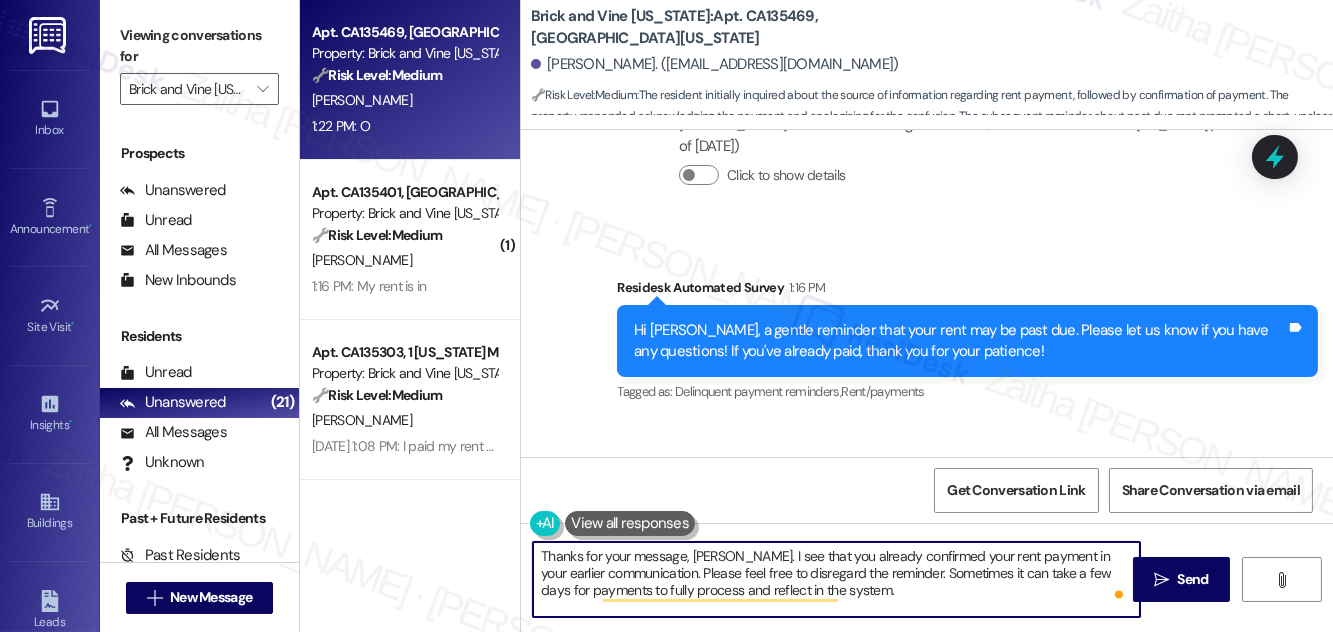 scroll, scrollTop: 22021, scrollLeft: 0, axis: vertical 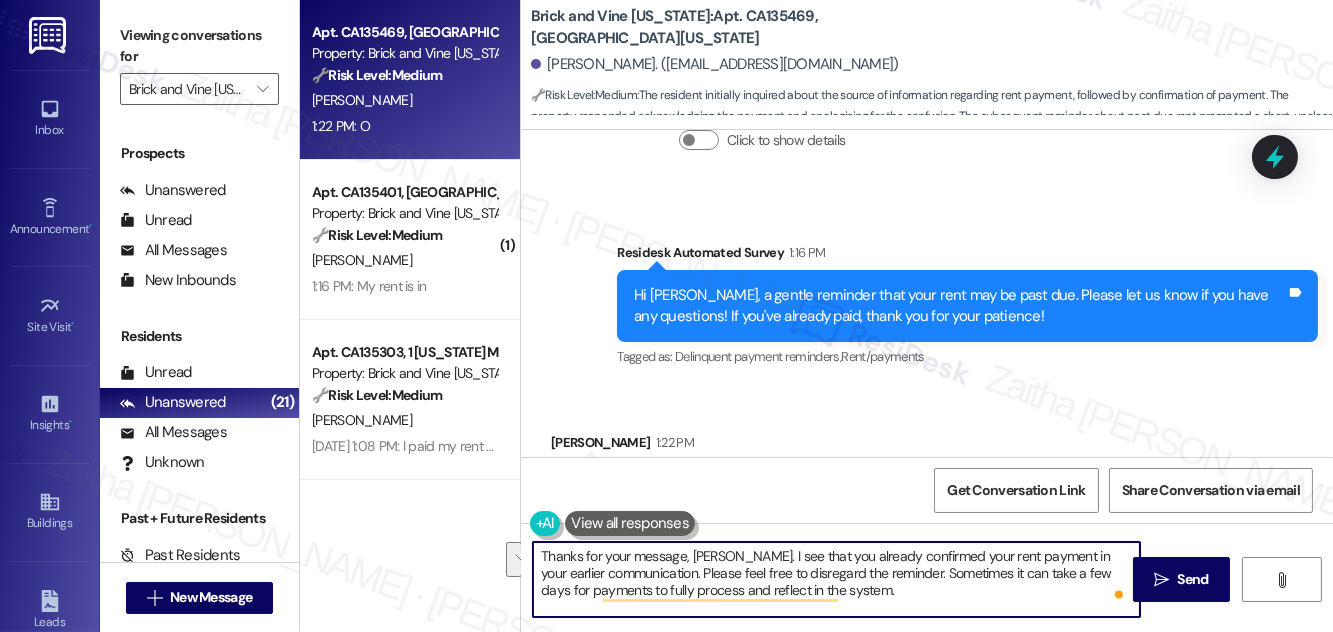 drag, startPoint x: 882, startPoint y: 572, endPoint x: 901, endPoint y: 598, distance: 32.202484 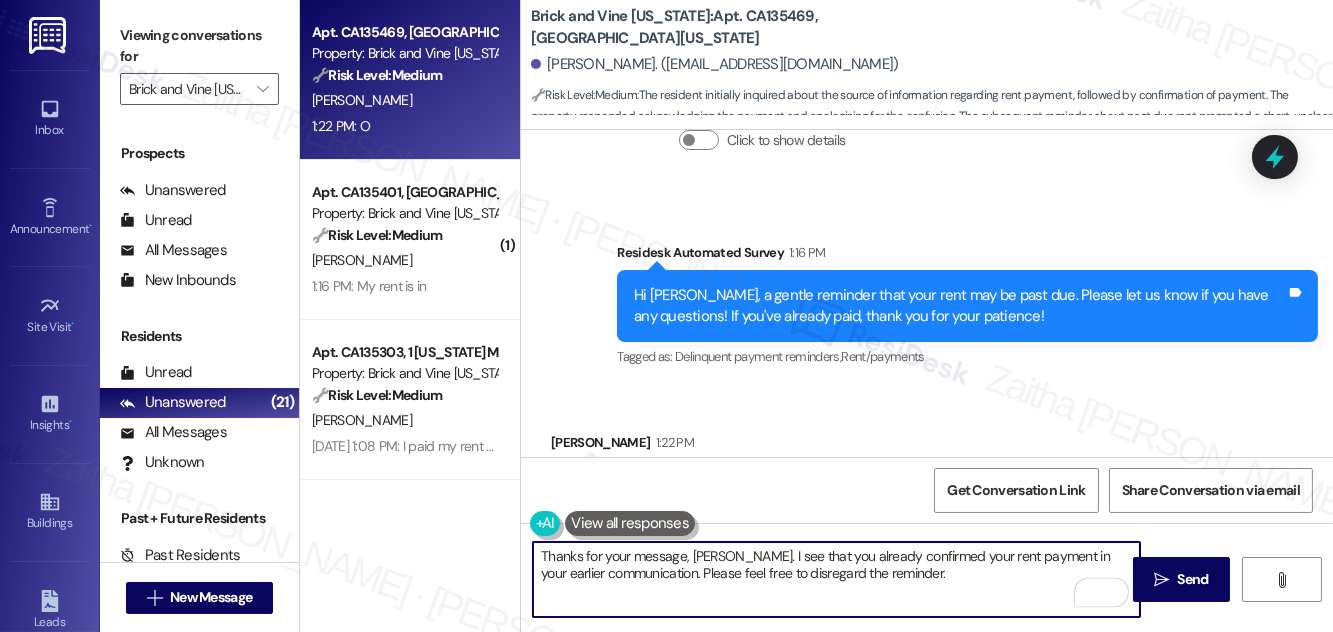 paste on "Sometimes, it may take a few days for payments to be processed and posted." 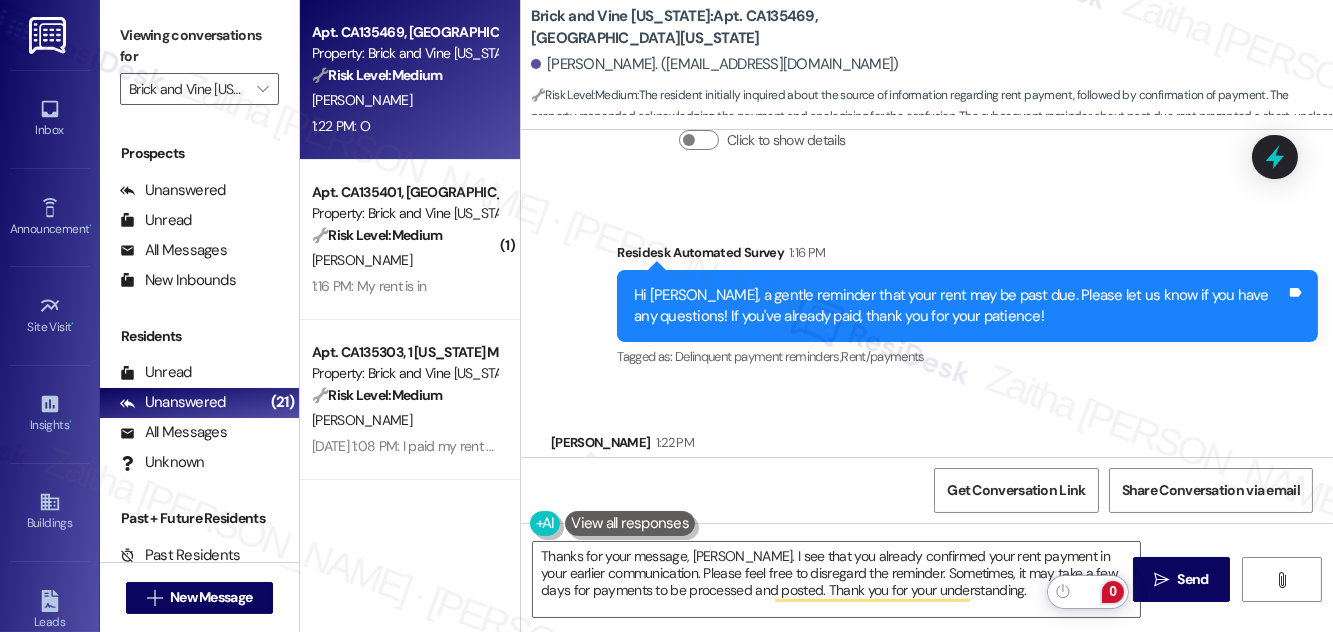 click on "0" 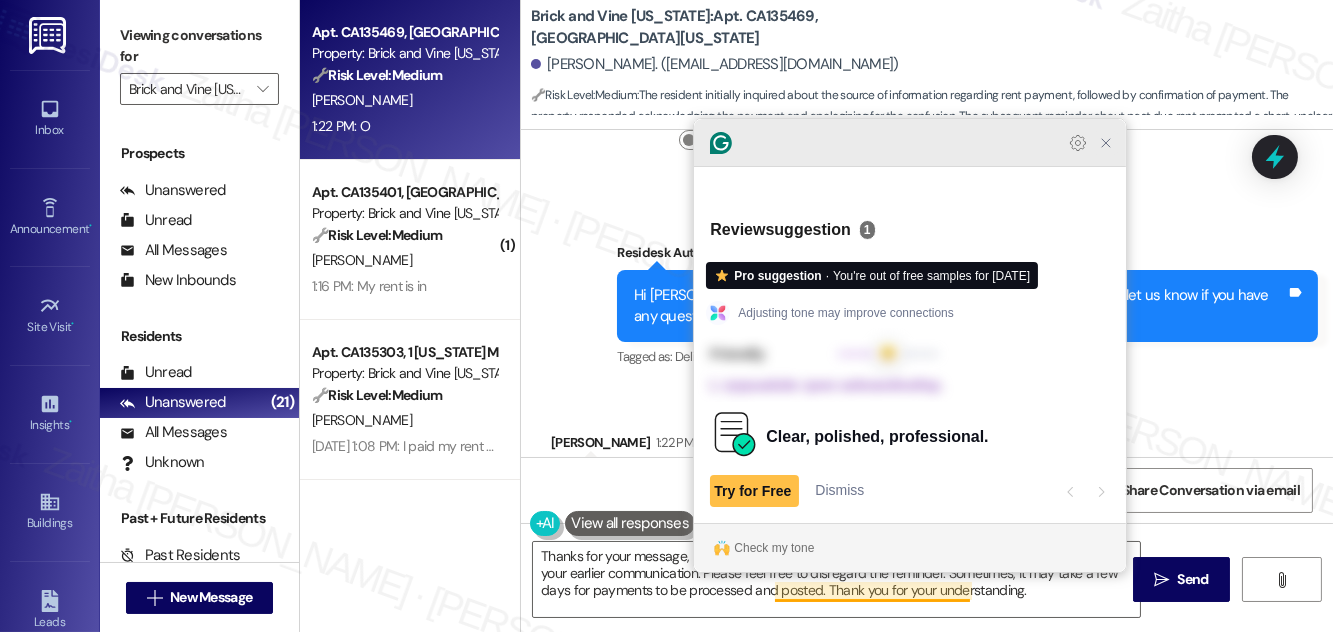 click 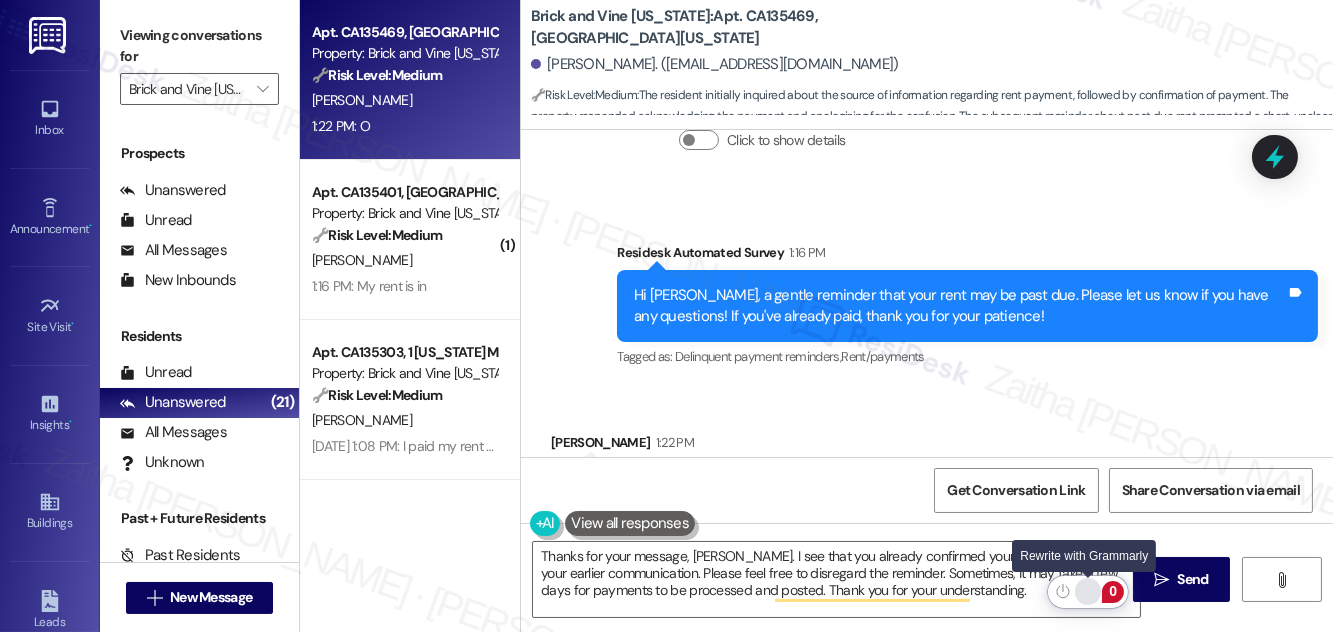click 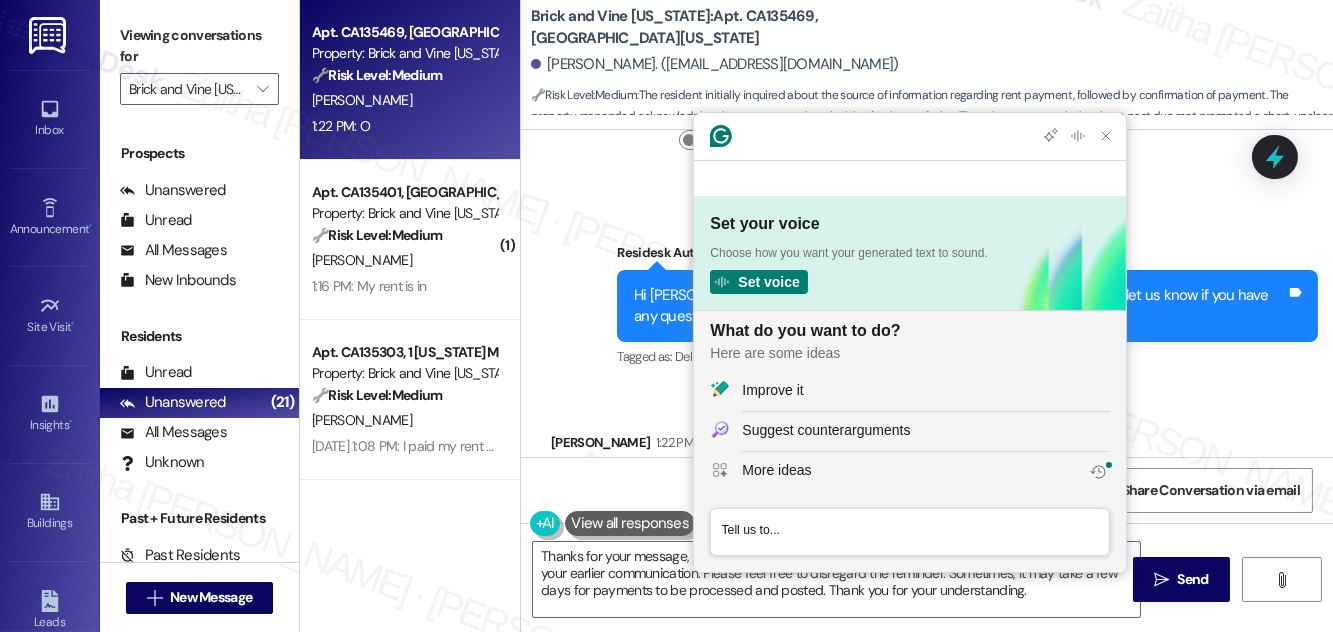 scroll, scrollTop: 0, scrollLeft: 0, axis: both 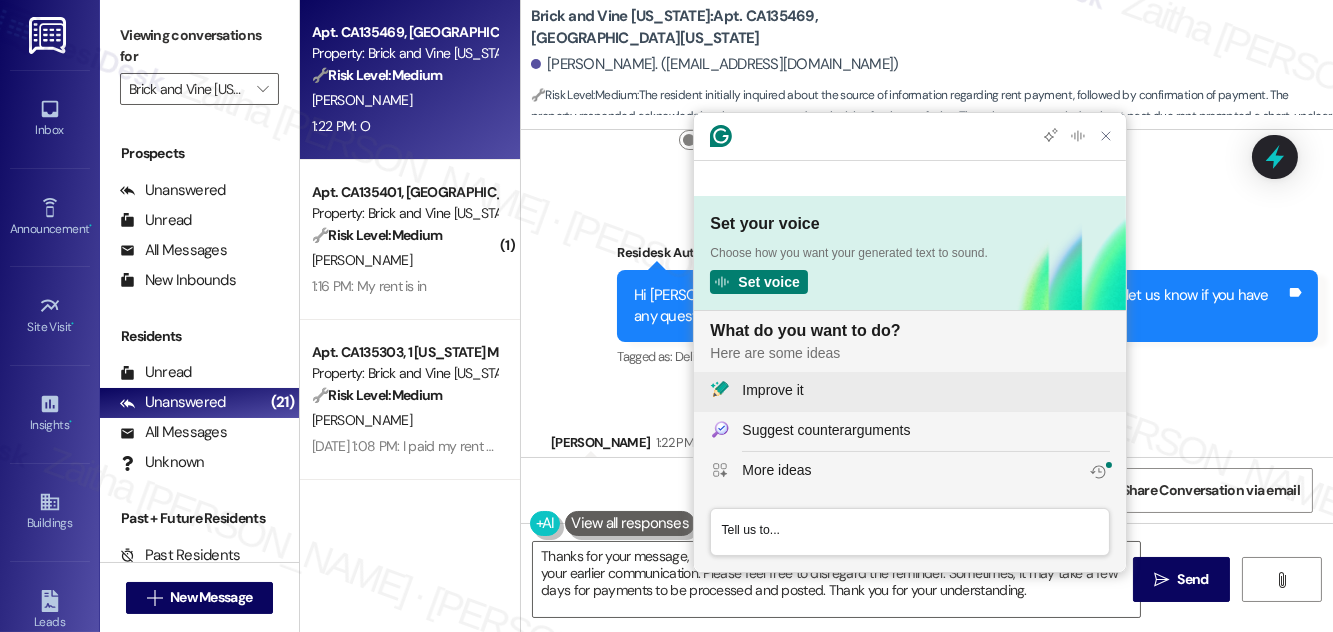 click on "Improve it" 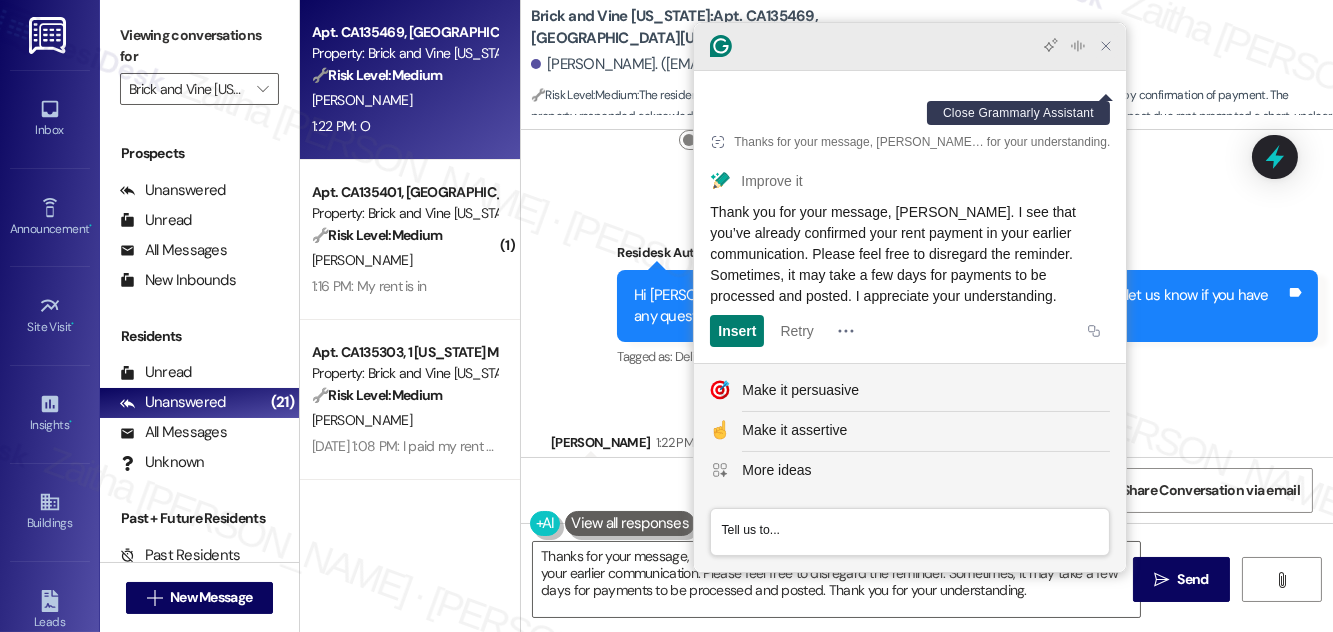 click 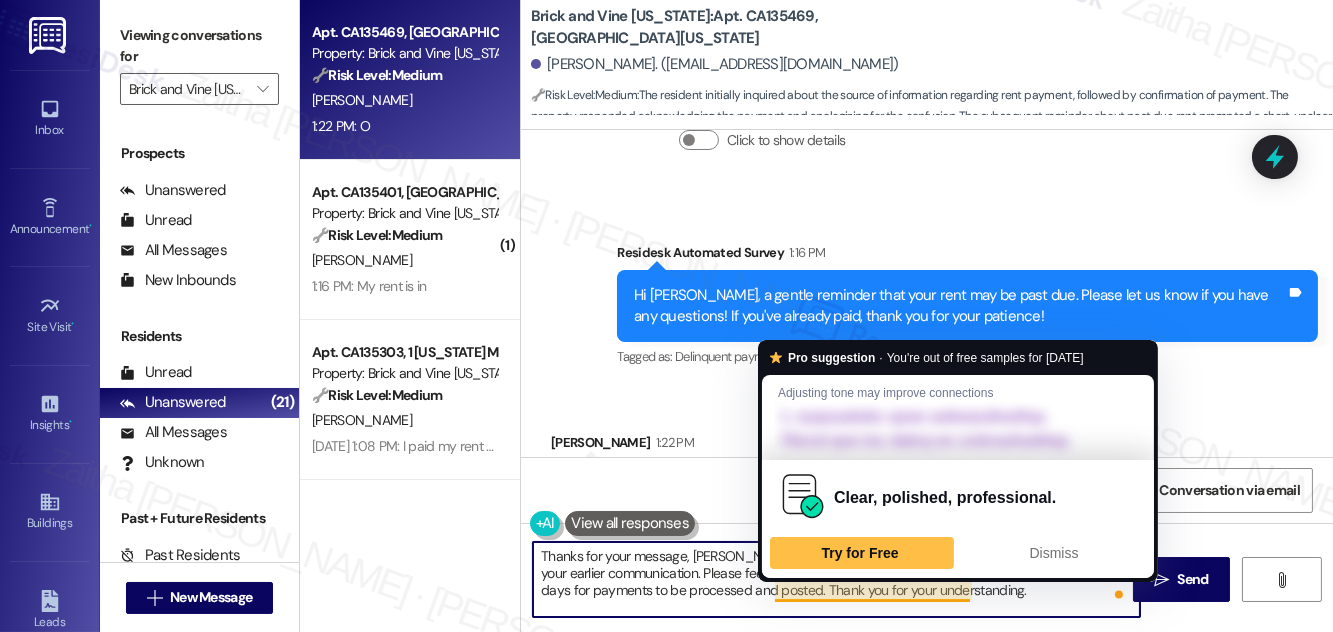 click on "Thanks for your message, [PERSON_NAME]. I see that you already confirmed your rent payment in your earlier communication. Please feel free to disregard the reminder. Sometimes, it may take a few days for payments to be processed and posted. Thank you for your understanding." at bounding box center [836, 579] 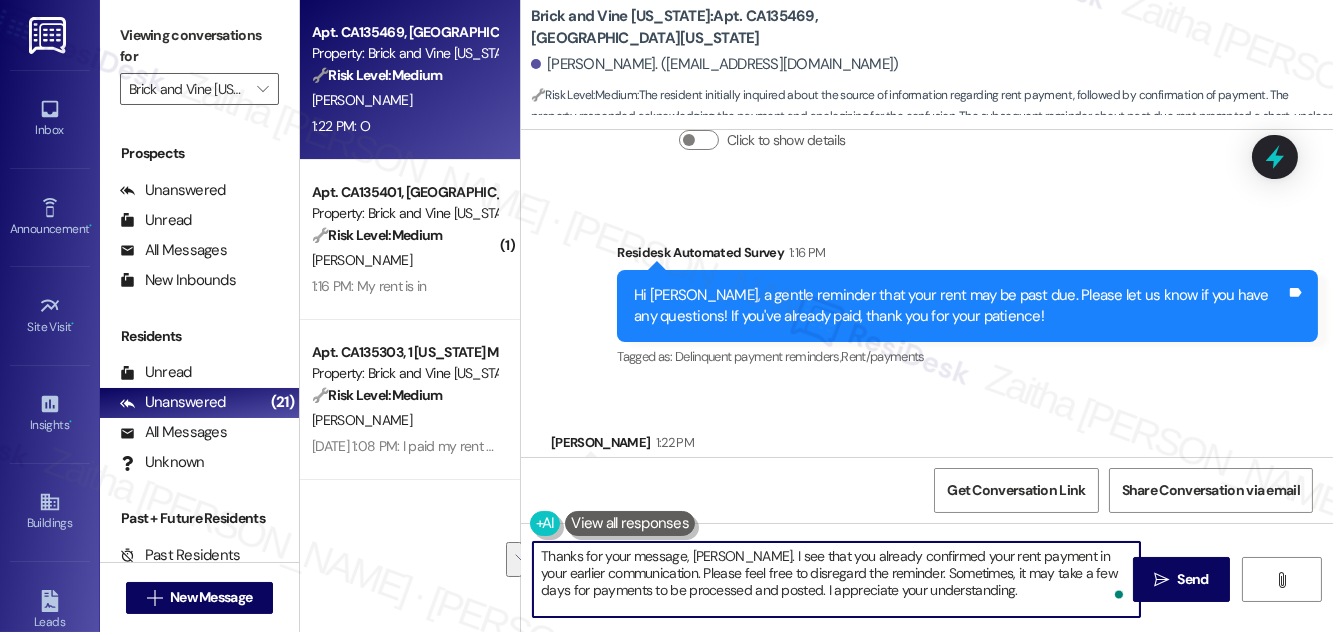 drag, startPoint x: 734, startPoint y: 554, endPoint x: 634, endPoint y: 568, distance: 100.97524 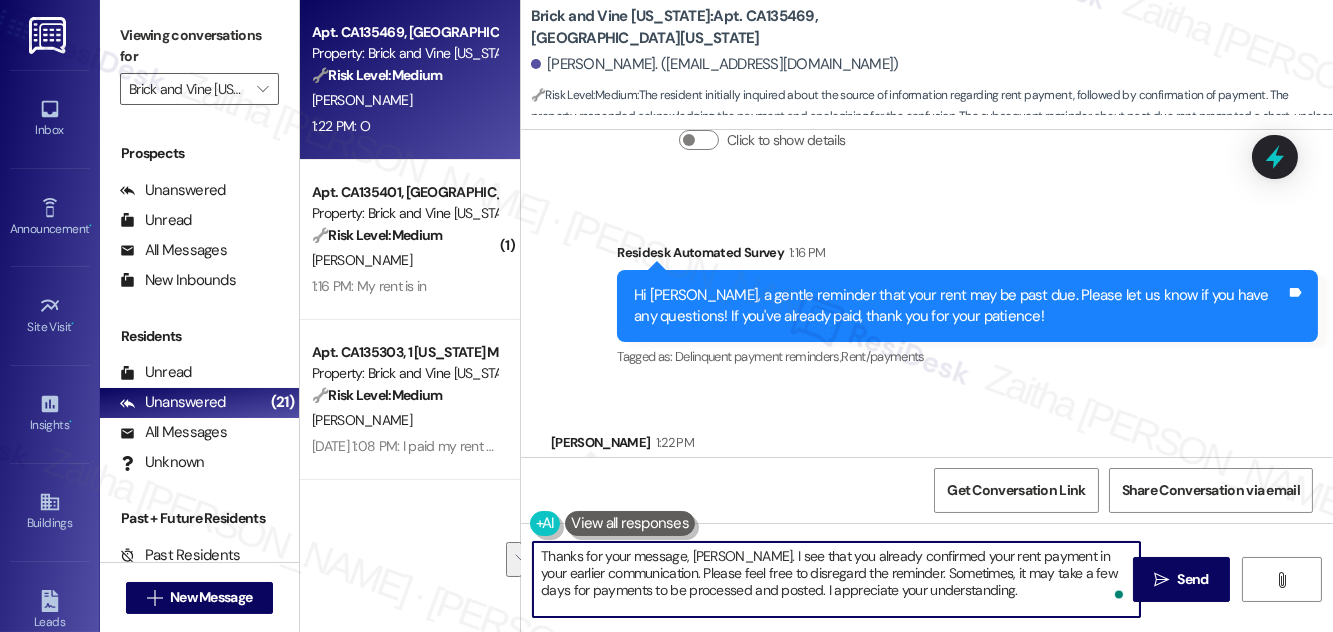 click on "Thanks for your message, [PERSON_NAME]. I see that you already confirmed your rent payment in your earlier communication. Please feel free to disregard the reminder. Sometimes, it may take a few days for payments to be processed and posted. I appreciate your understanding." at bounding box center (836, 579) 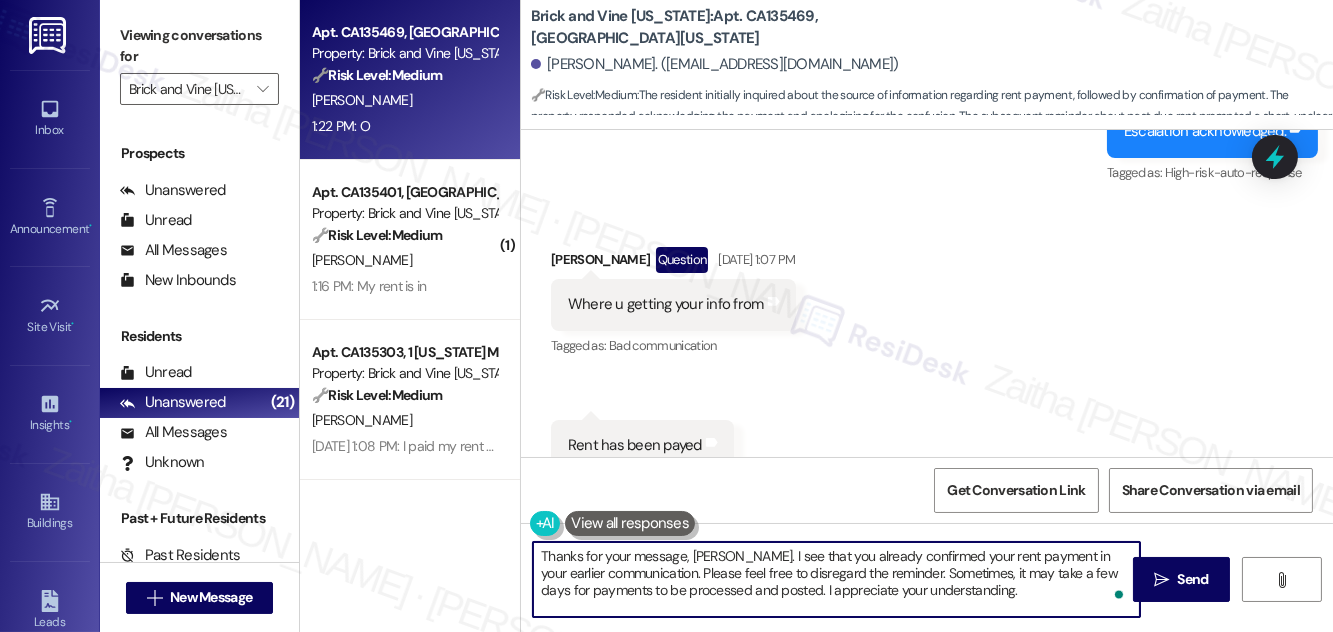 scroll, scrollTop: 20385, scrollLeft: 0, axis: vertical 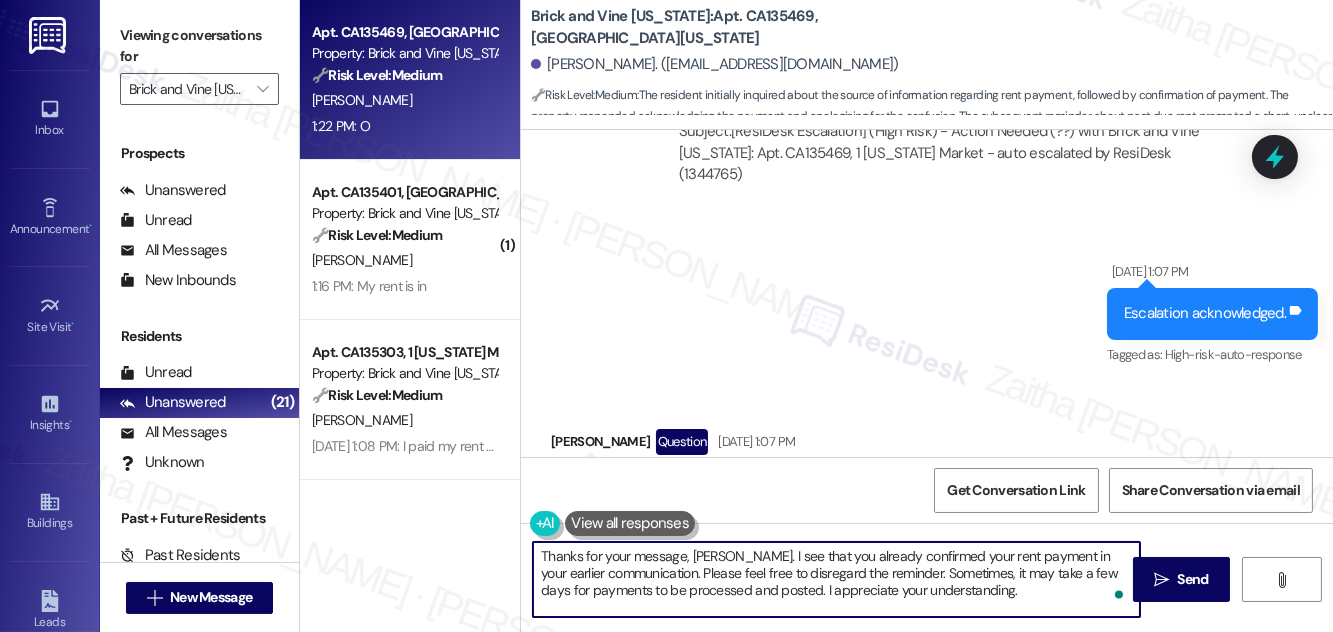 type on "Thanks for your message, [PERSON_NAME]. I see that you already confirmed your rent payment in your earlier communication. Please feel free to disregard the reminder. Sometimes, it may take a few days for payments to be processed and posted. I appreciate your understanding." 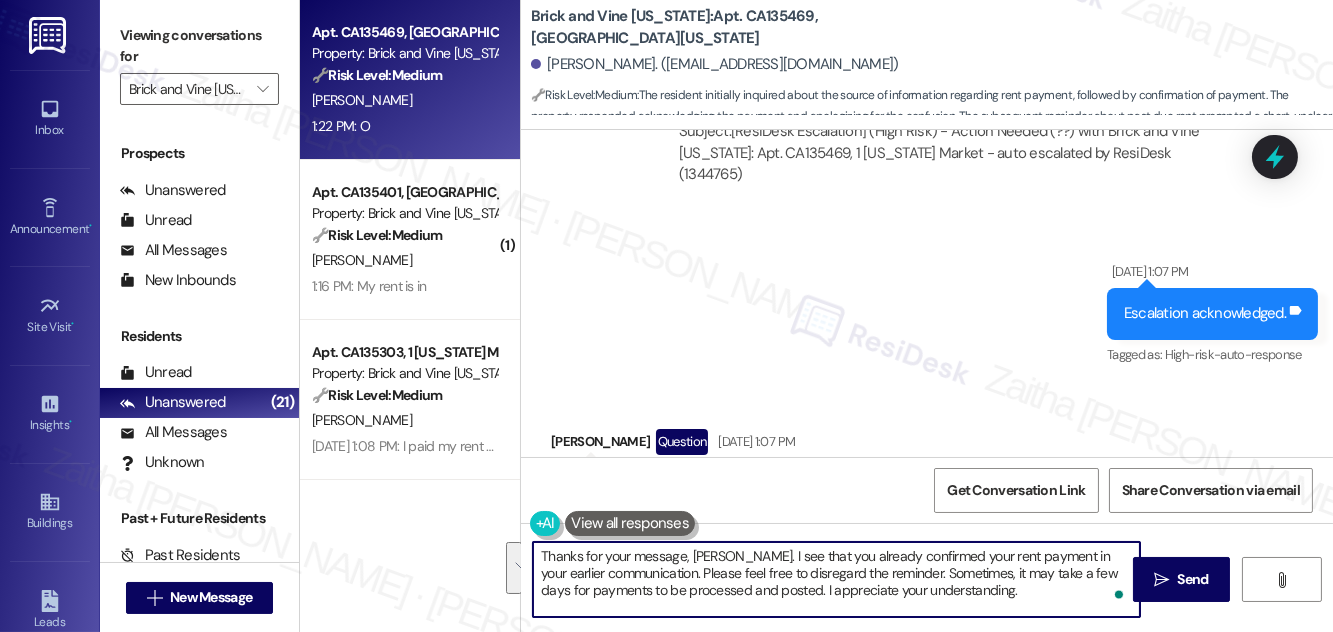 drag, startPoint x: 535, startPoint y: 558, endPoint x: 986, endPoint y: 591, distance: 452.20572 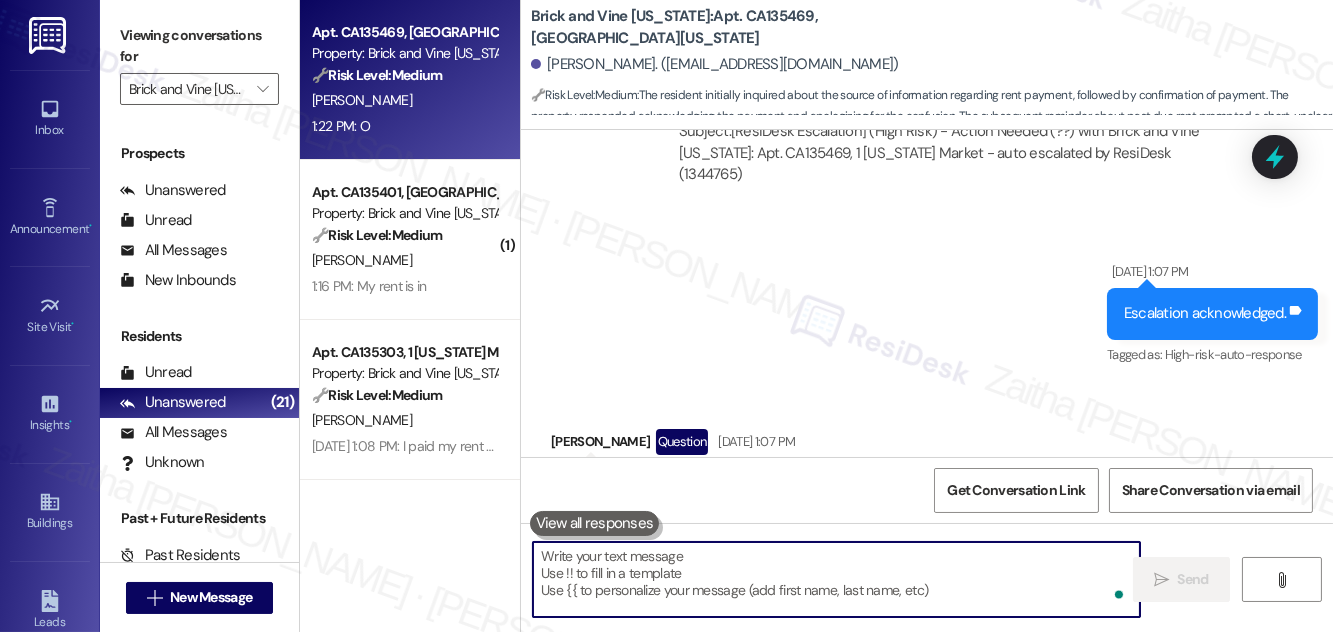 paste on "Thanks for your message, [PERSON_NAME]. I see you’ve already confirmed your rent payment—please disregard the reminder. It may take a few days for the payment to fully process and post." 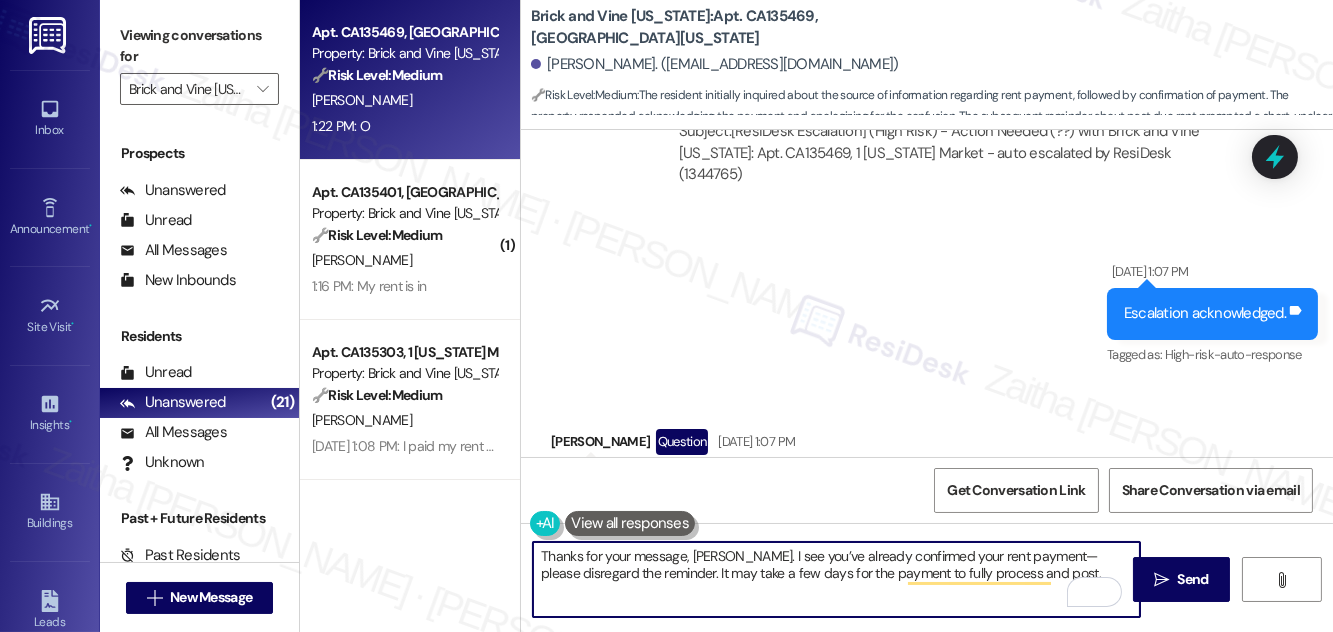 click on "Thanks for your message, [PERSON_NAME]. I see you’ve already confirmed your rent payment—please disregard the reminder. It may take a few days for the payment to fully process and post." at bounding box center [836, 579] 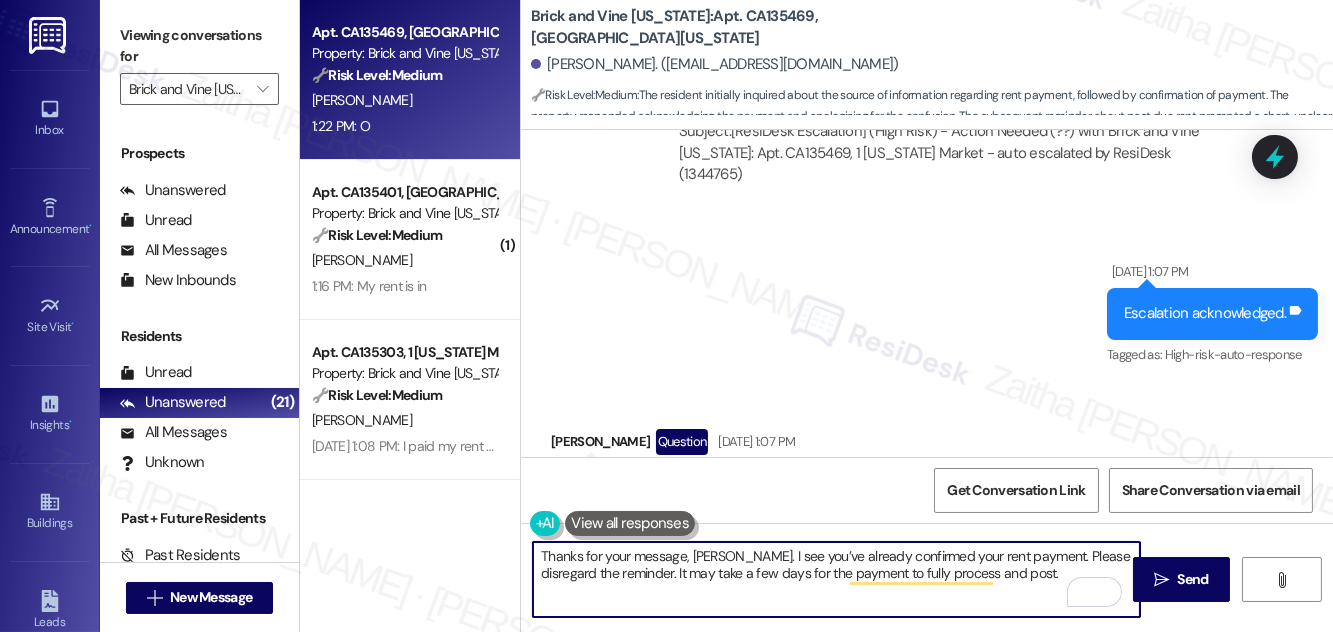 type on "Thanks for your message, [PERSON_NAME]. I see you’ve already confirmed your rent payment. Please disregard the reminder. It may take a few days for the payment to fully process and post." 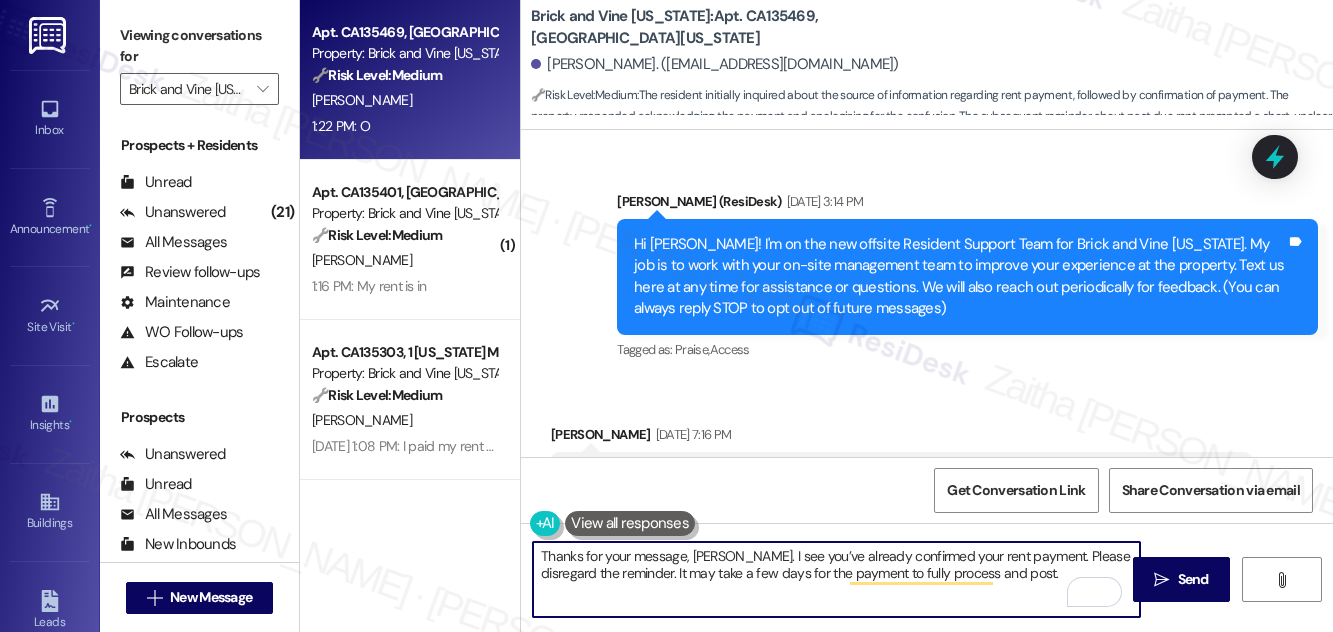 scroll, scrollTop: 0, scrollLeft: 0, axis: both 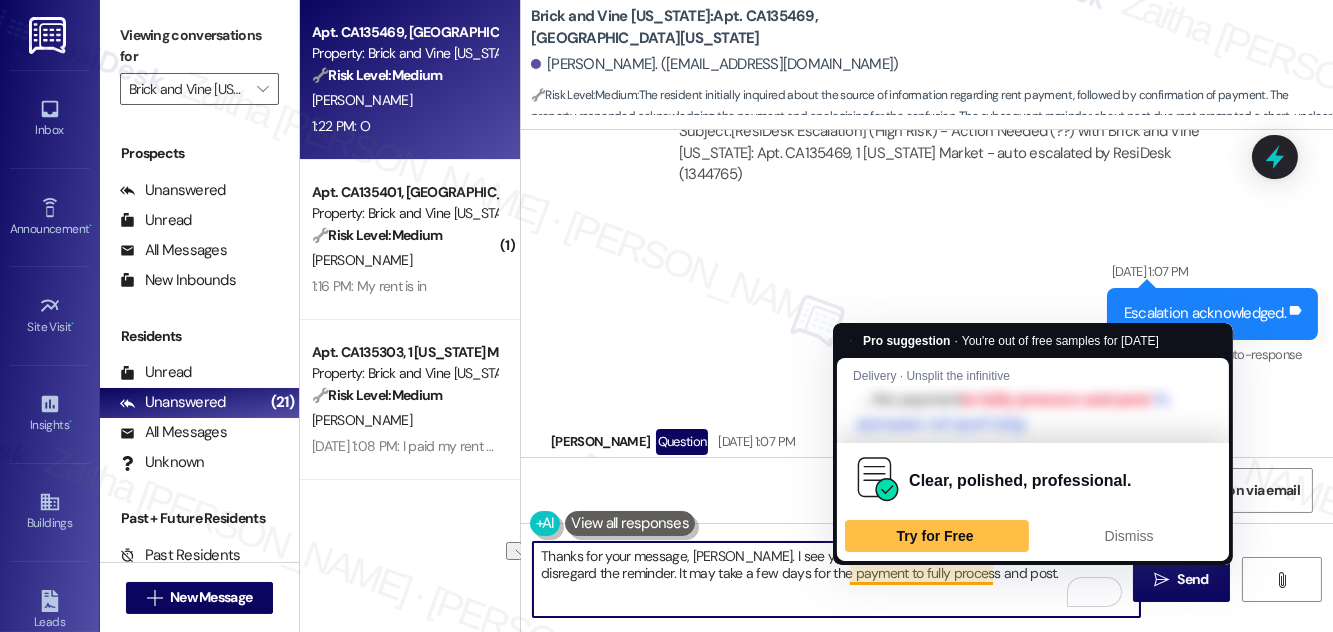 drag, startPoint x: 626, startPoint y: 573, endPoint x: 954, endPoint y: 580, distance: 328.07468 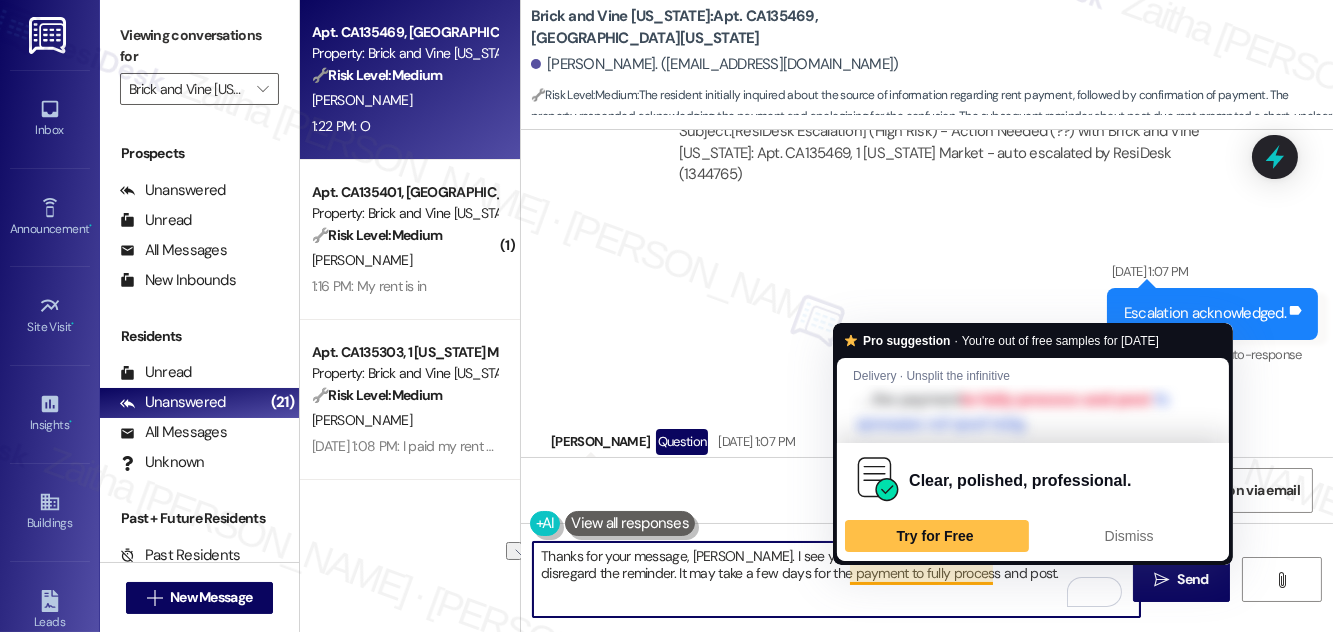 click on "Thanks for your message, [PERSON_NAME]. I see you’ve already confirmed your rent payment. Please disregard the reminder. It may take a few days for the payment to fully process and post." at bounding box center (836, 579) 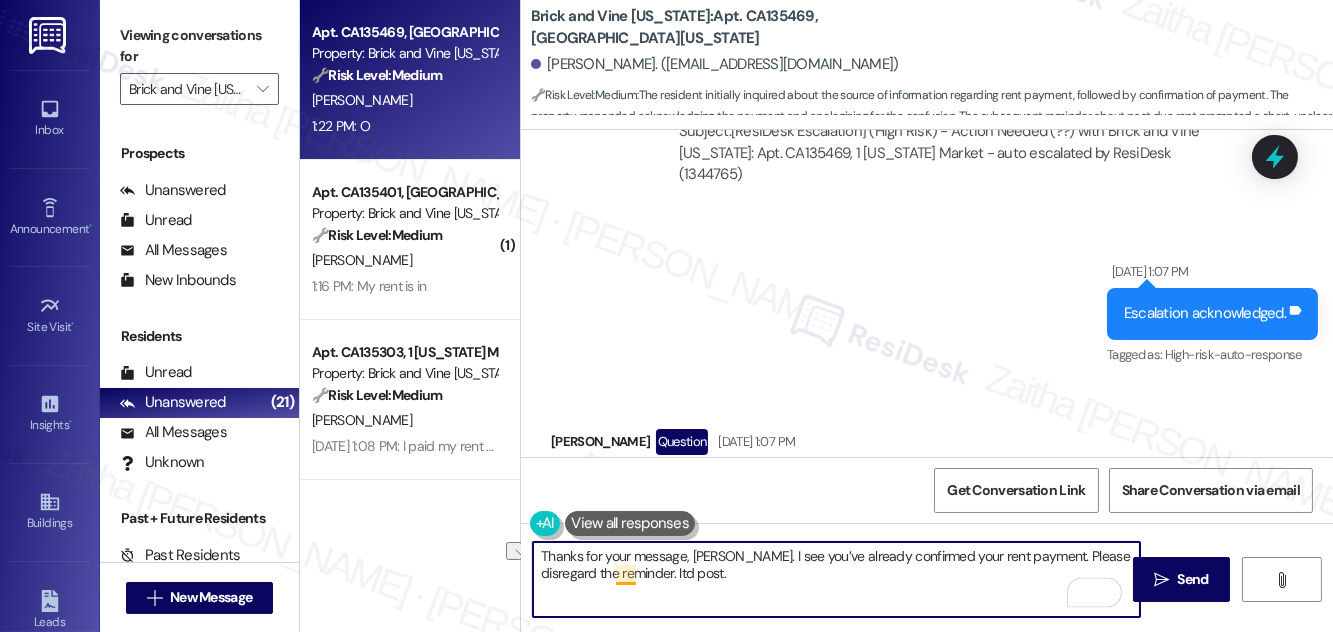 drag, startPoint x: 699, startPoint y: 577, endPoint x: 629, endPoint y: 573, distance: 70.11419 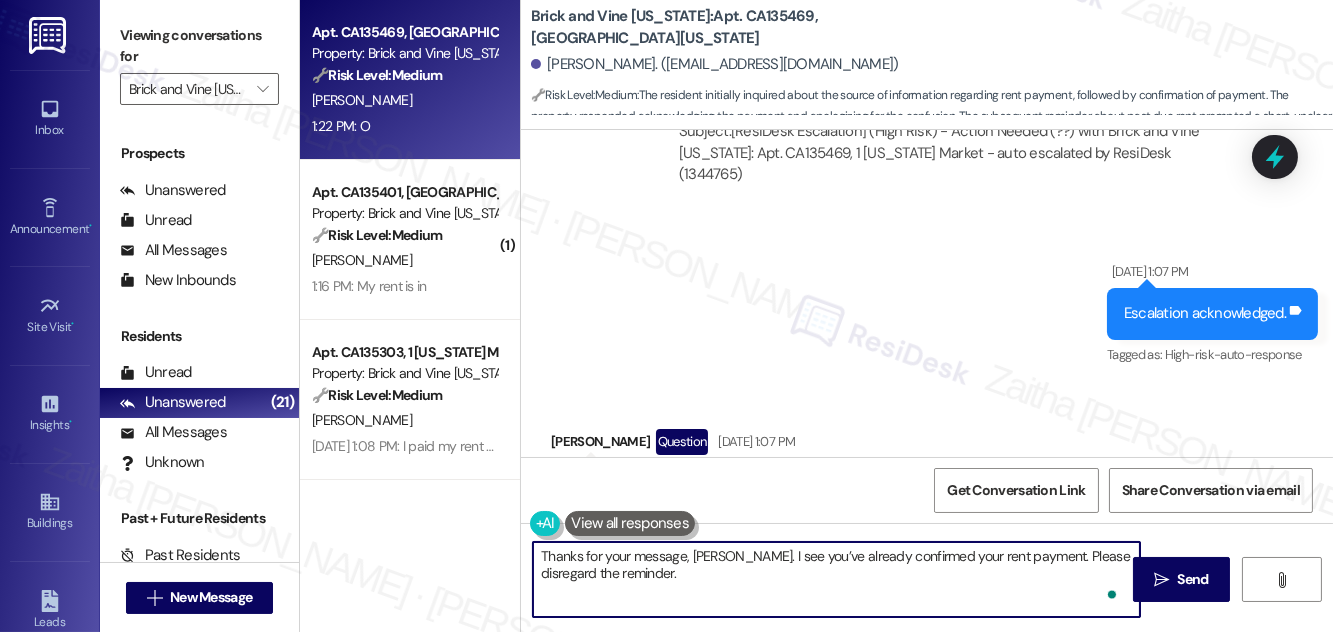 paste on "Sometimes, it may take a few days for payments to be processed and posted." 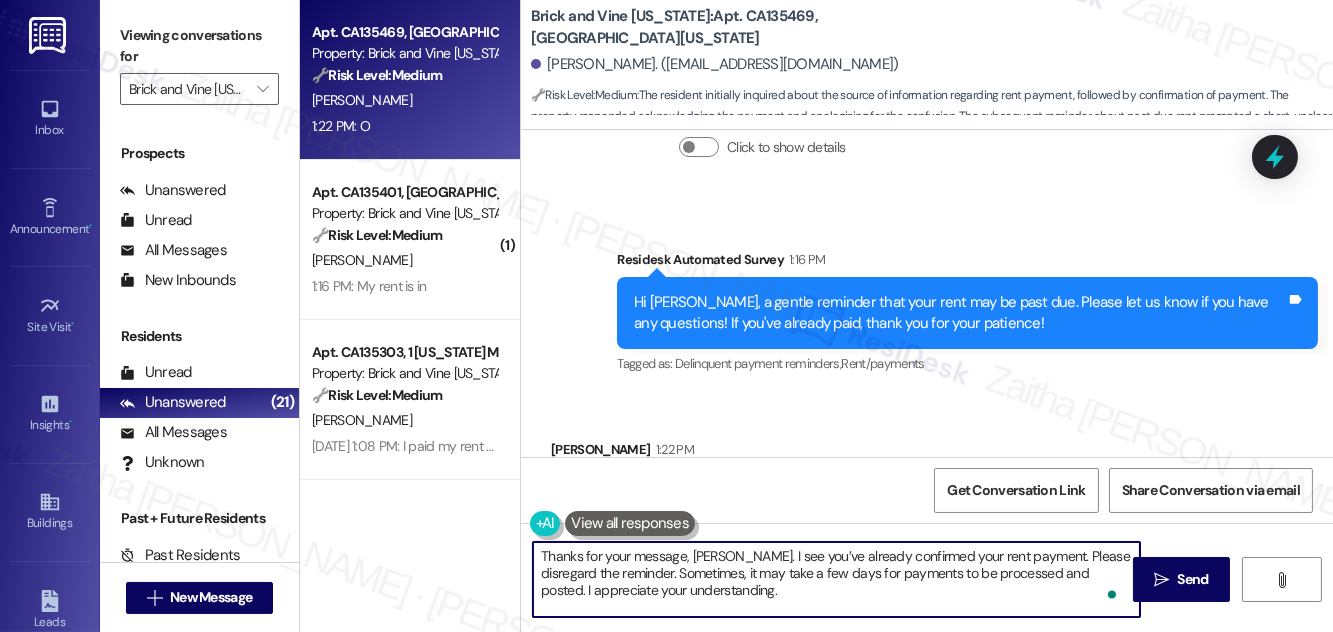 scroll, scrollTop: 22021, scrollLeft: 0, axis: vertical 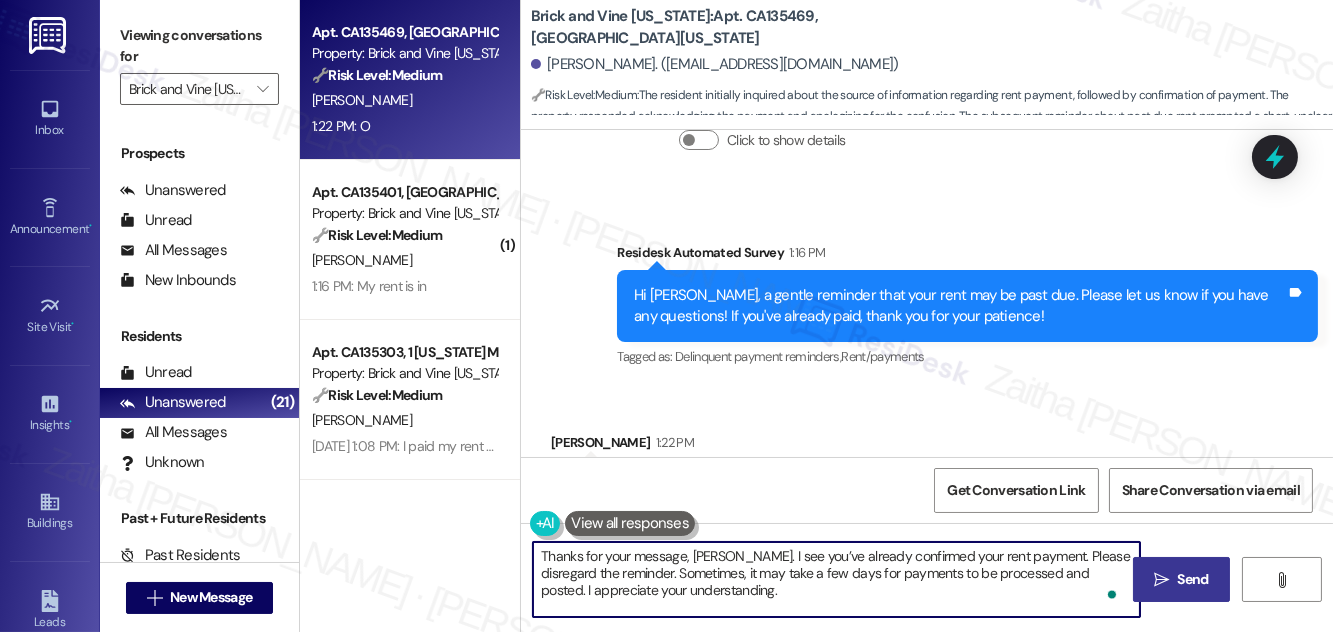 type on "Thanks for your message, Raquel. I see you’ve already confirmed your rent payment. Please disregard the reminder. Sometimes, it may take a few days for payments to be processed and posted. I appreciate your understanding." 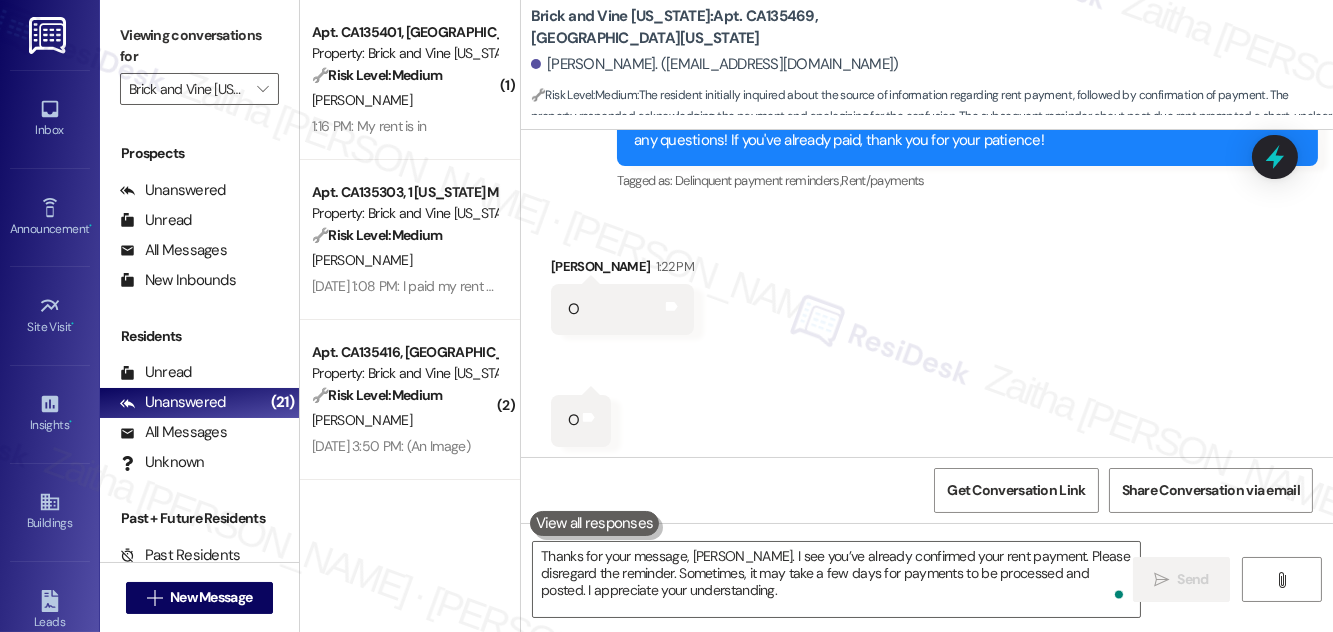 scroll, scrollTop: 22204, scrollLeft: 0, axis: vertical 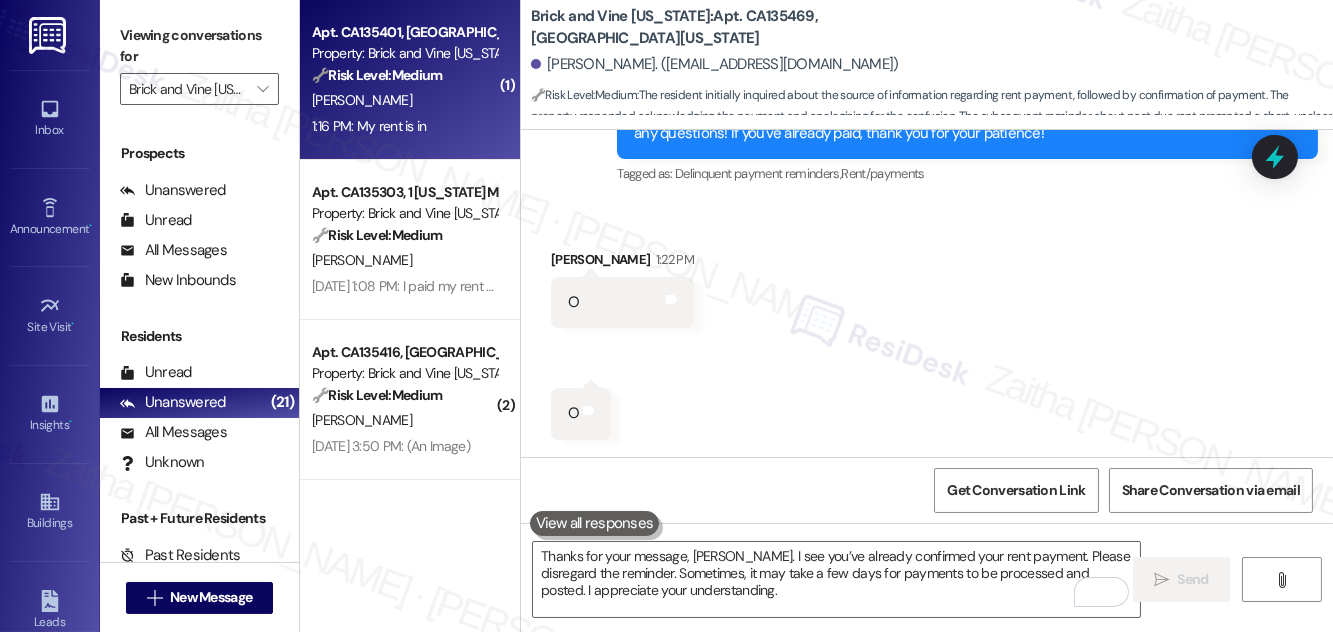 click on "1:16 PM: My rent is in 1:16 PM: My rent is in" at bounding box center [404, 126] 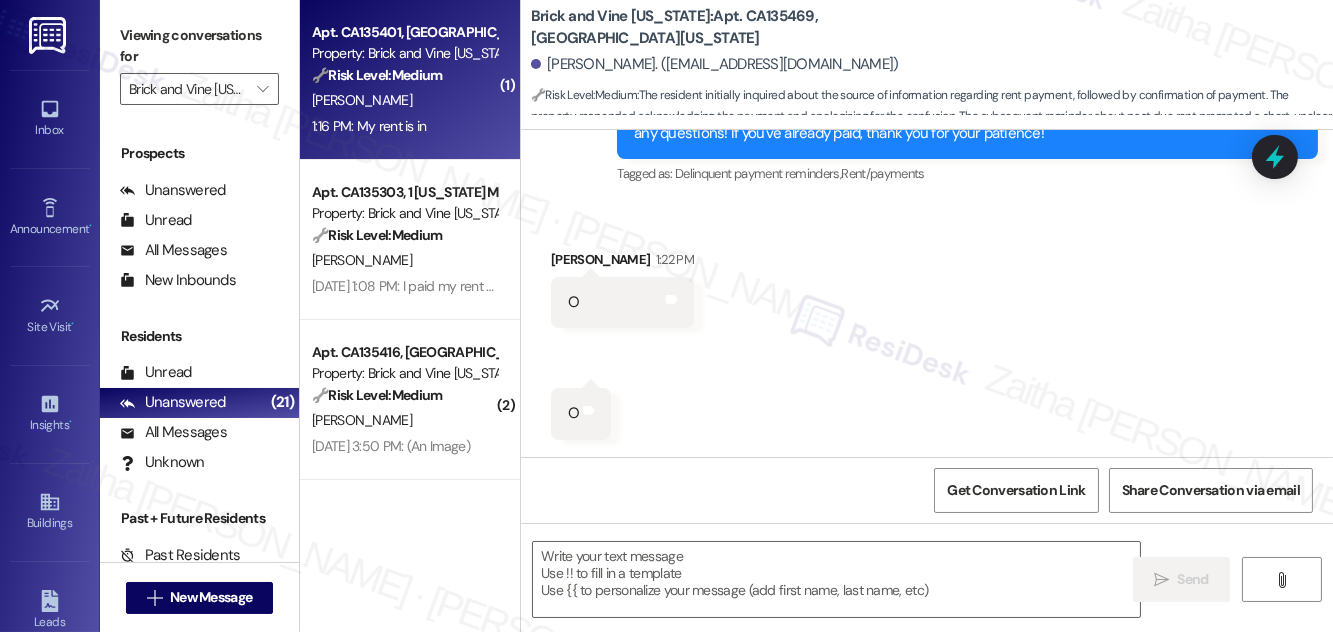 type on "Fetching suggested responses. Please feel free to read through the conversation in the meantime." 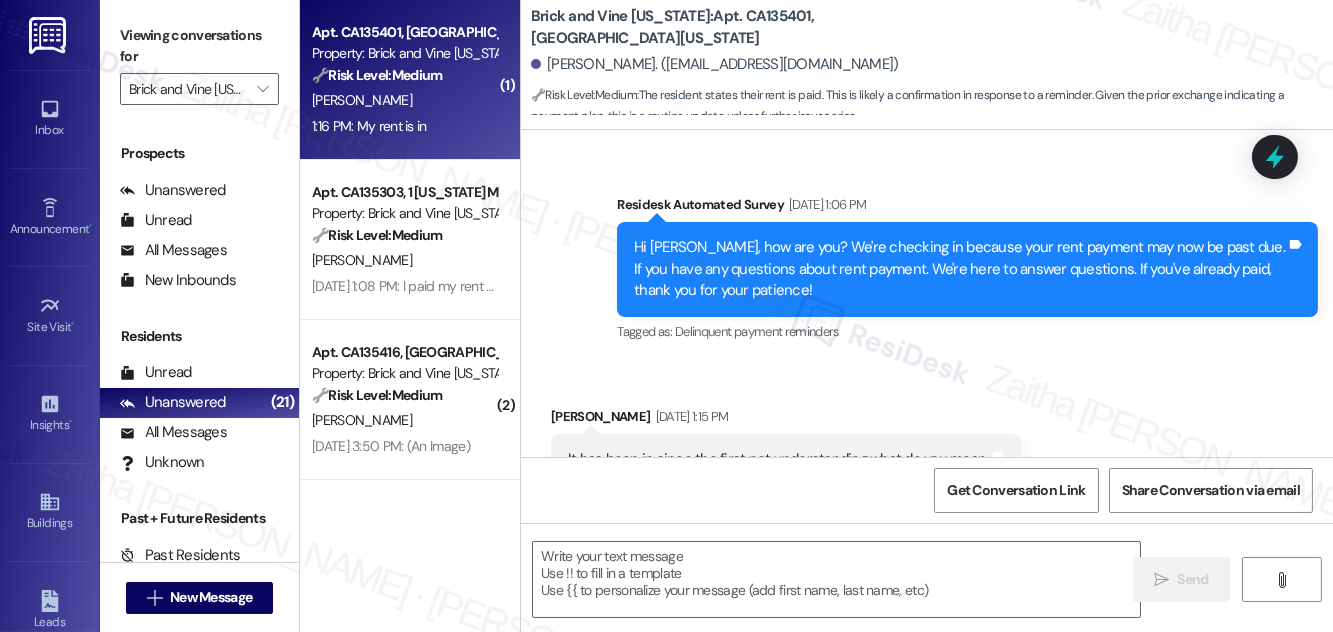 scroll, scrollTop: 11847, scrollLeft: 0, axis: vertical 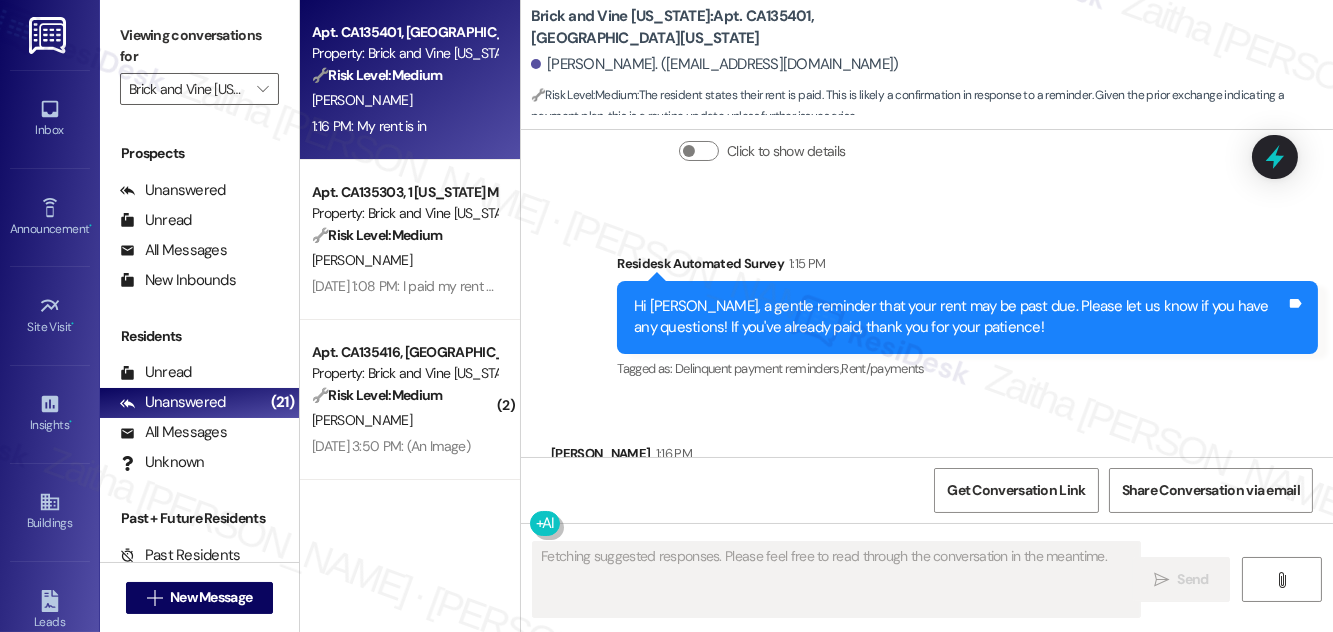 drag, startPoint x: 564, startPoint y: 383, endPoint x: 651, endPoint y: 388, distance: 87.14356 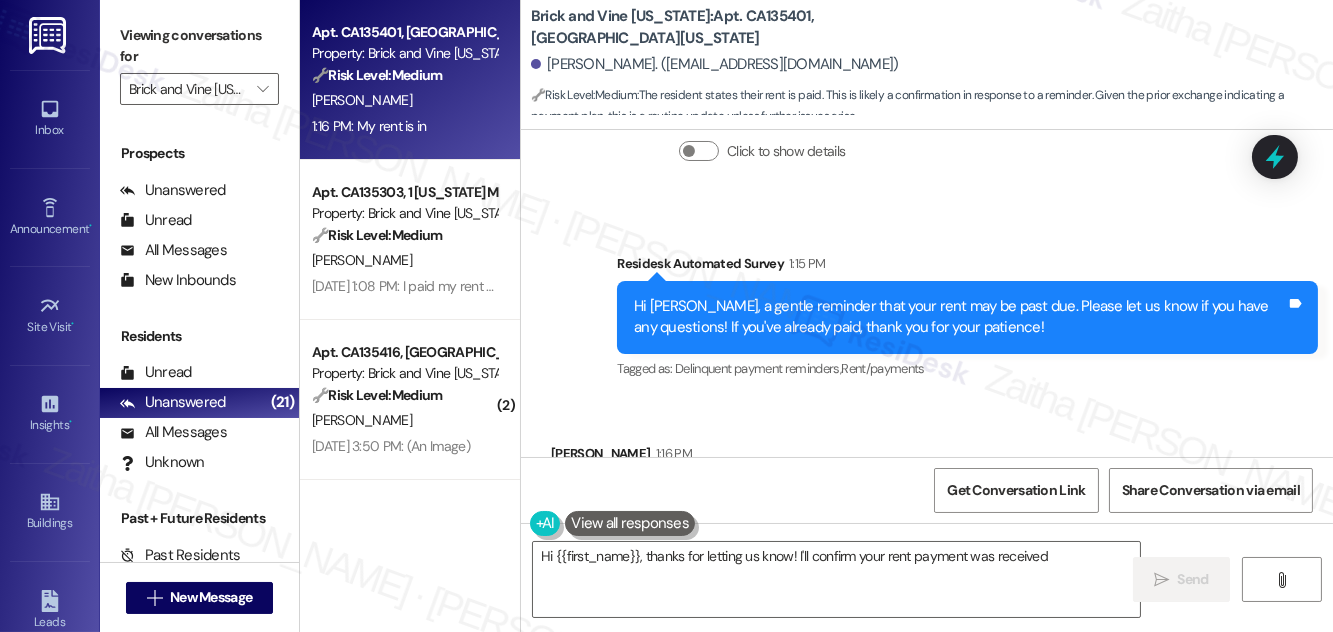 copy on "My rent is in" 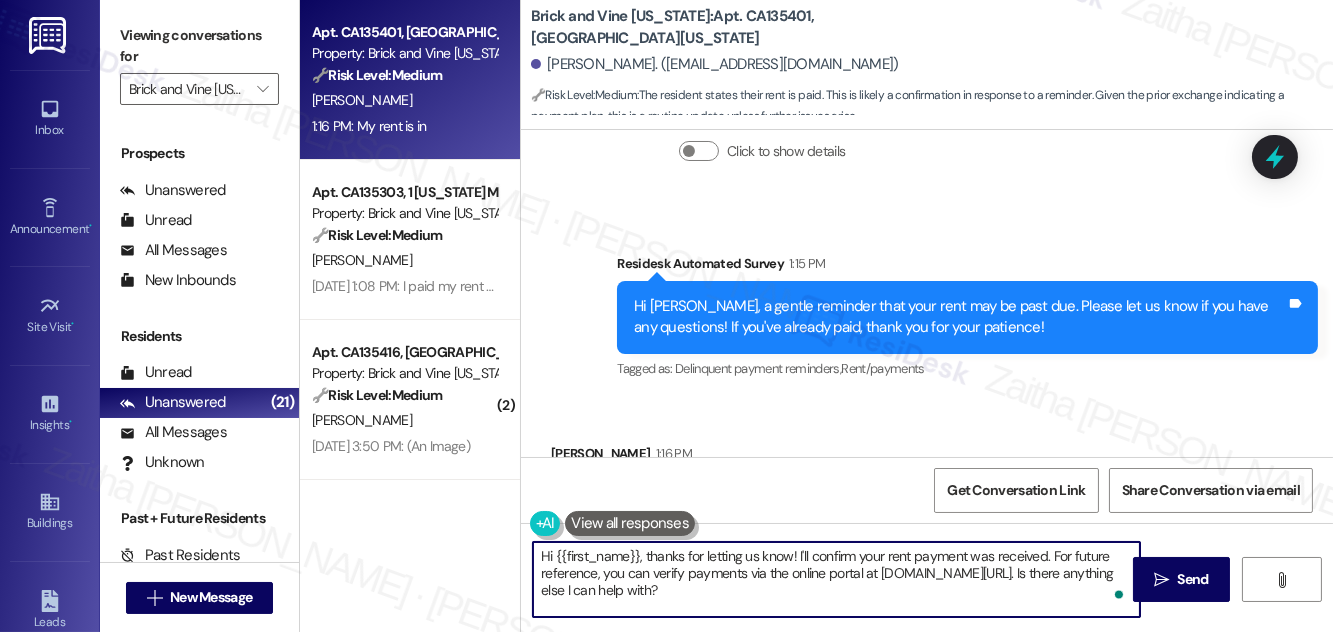 drag, startPoint x: 648, startPoint y: 556, endPoint x: 536, endPoint y: 554, distance: 112.01785 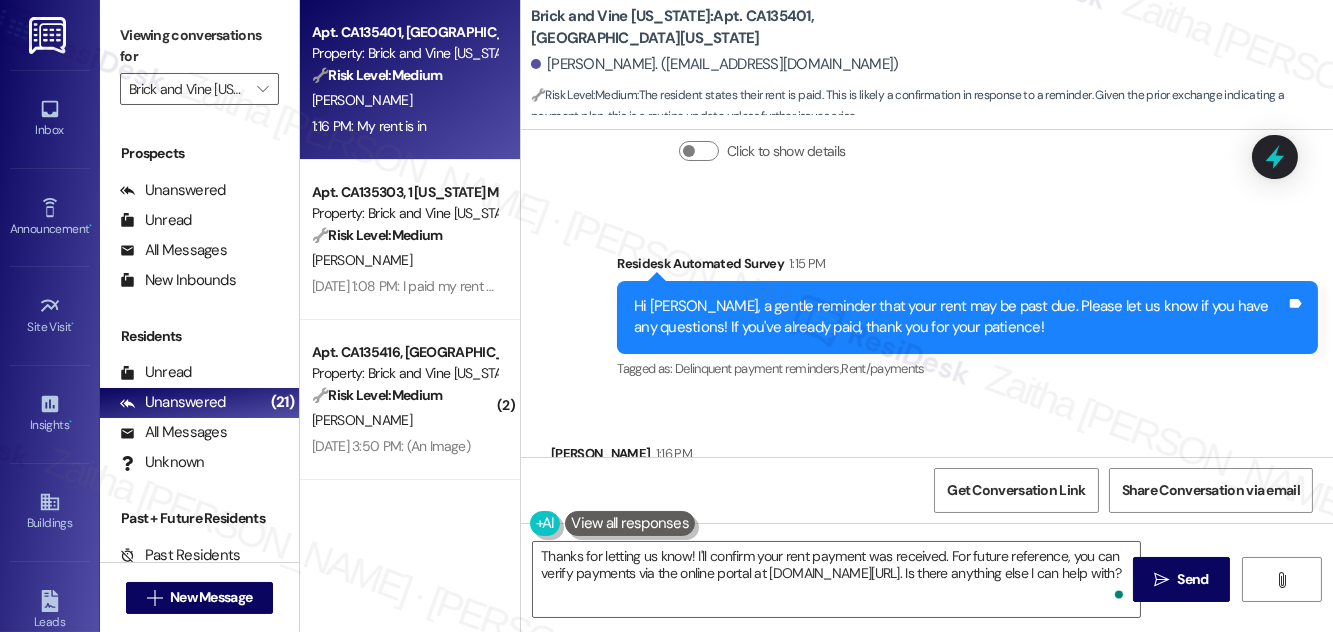 click on "Springlen Thompson 1:16 PM" at bounding box center (621, 457) 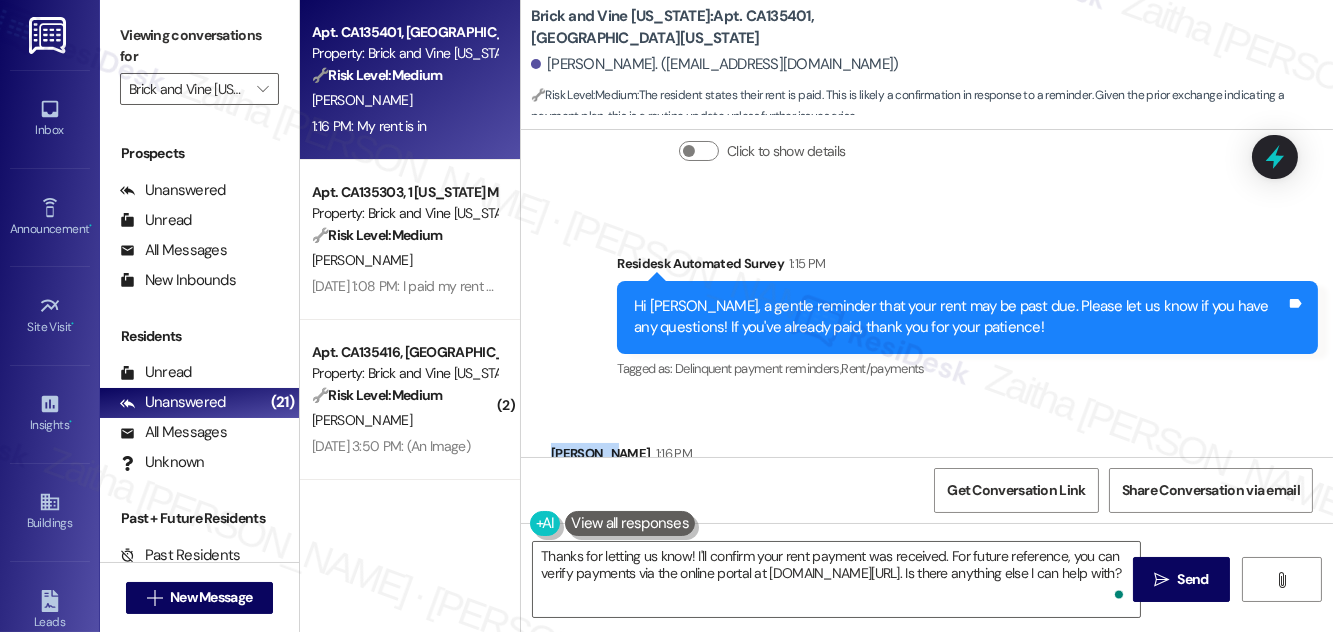 click on "Springlen Thompson 1:16 PM" at bounding box center (621, 457) 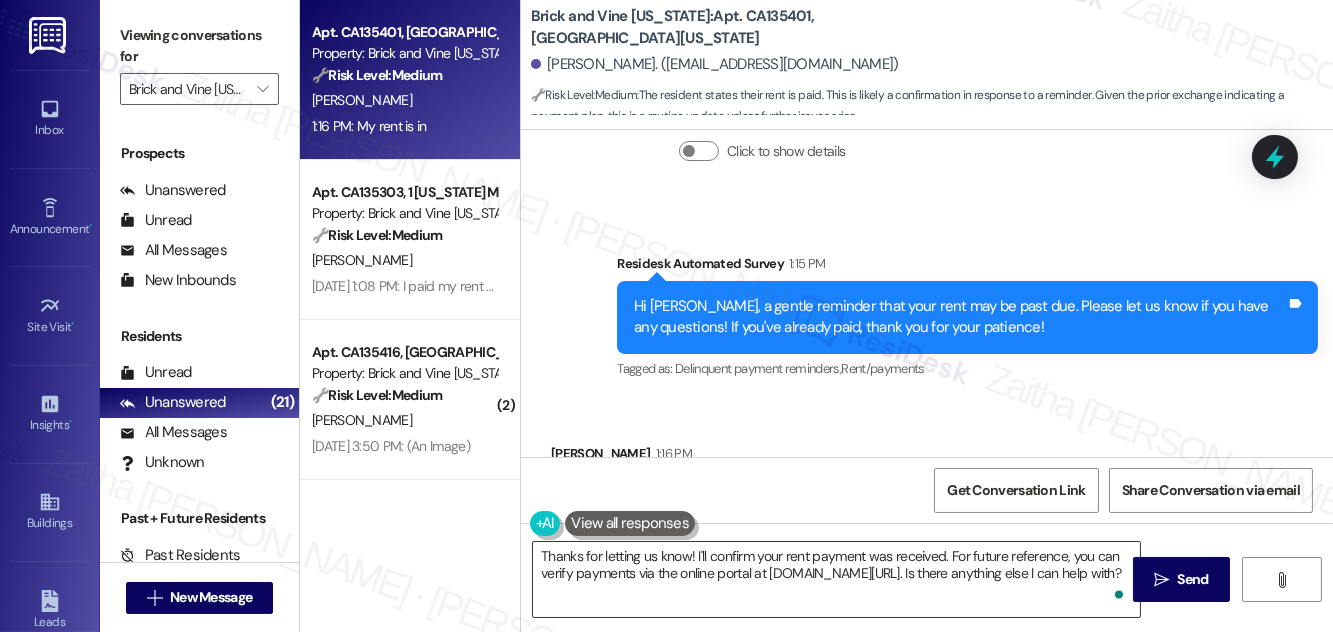 click on "Thanks for letting us know! I'll confirm your rent payment was received. For future reference, you can verify payments via the online portal at www.rentbrickvine.com/payrent. Is there anything else I can help with?" at bounding box center (836, 579) 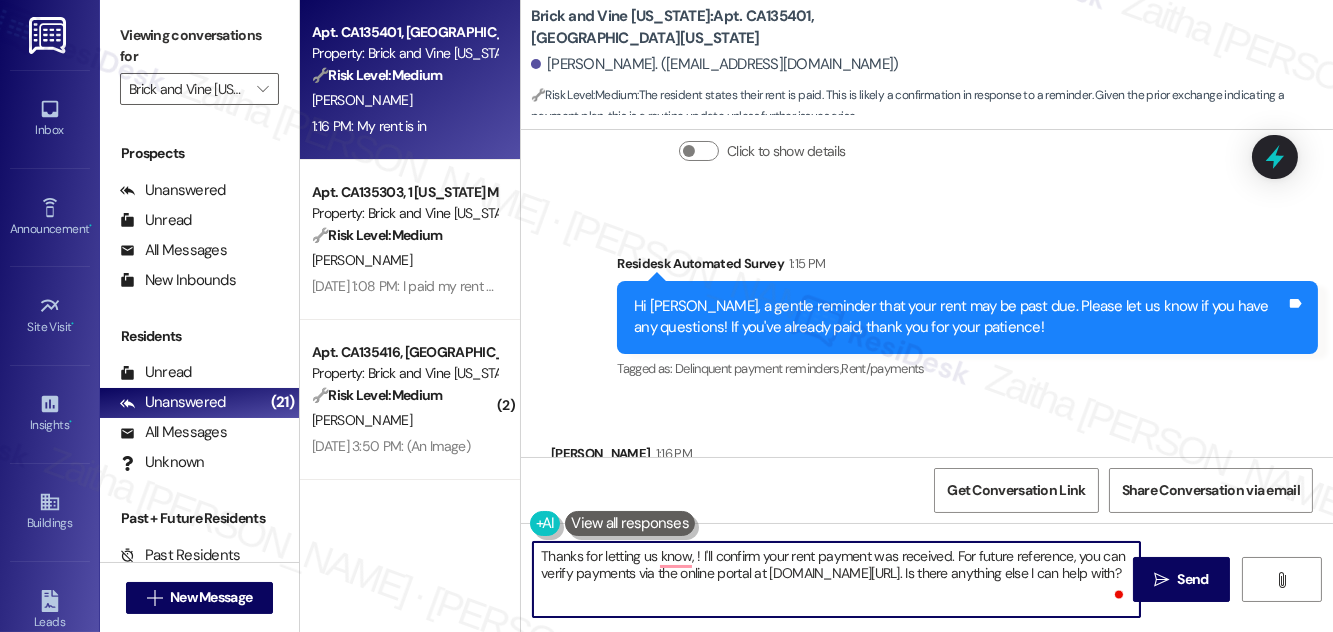 paste on "Springlen" 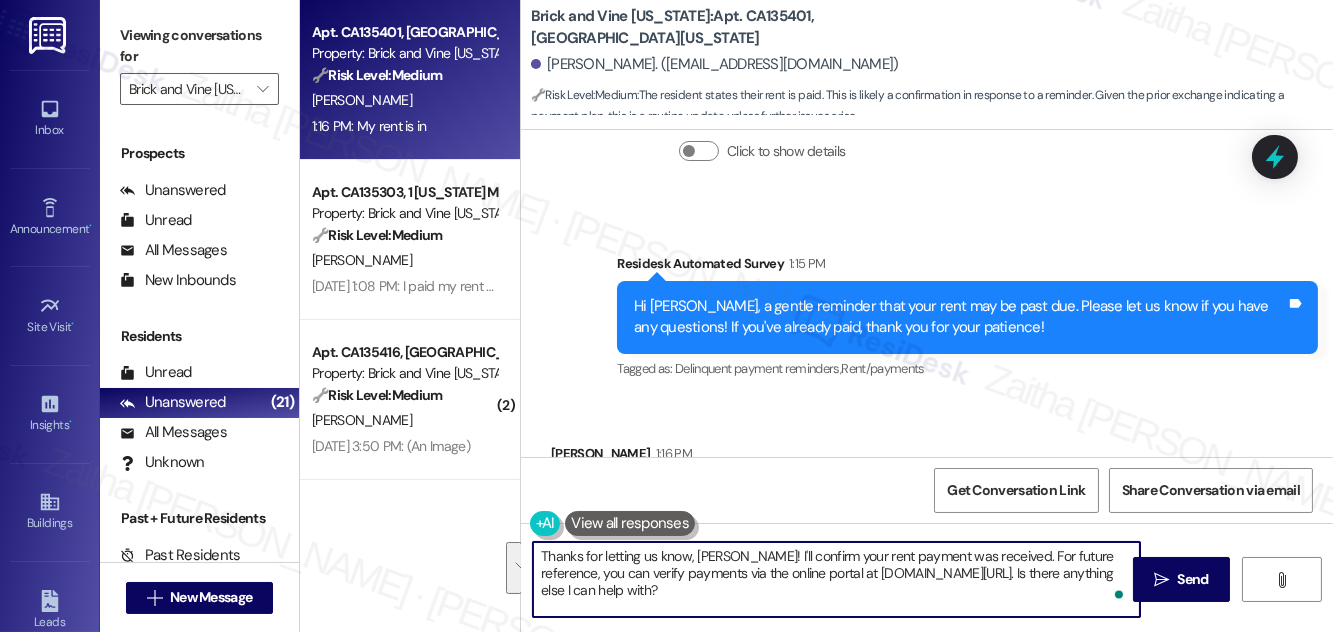 drag, startPoint x: 751, startPoint y: 552, endPoint x: 757, endPoint y: 590, distance: 38.470768 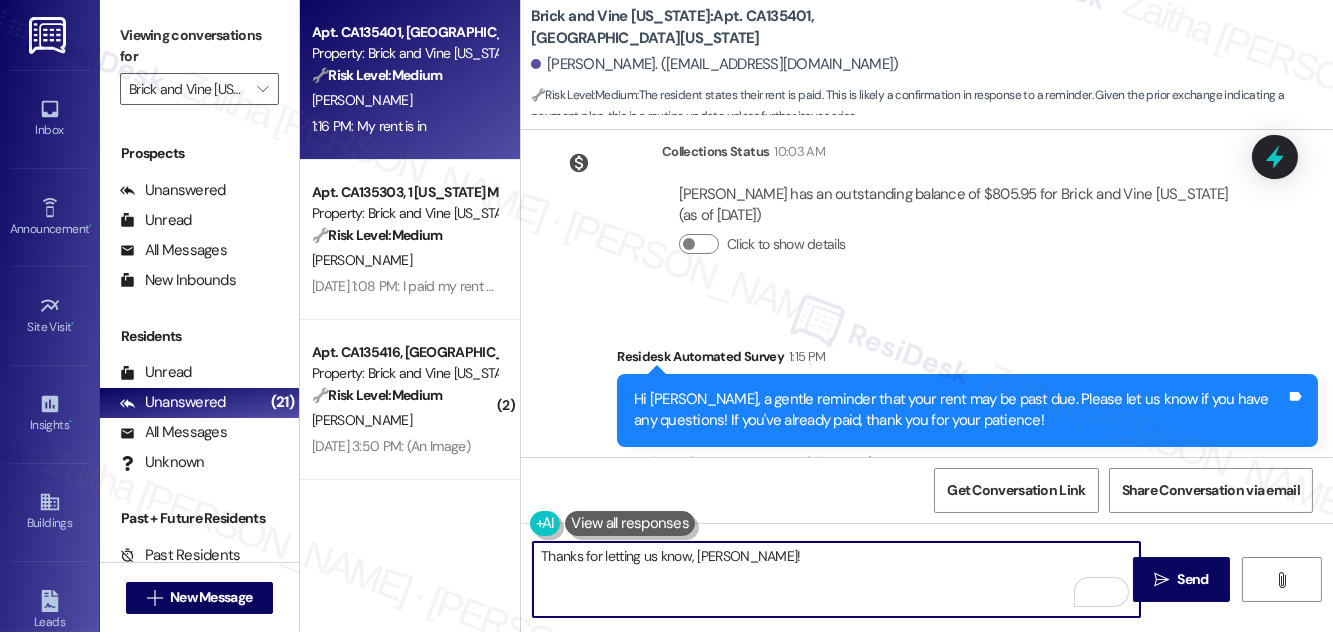 scroll, scrollTop: 11757, scrollLeft: 0, axis: vertical 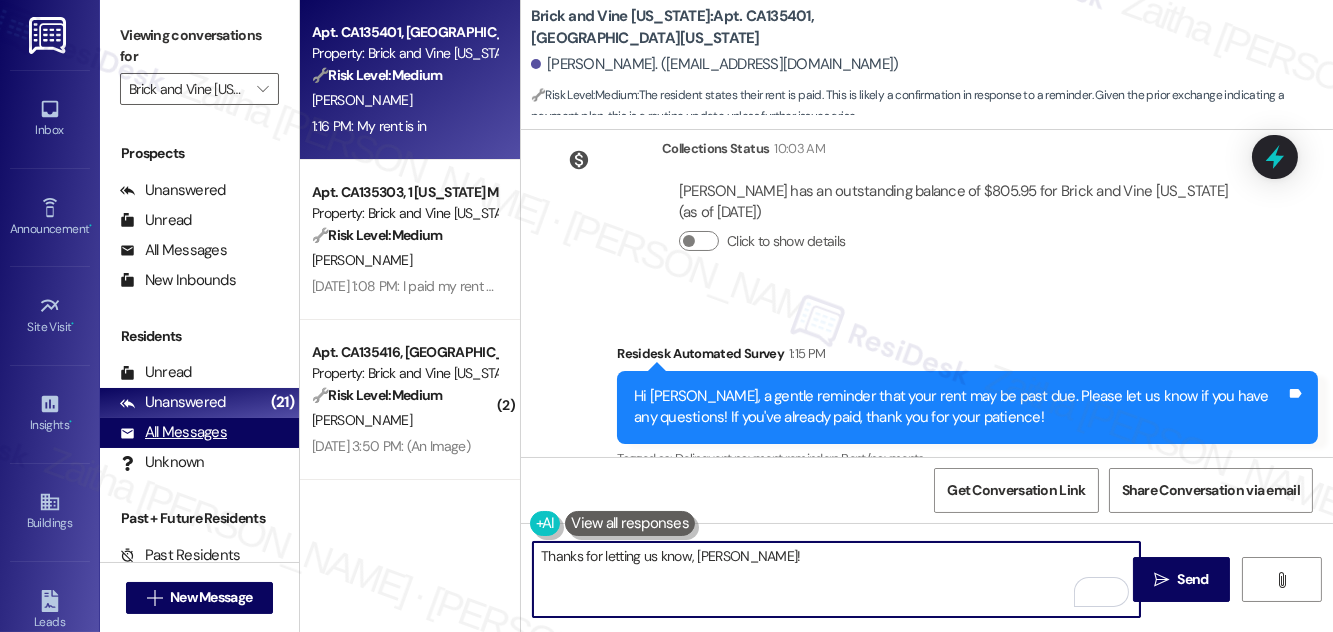 type on "Thanks for letting us know, Springlen!" 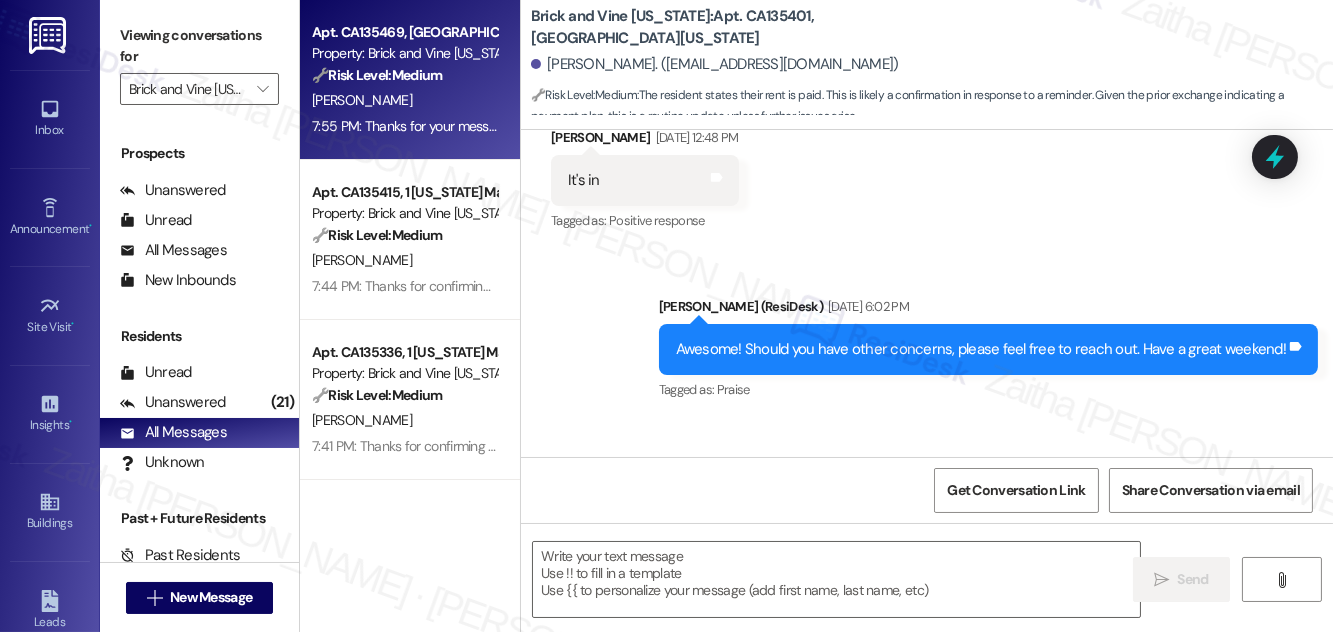 type on "Fetching suggested responses. Please feel free to read through the conversation in the meantime." 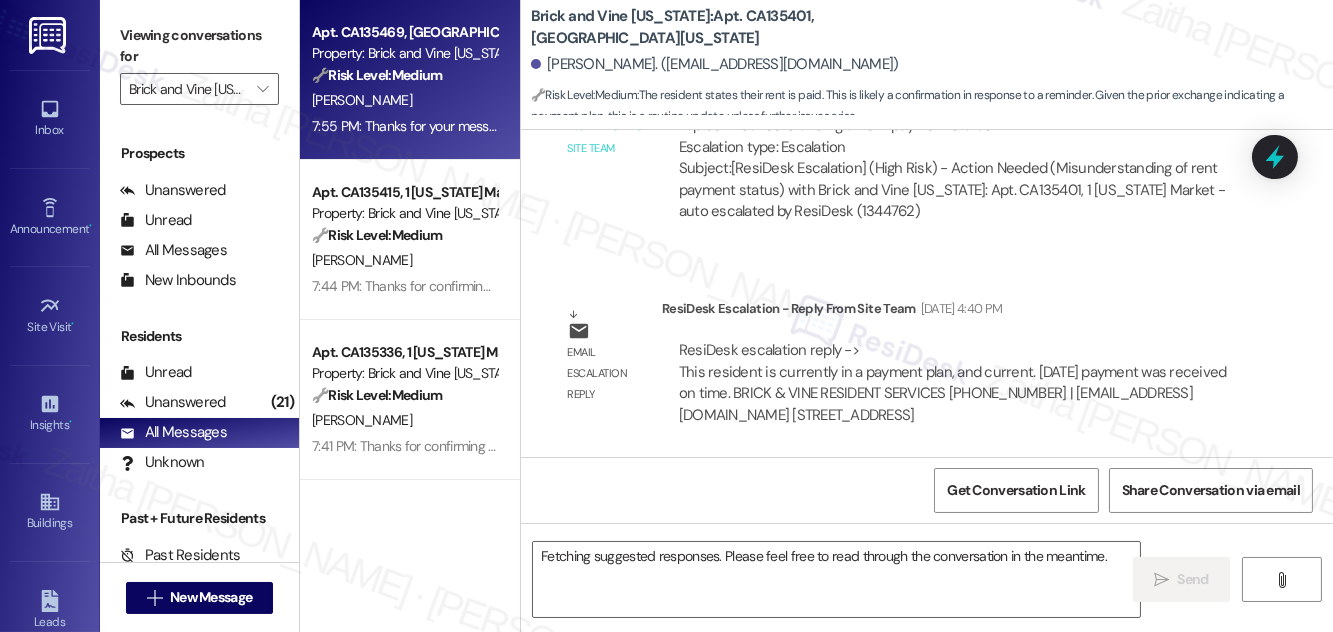 scroll, scrollTop: 11847, scrollLeft: 0, axis: vertical 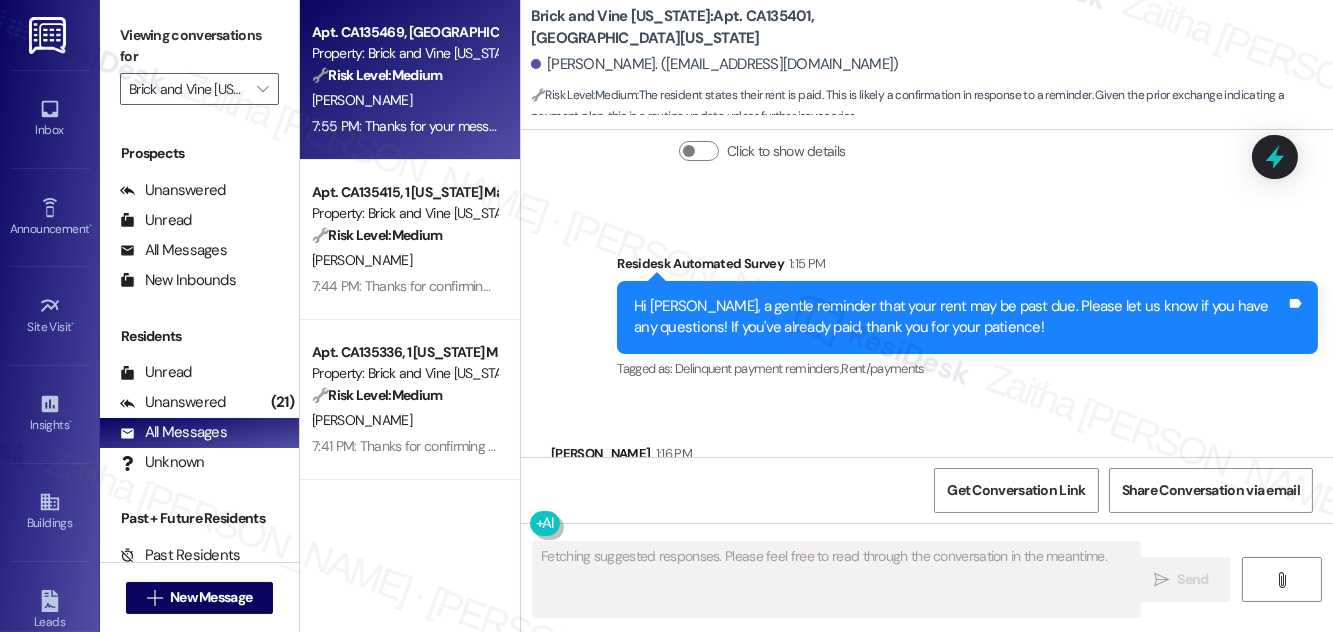 click on "[PERSON_NAME]" at bounding box center [404, 100] 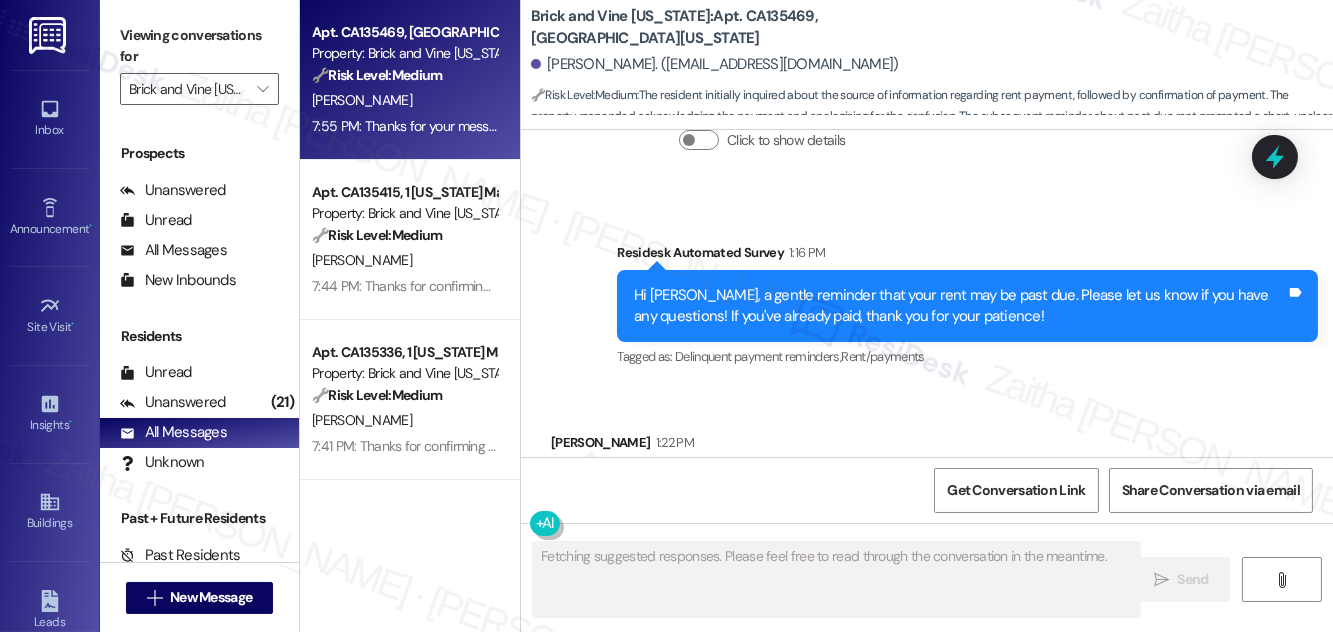 scroll, scrollTop: 22233, scrollLeft: 0, axis: vertical 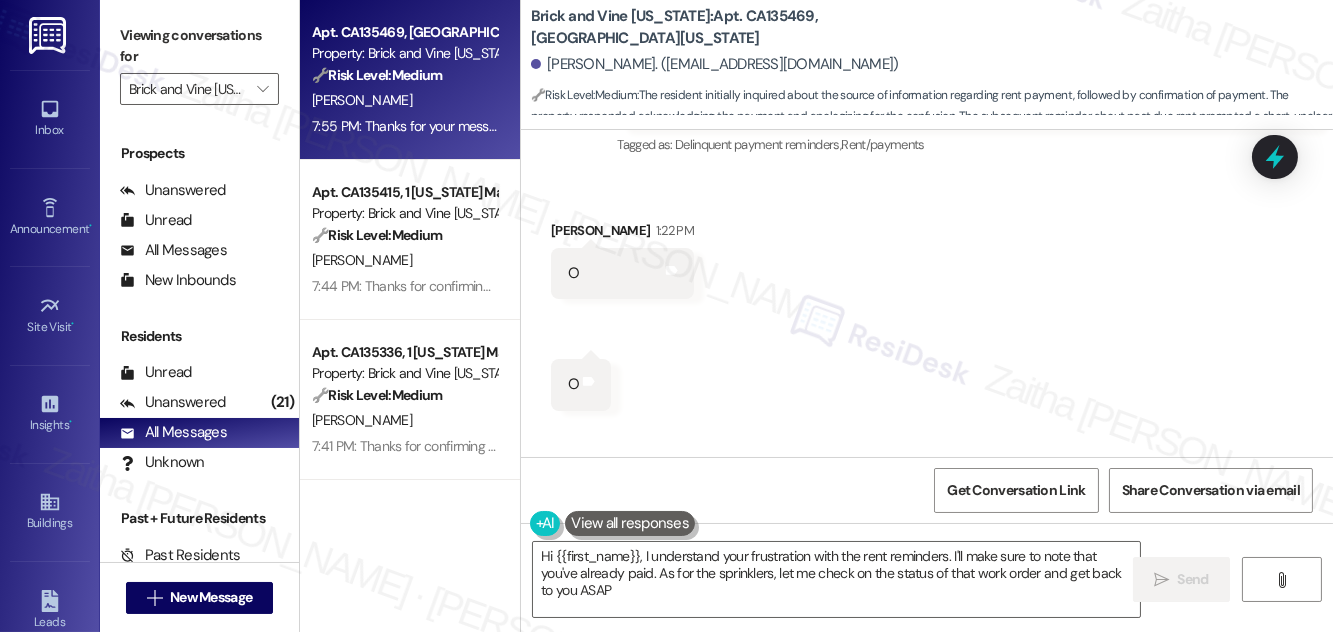 type on "Hi {{first_name}}, I understand your frustration with the rent reminders. I'll make sure to note that you've already paid. As for the sprinklers, let me check on the status of that work order and get back to you ASAP." 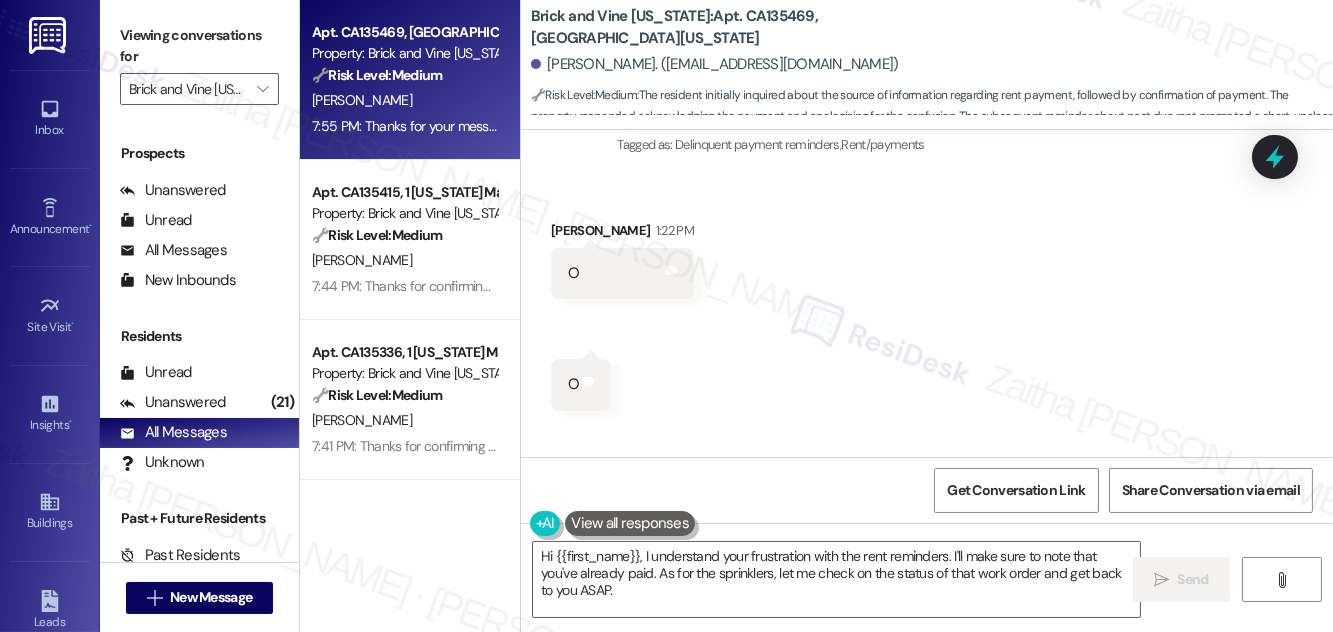 drag, startPoint x: 635, startPoint y: 338, endPoint x: 800, endPoint y: 381, distance: 170.511 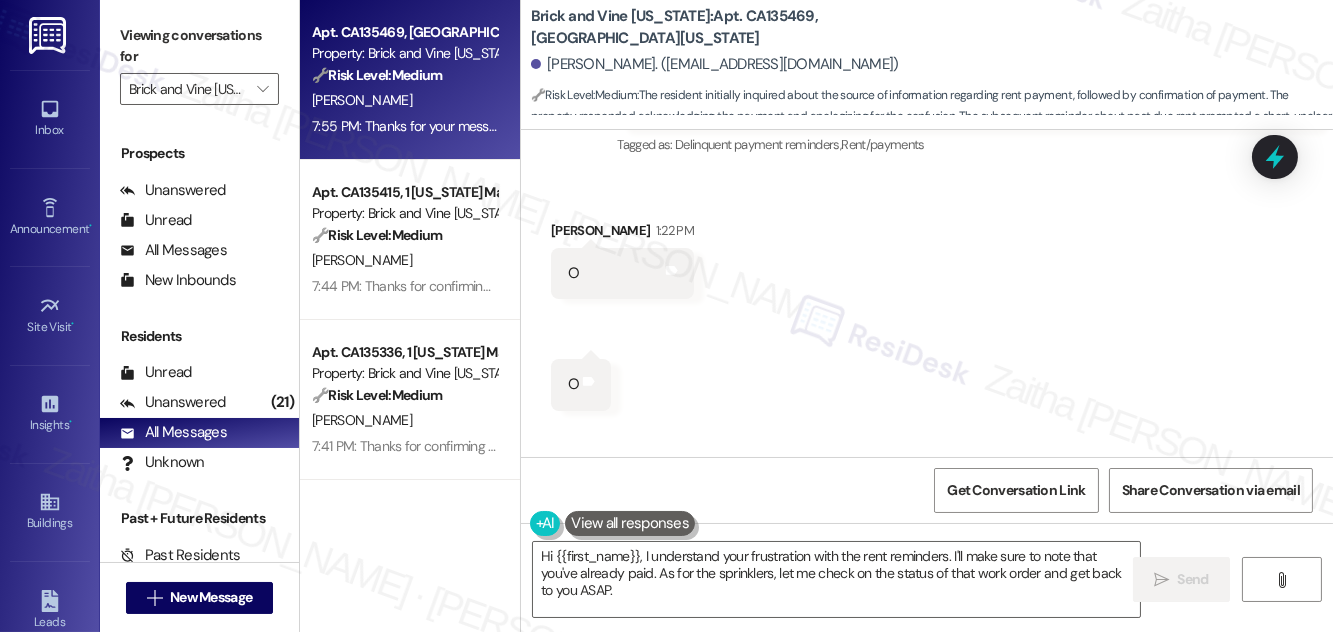 click on "Received via SMS Raquel Avalos-Gutierrez 1:22 PM O Tags and notes Received via SMS 1:22 PM Raquel Avalos-Gutierrez 1:22 PM O Tags and notes" at bounding box center (927, 300) 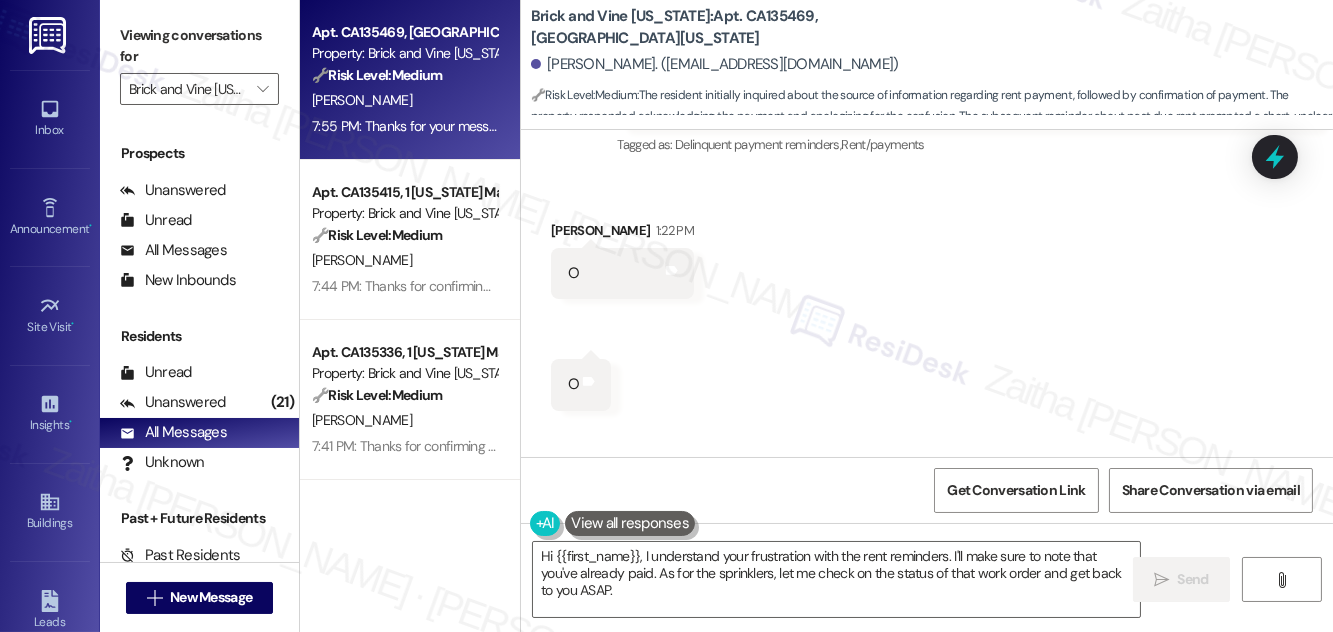 drag, startPoint x: 840, startPoint y: 339, endPoint x: 843, endPoint y: 380, distance: 41.109608 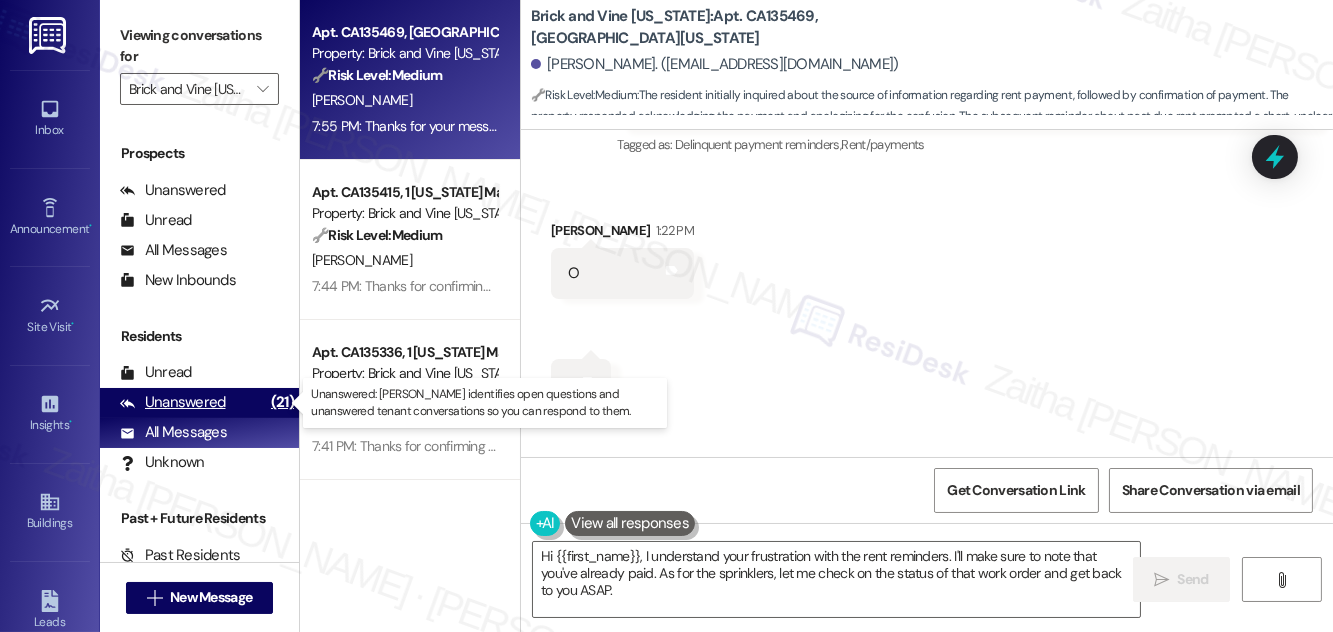 click on "Unanswered" at bounding box center (173, 402) 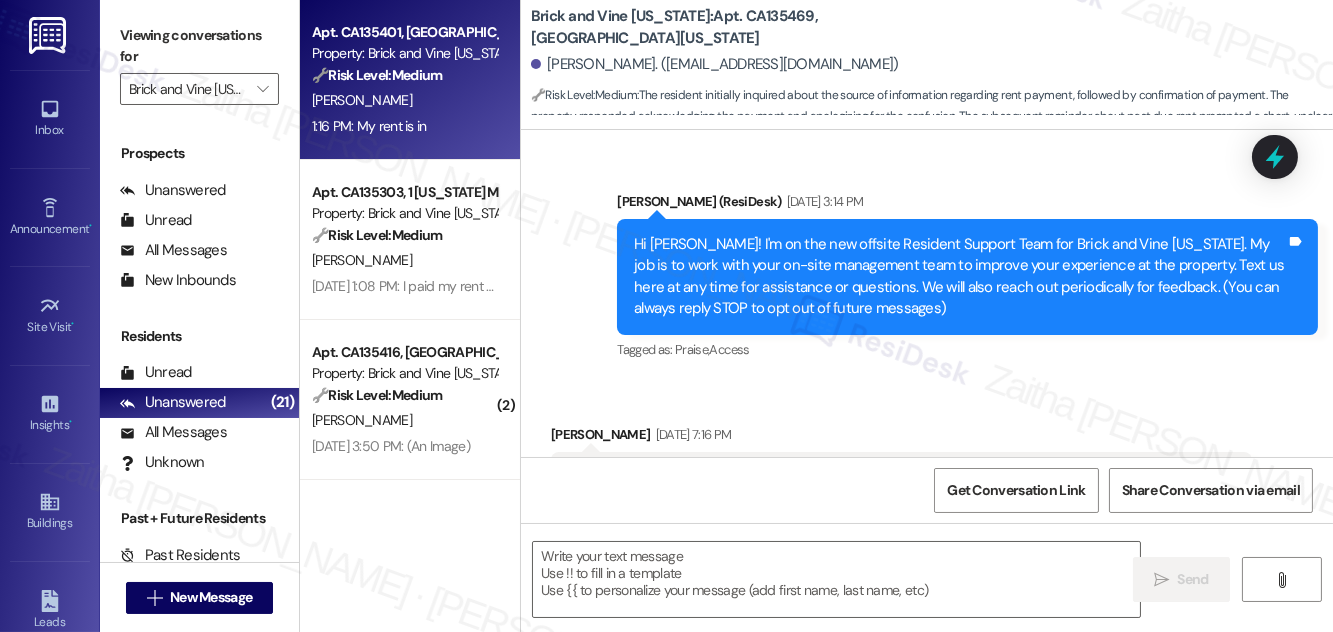 click on "[PERSON_NAME]" at bounding box center (404, 100) 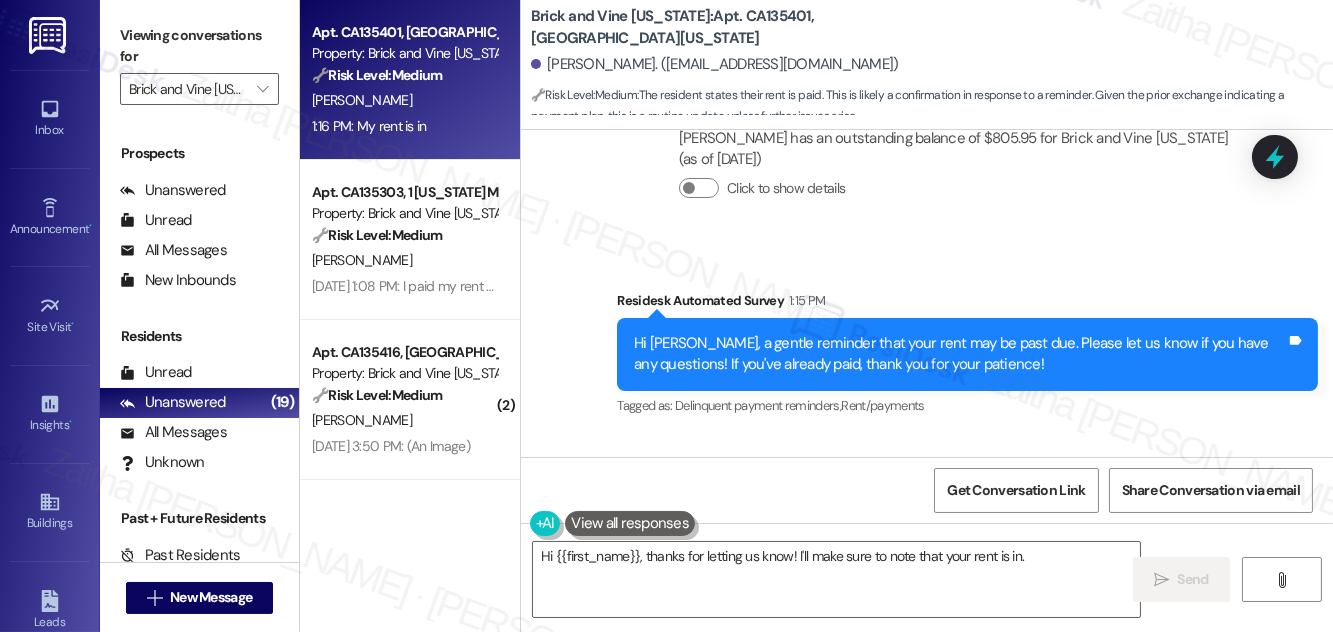 scroll, scrollTop: 11756, scrollLeft: 0, axis: vertical 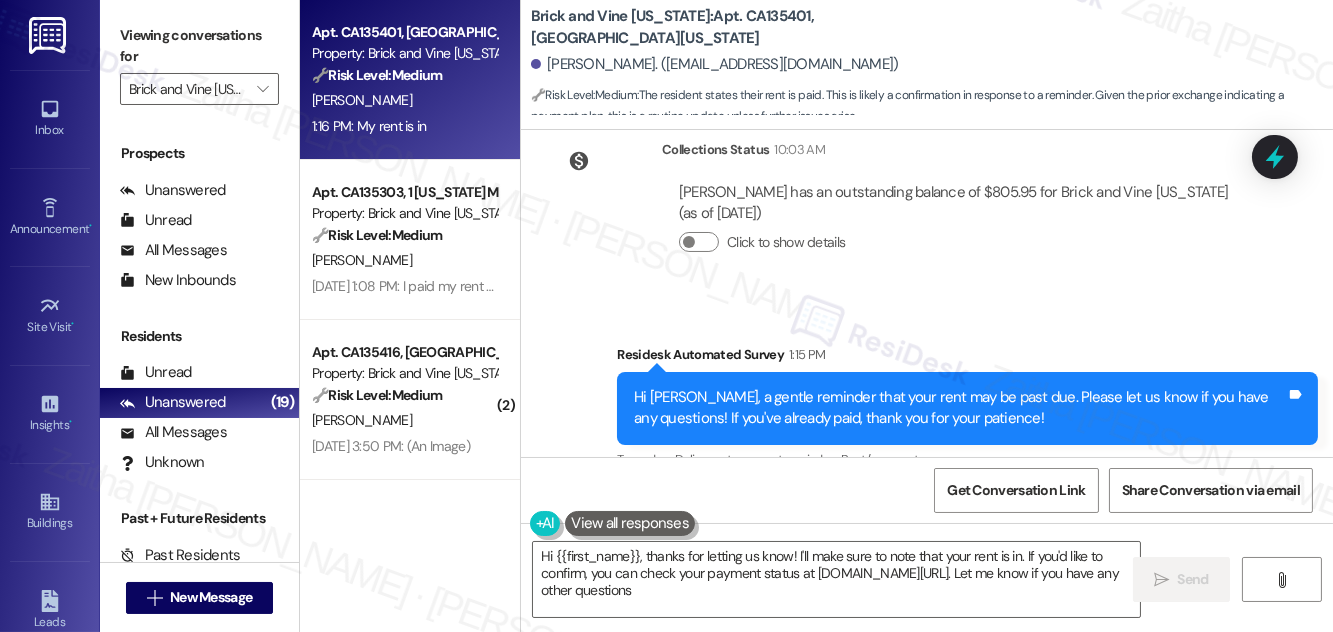 type on "Hi {{first_name}}, thanks for letting us know! I'll make sure to note that your rent is in. If you'd like to confirm, you can check your payment status at www.rentbrickvine.com/payrent. Let me know if you have any other questions!" 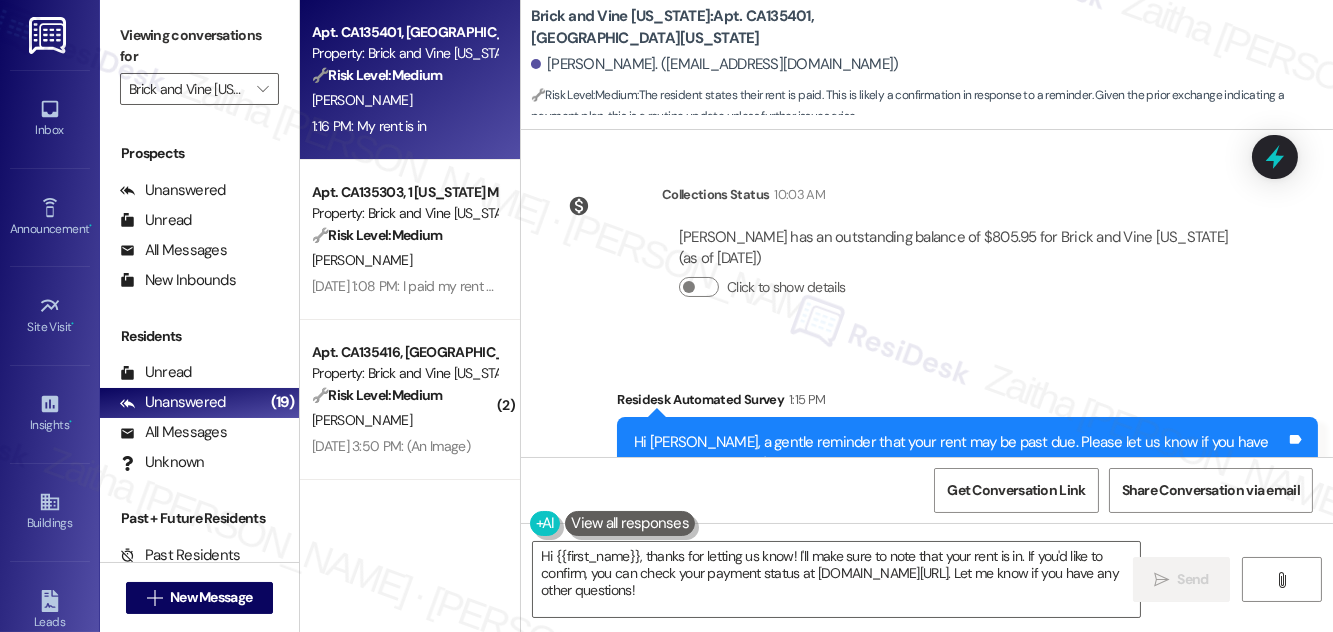 scroll, scrollTop: 11848, scrollLeft: 0, axis: vertical 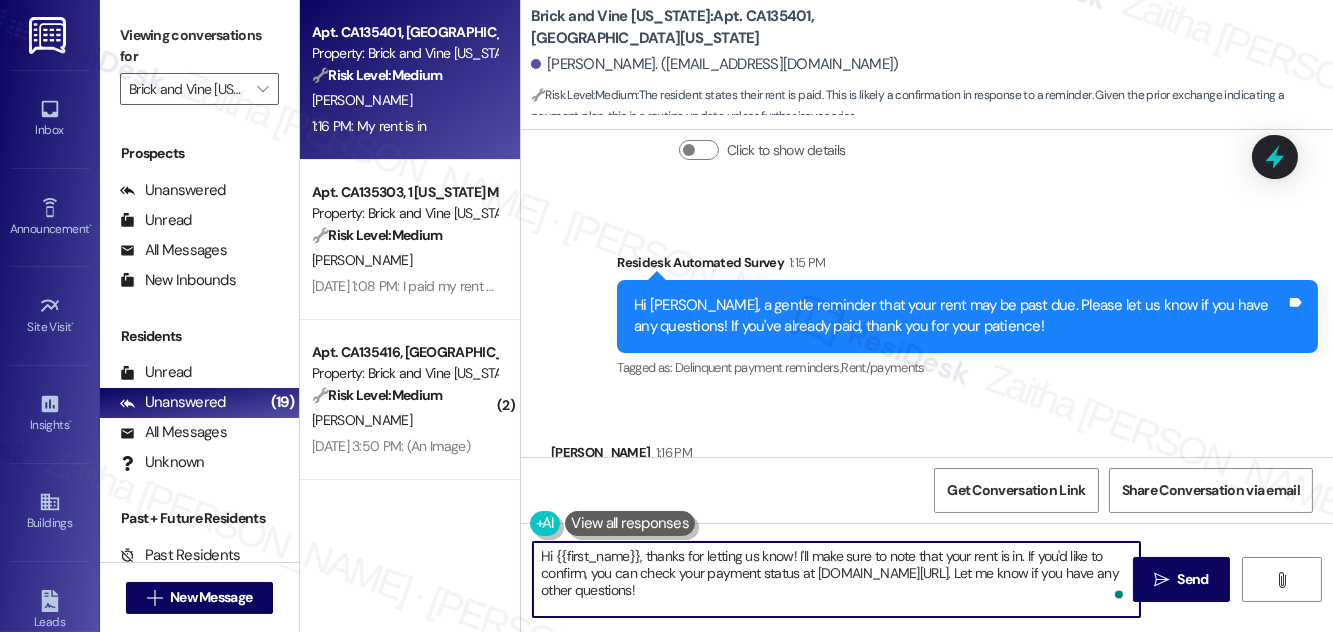 drag, startPoint x: 541, startPoint y: 556, endPoint x: 716, endPoint y: 587, distance: 177.7245 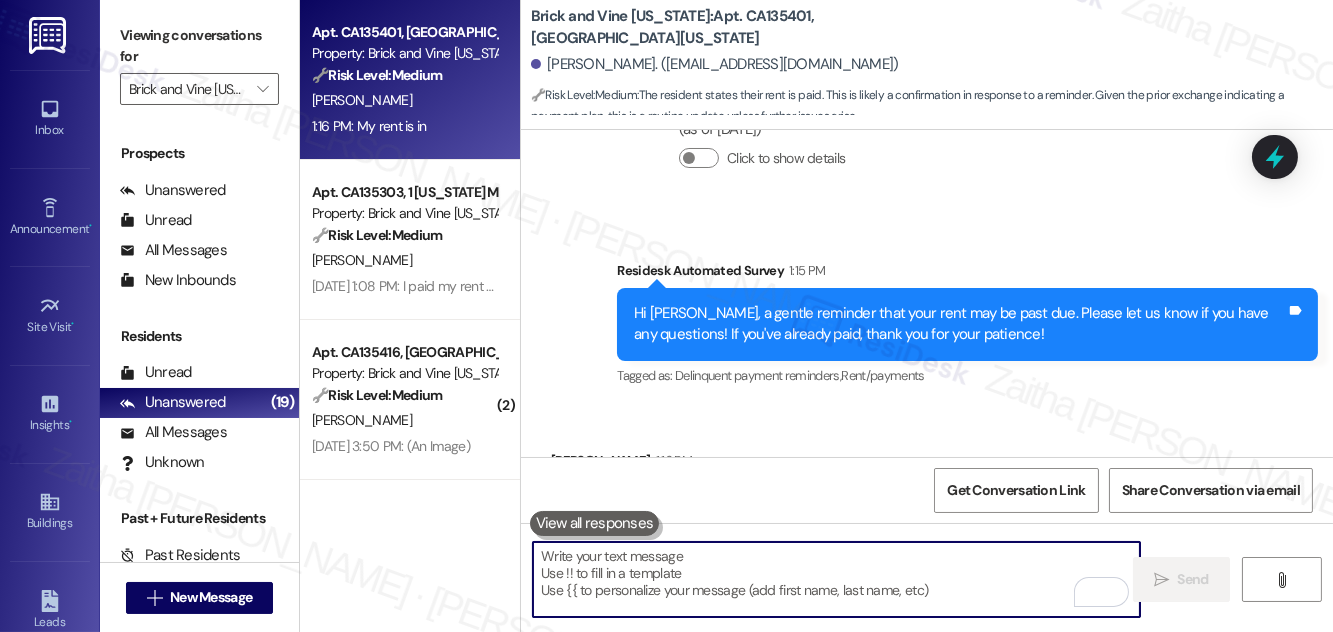 scroll, scrollTop: 11848, scrollLeft: 0, axis: vertical 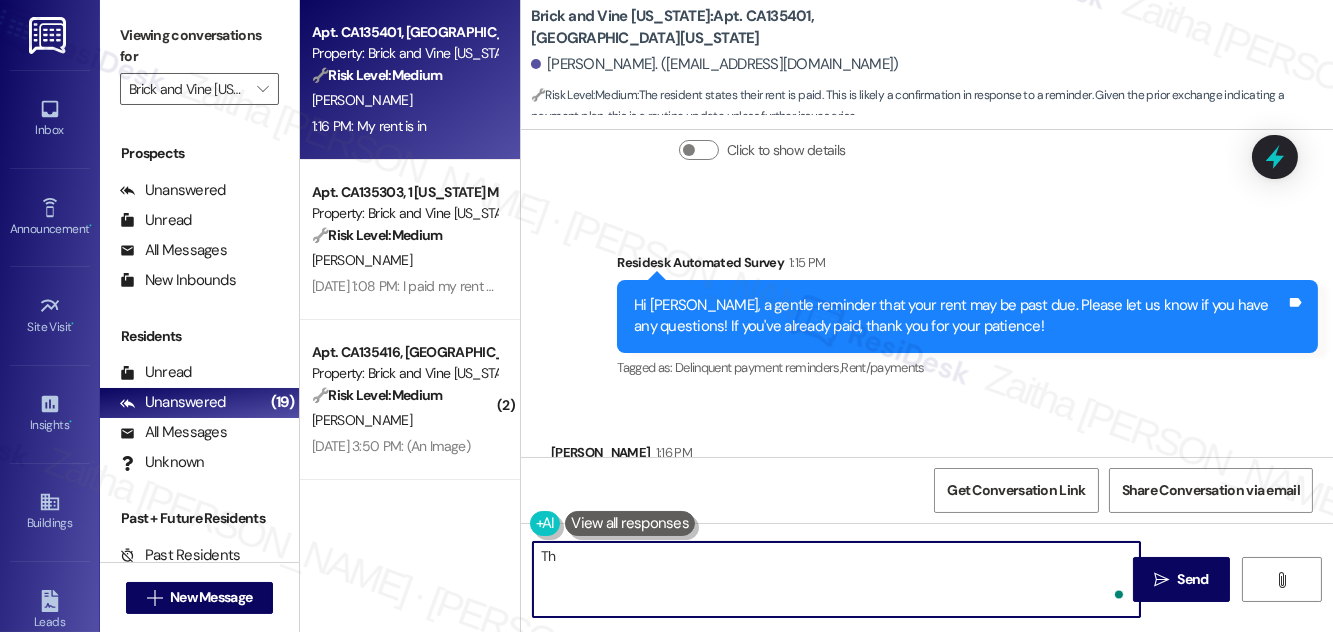 type on "T" 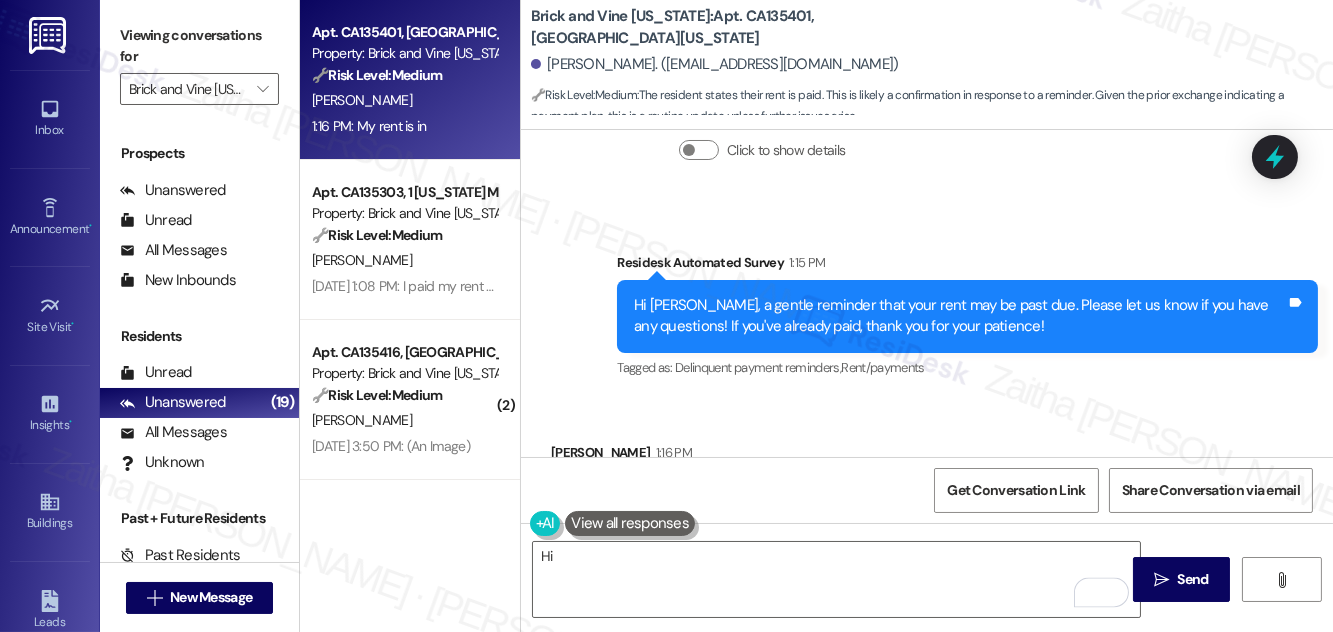 click on "Springlen Thompson 1:16 PM" at bounding box center (621, 456) 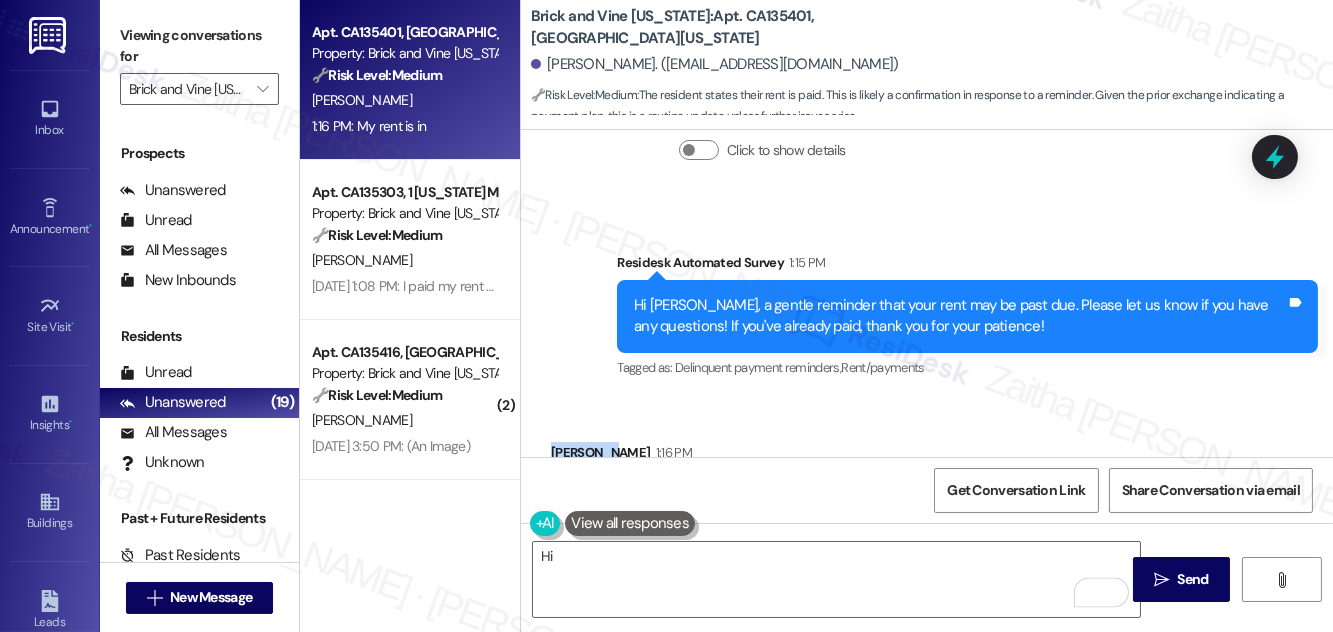 click on "Springlen Thompson 1:16 PM" at bounding box center (621, 456) 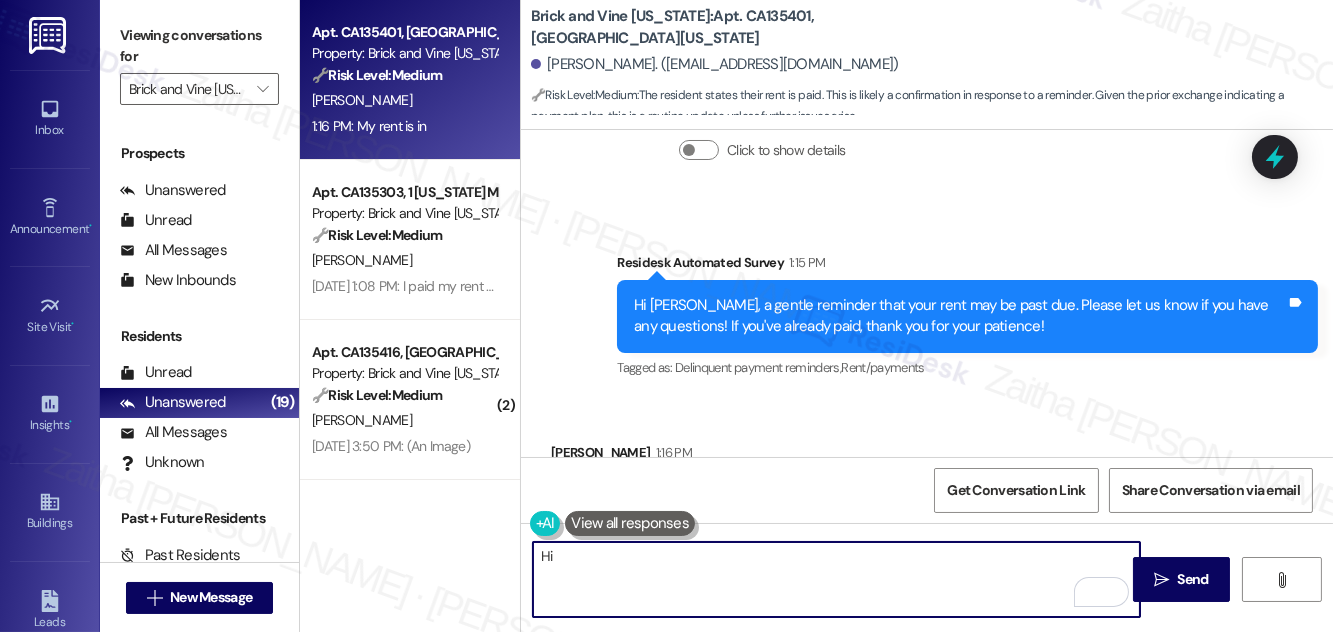 drag, startPoint x: 541, startPoint y: 555, endPoint x: 598, endPoint y: 556, distance: 57.00877 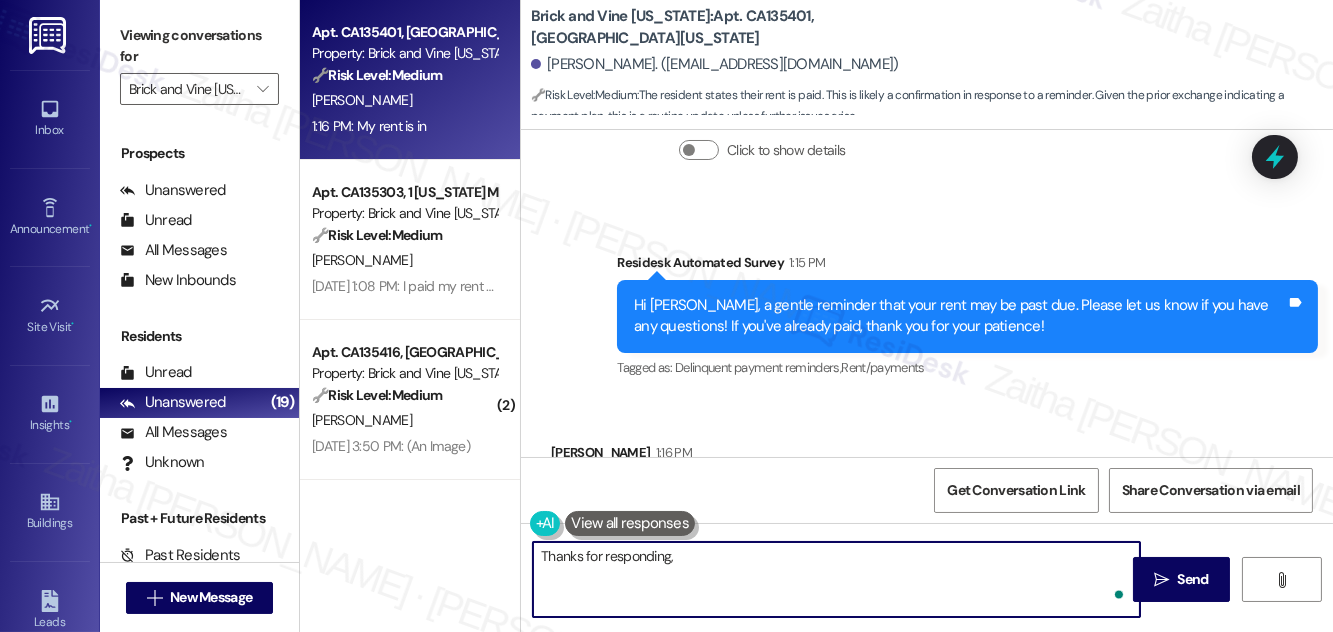 paste on "Springlen" 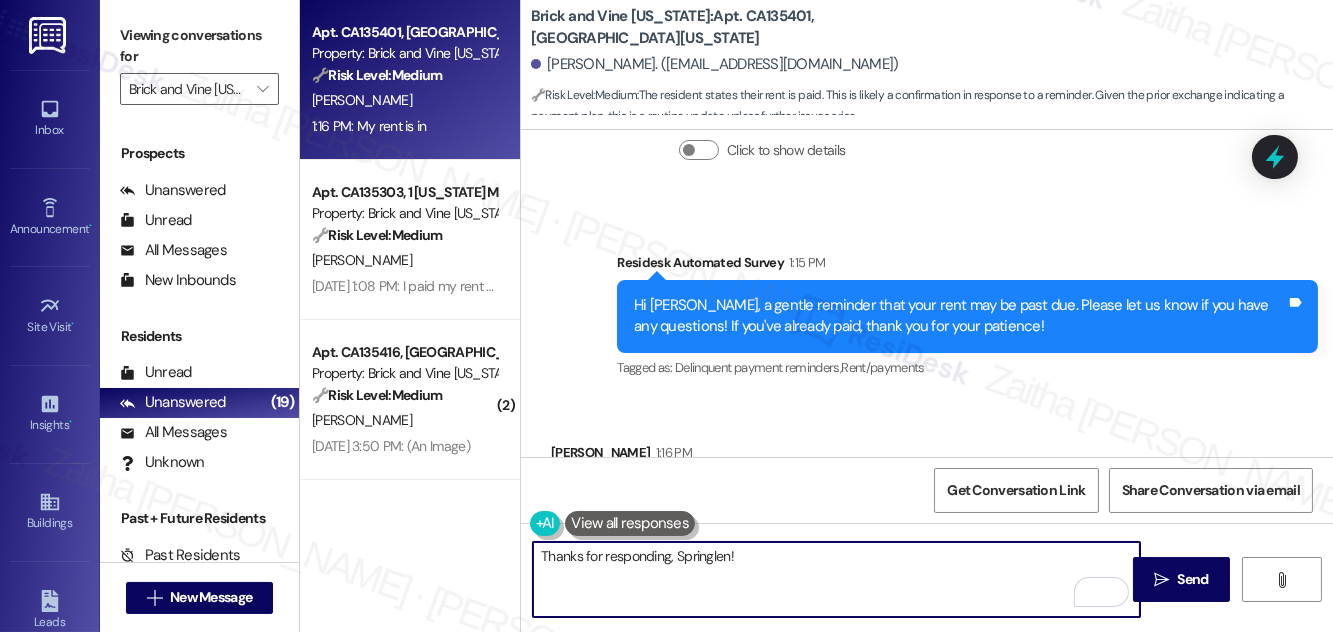 paste on "I see you’ve already confirmed your rent payment. Please disregard the reminder. Sometimes, it may take a few days for payments to be processed and posted. I appreciate your understanding." 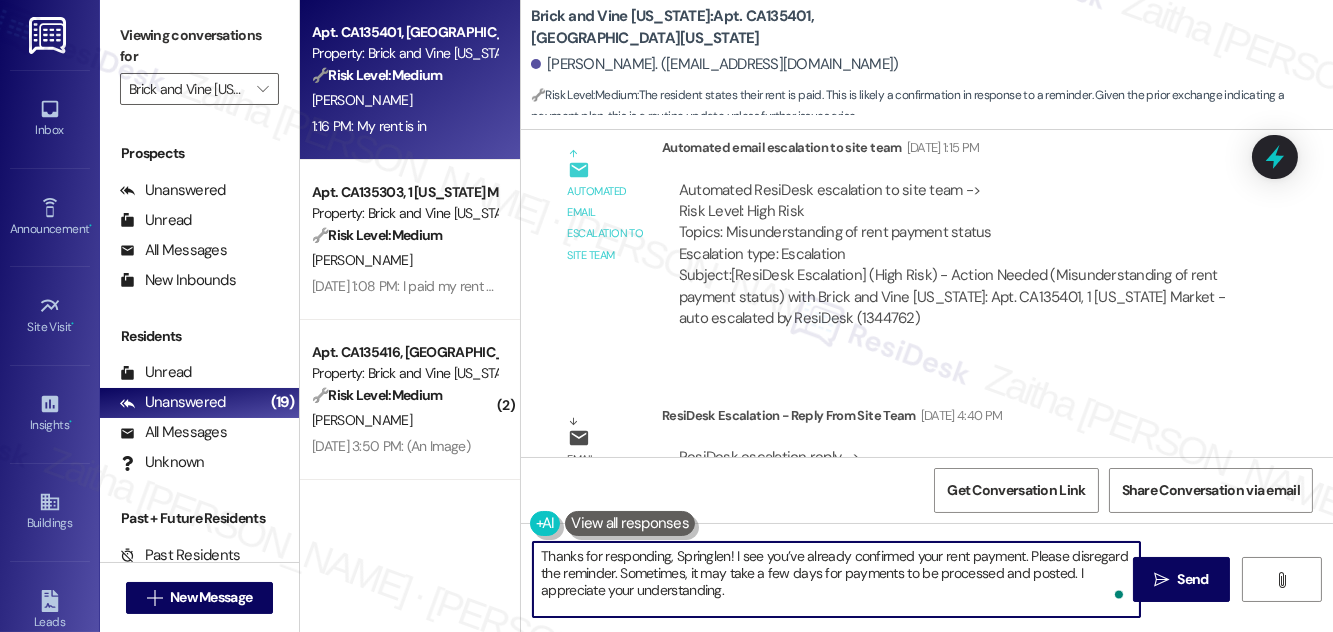 scroll, scrollTop: 11120, scrollLeft: 0, axis: vertical 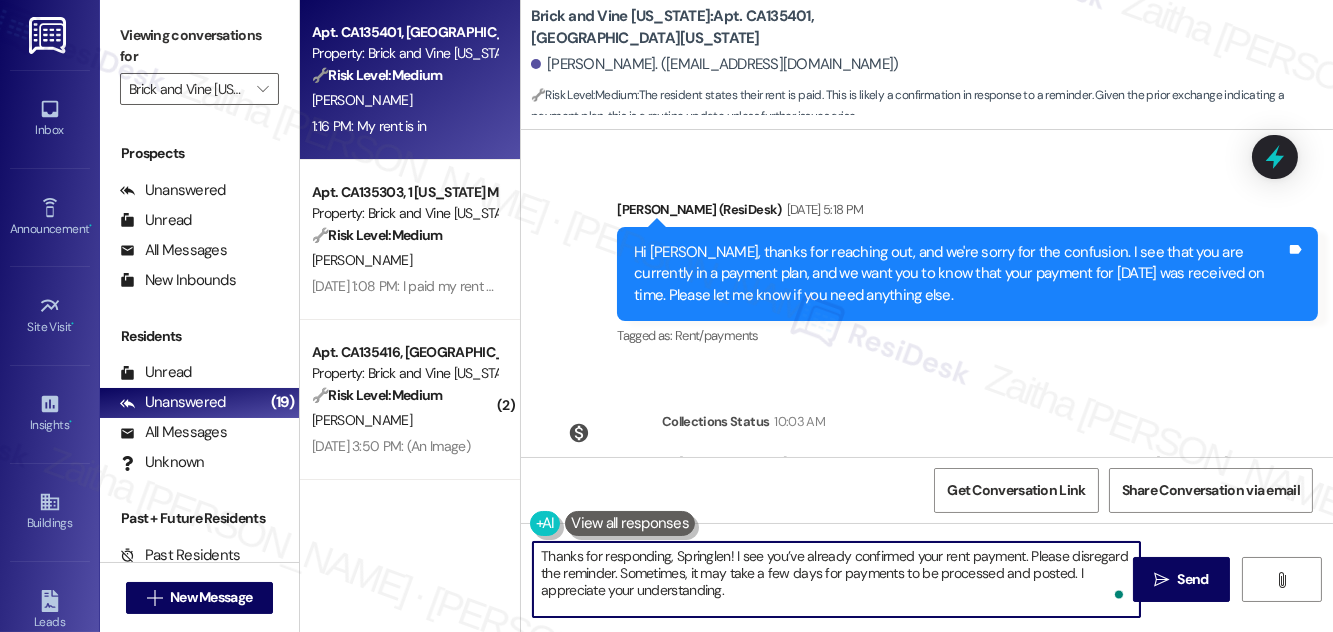 click on "Thanks for responding, Springlen! I see you’ve already confirmed your rent payment. Please disregard the reminder. Sometimes, it may take a few days for payments to be processed and posted. I appreciate your understanding." at bounding box center (836, 579) 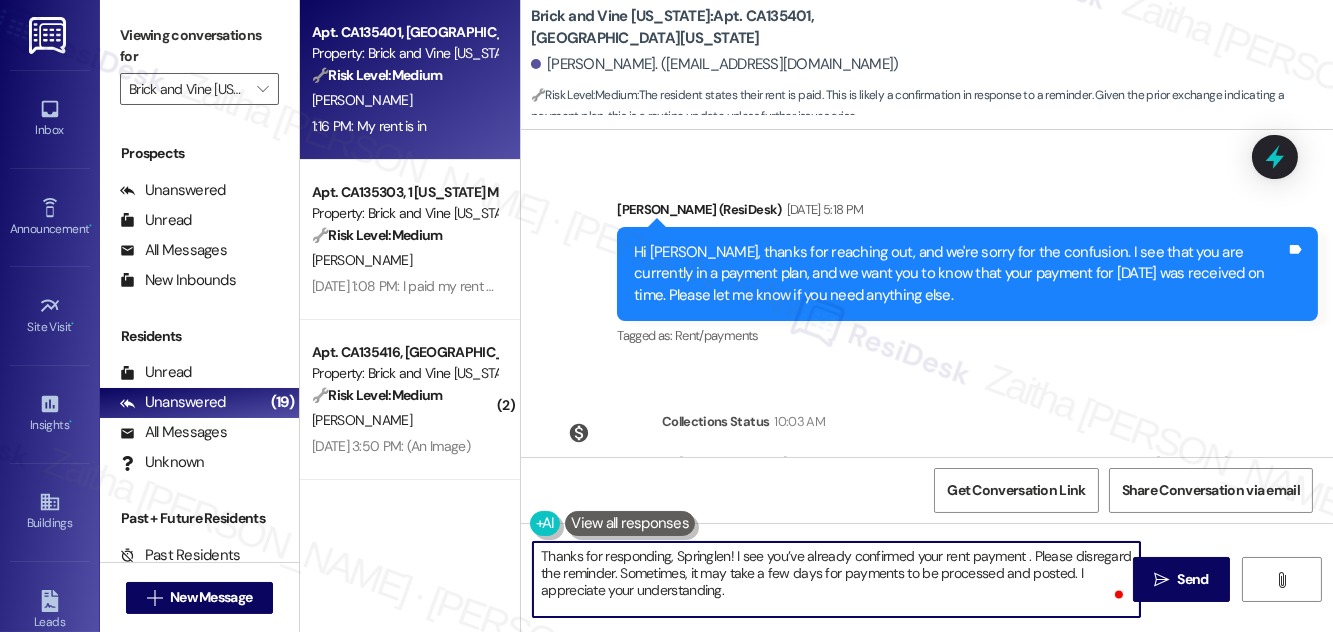 paste on "in your earlier communication" 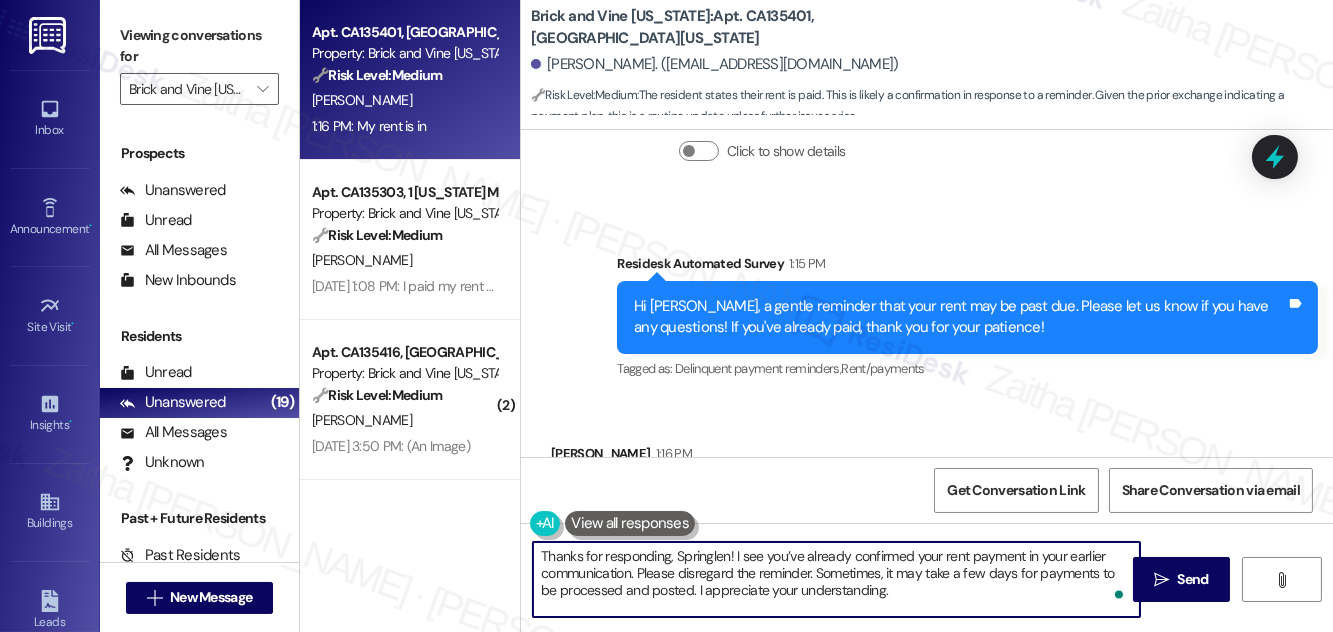 scroll, scrollTop: 11848, scrollLeft: 0, axis: vertical 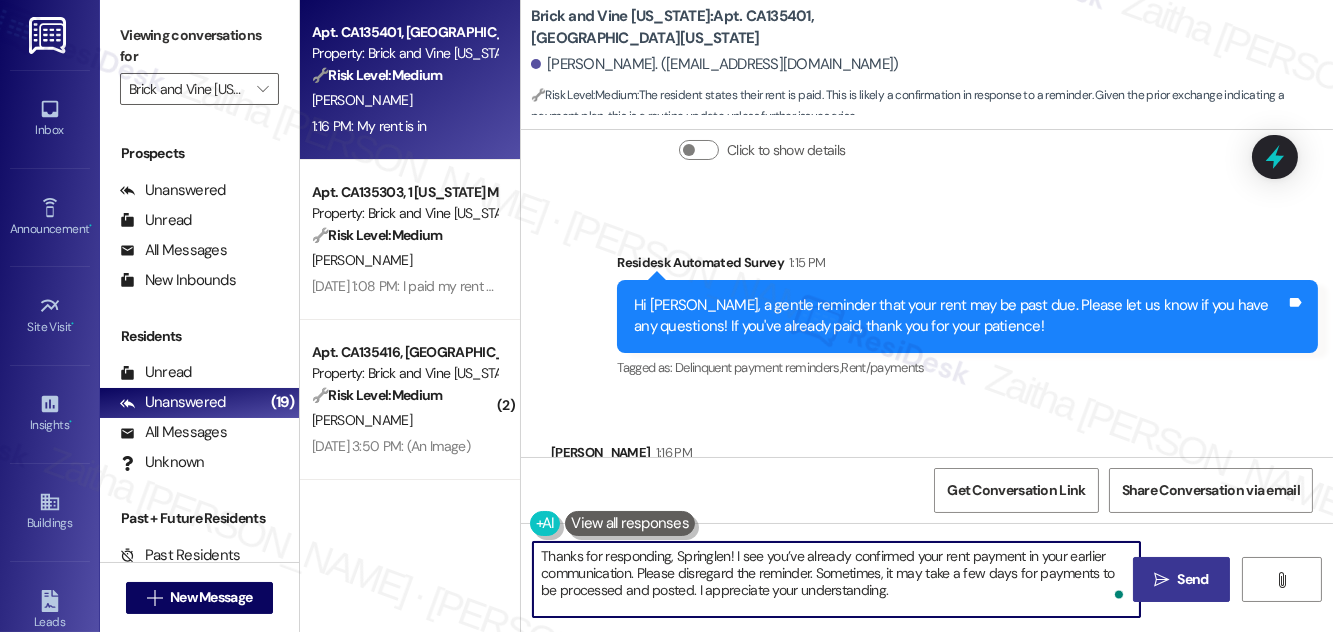 type on "Thanks for responding, Springlen! I see you’ve already confirmed your rent payment in your earlier communication. Please disregard the reminder. Sometimes, it may take a few days for payments to be processed and posted. I appreciate your understanding." 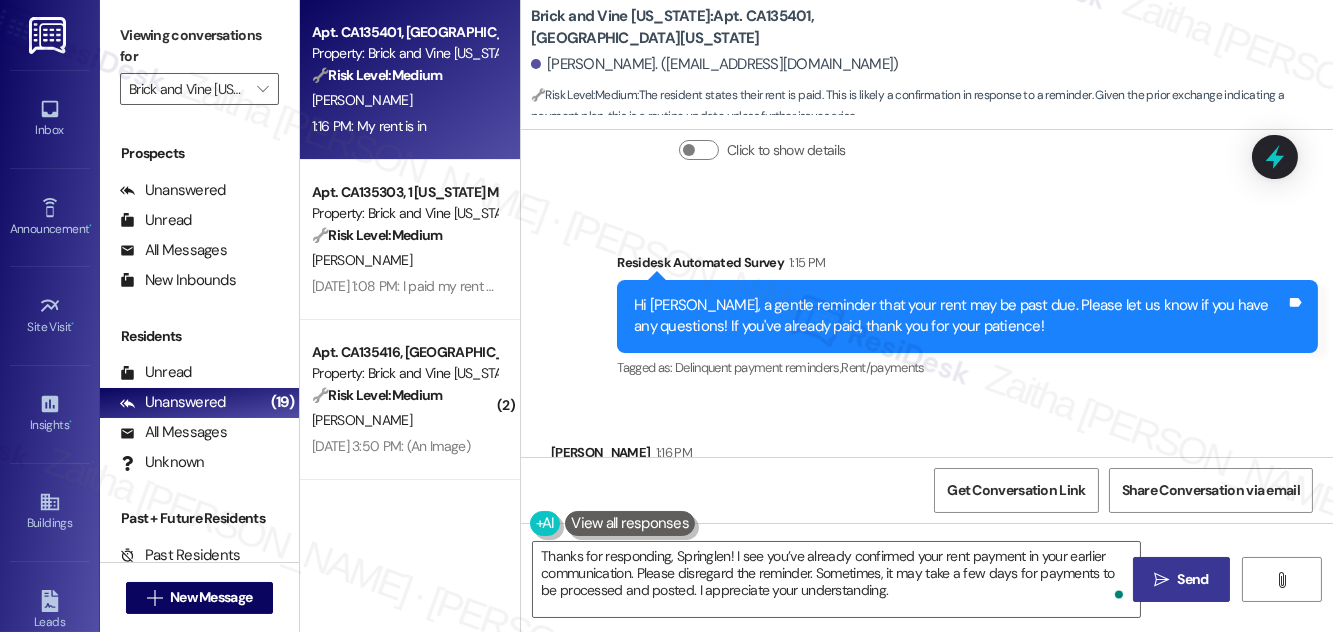 click on "Send" at bounding box center (1193, 579) 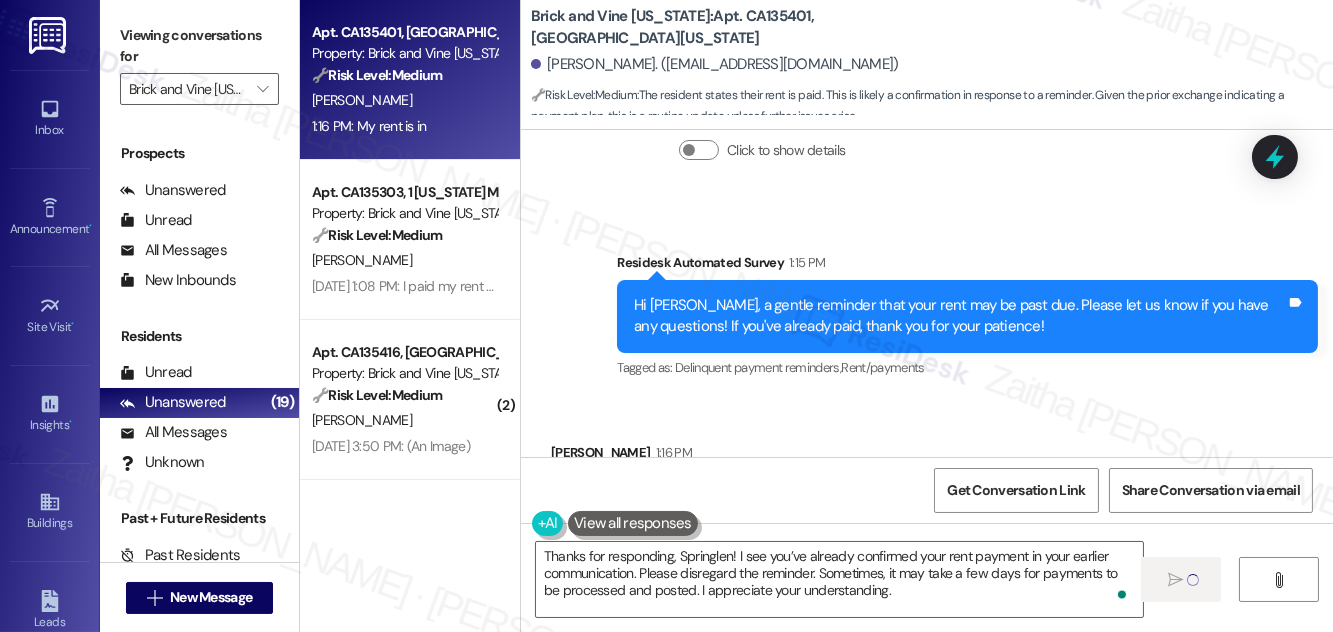 type 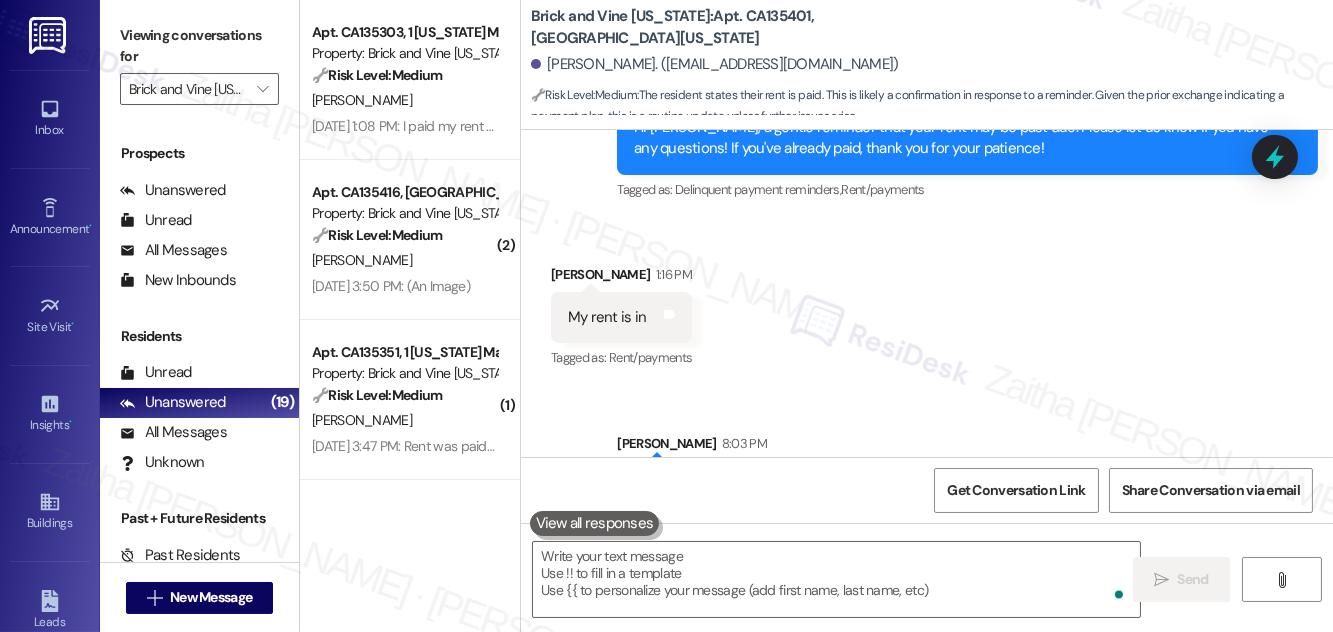 scroll, scrollTop: 12030, scrollLeft: 0, axis: vertical 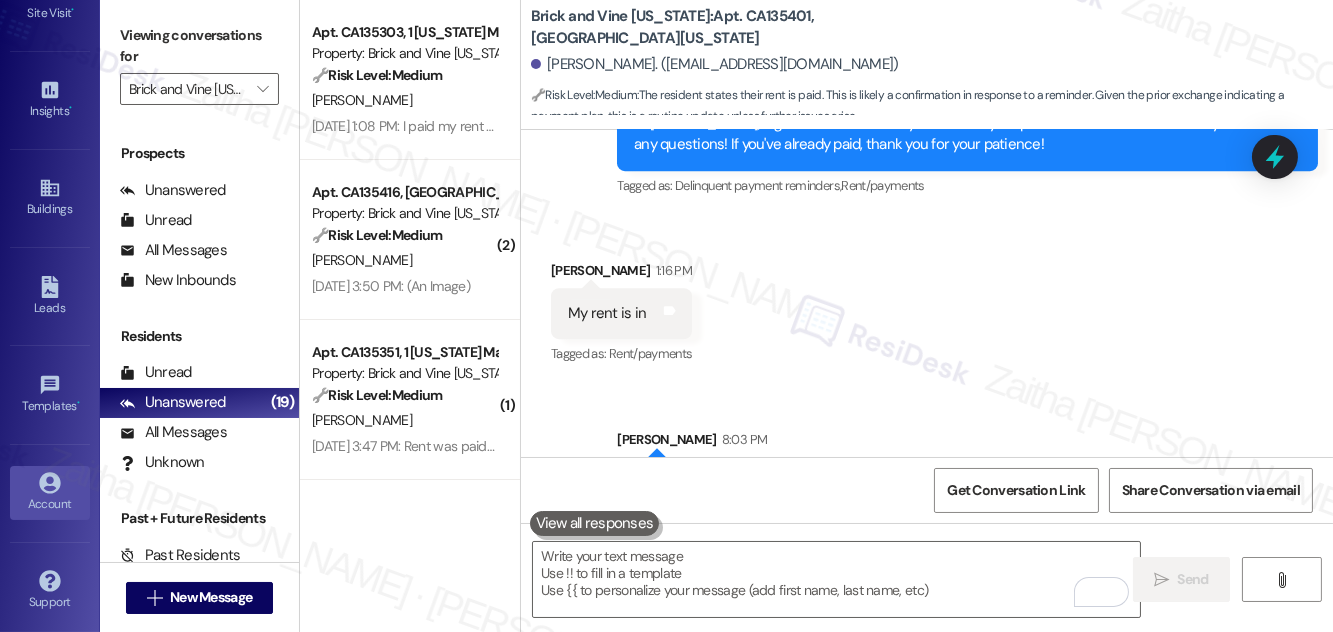 click 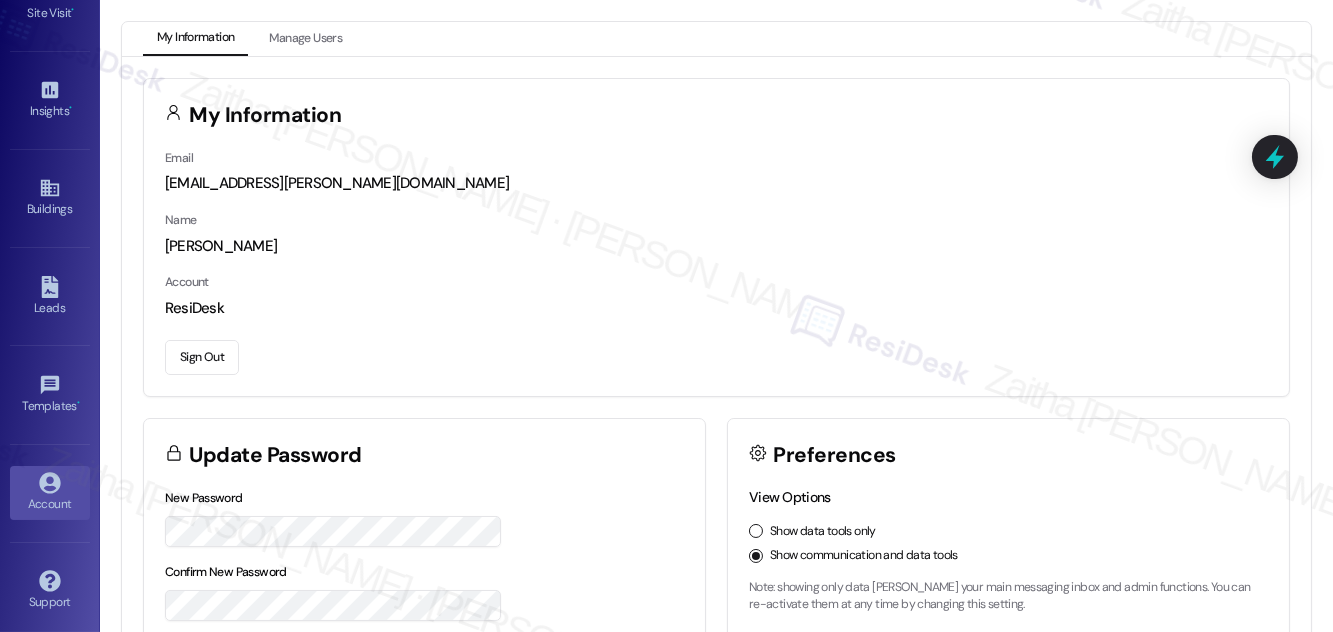 click on "Sign Out" at bounding box center (202, 357) 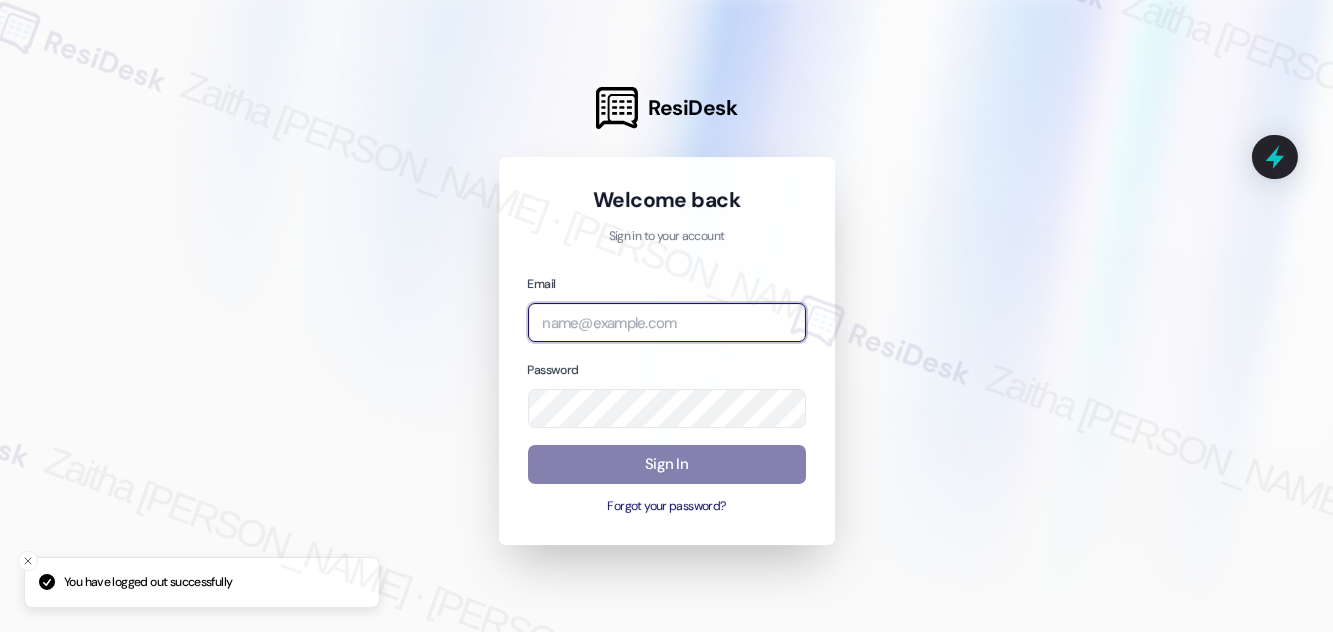 click at bounding box center [667, 322] 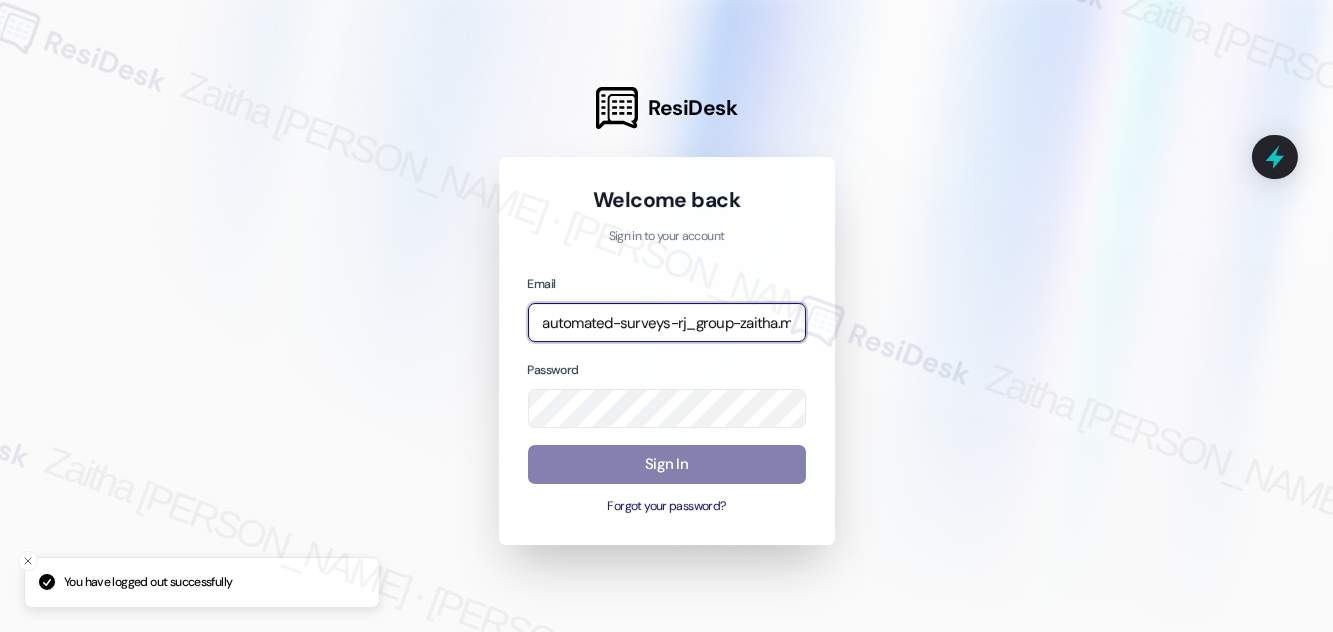 type on "automated-surveys-rj_group-zaitha.mae.garcia@rj_group.com" 